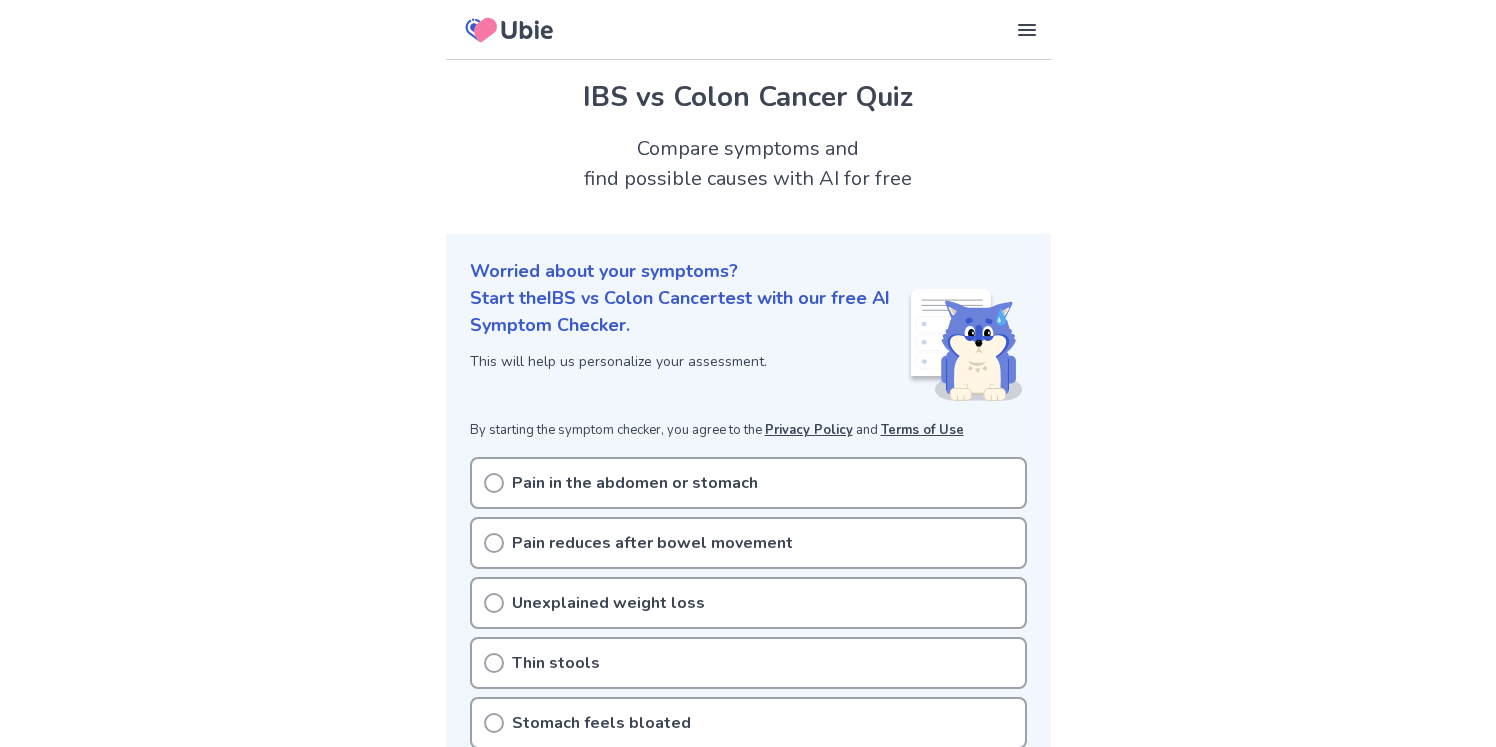 scroll, scrollTop: 0, scrollLeft: 0, axis: both 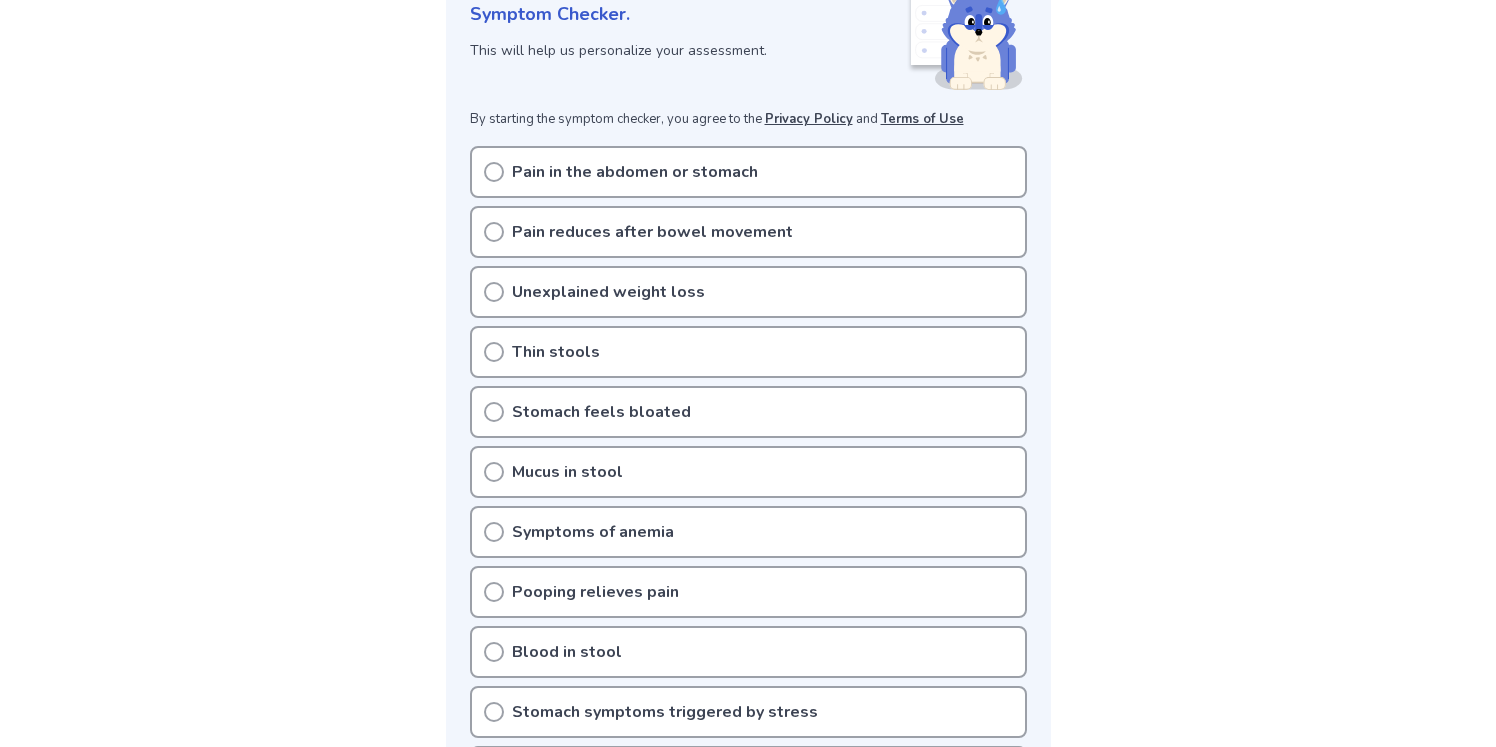 click on "Pain in the abdomen or stomach" at bounding box center [748, 172] 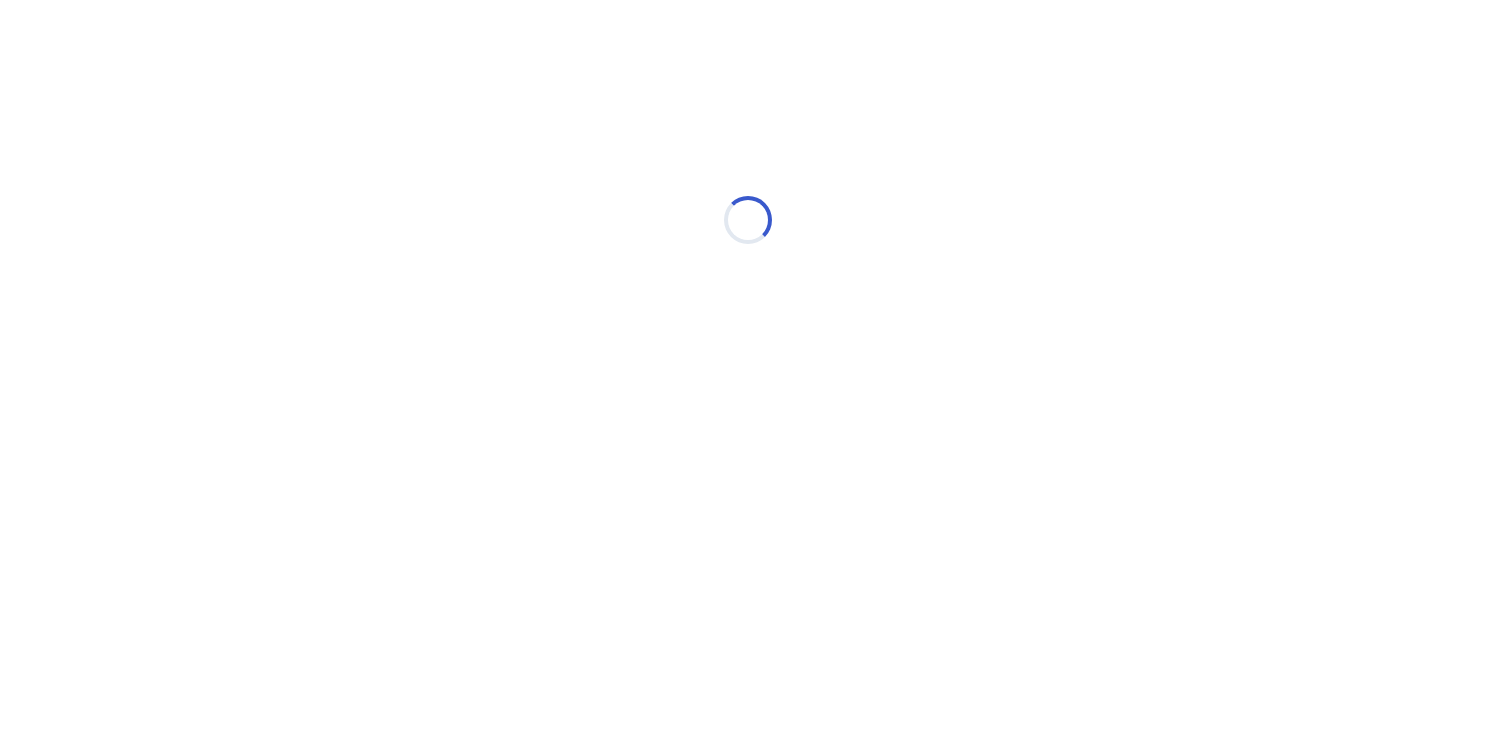 scroll, scrollTop: 0, scrollLeft: 0, axis: both 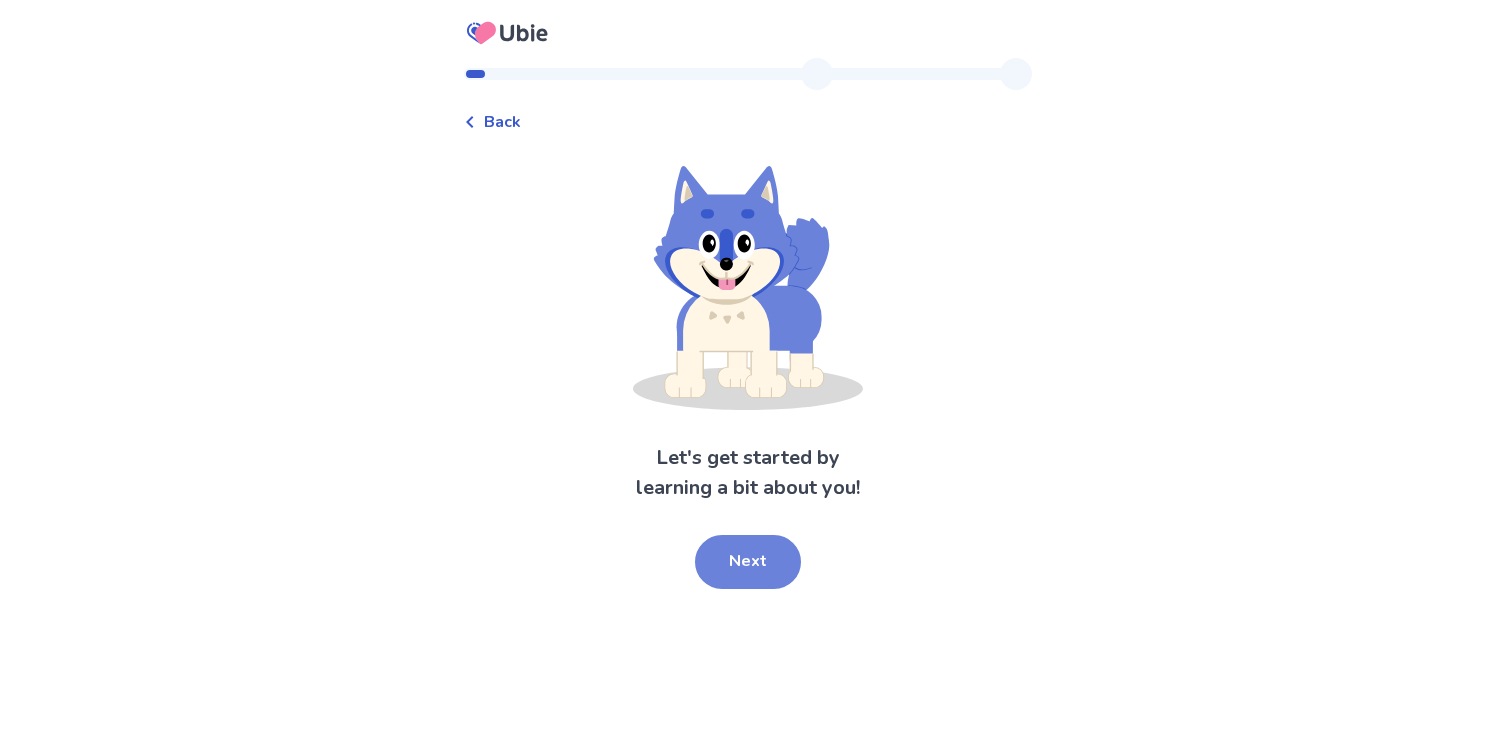 click on "Next" at bounding box center [748, 562] 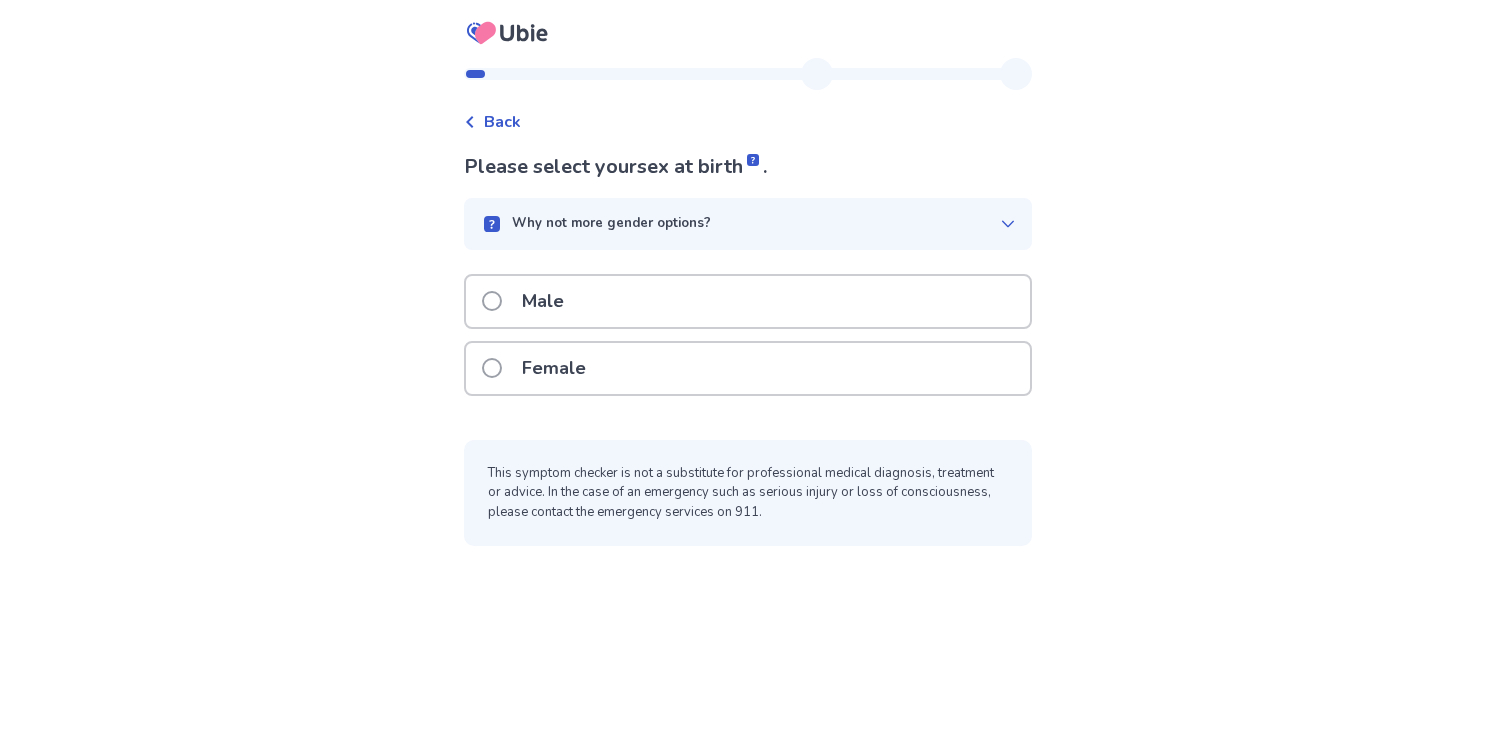 click on "Female" at bounding box center [554, 368] 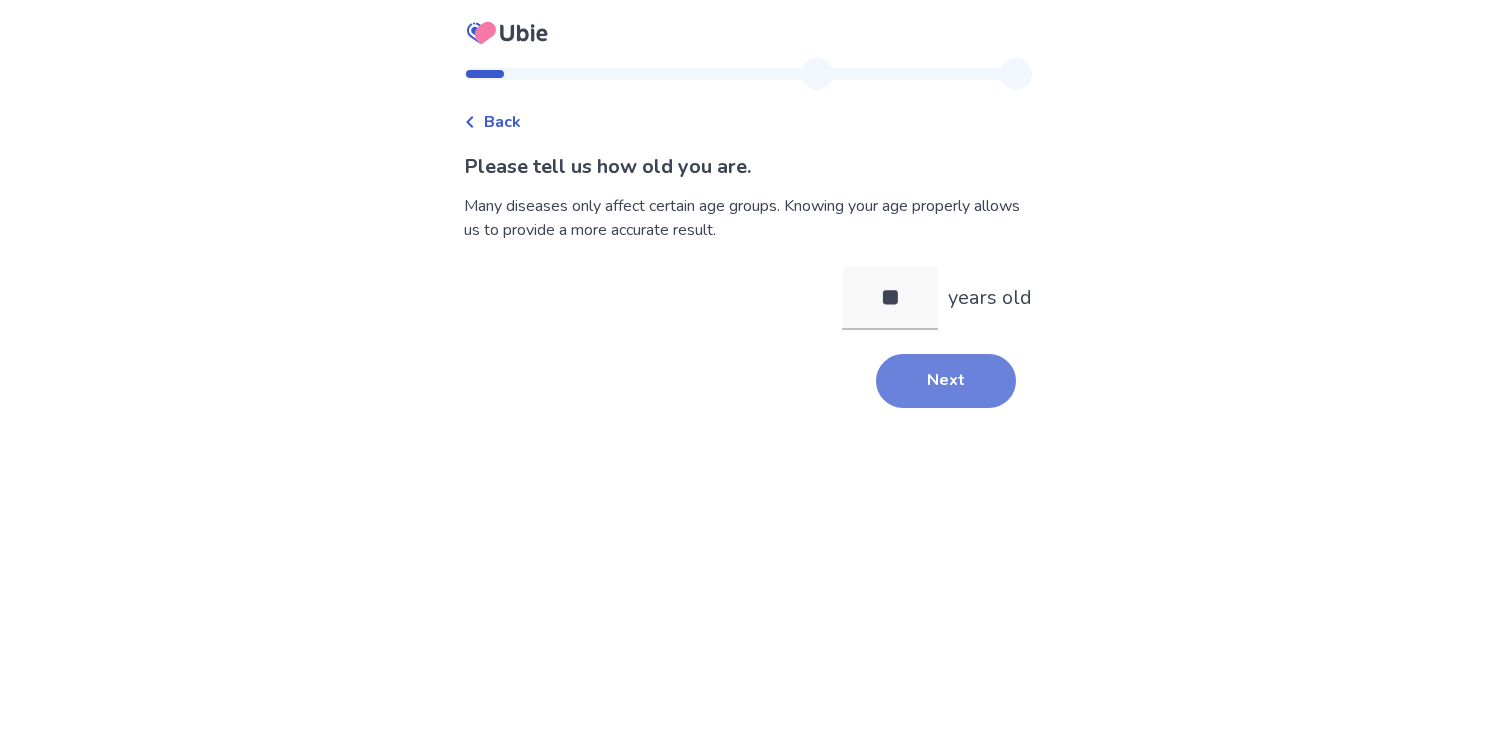 type on "**" 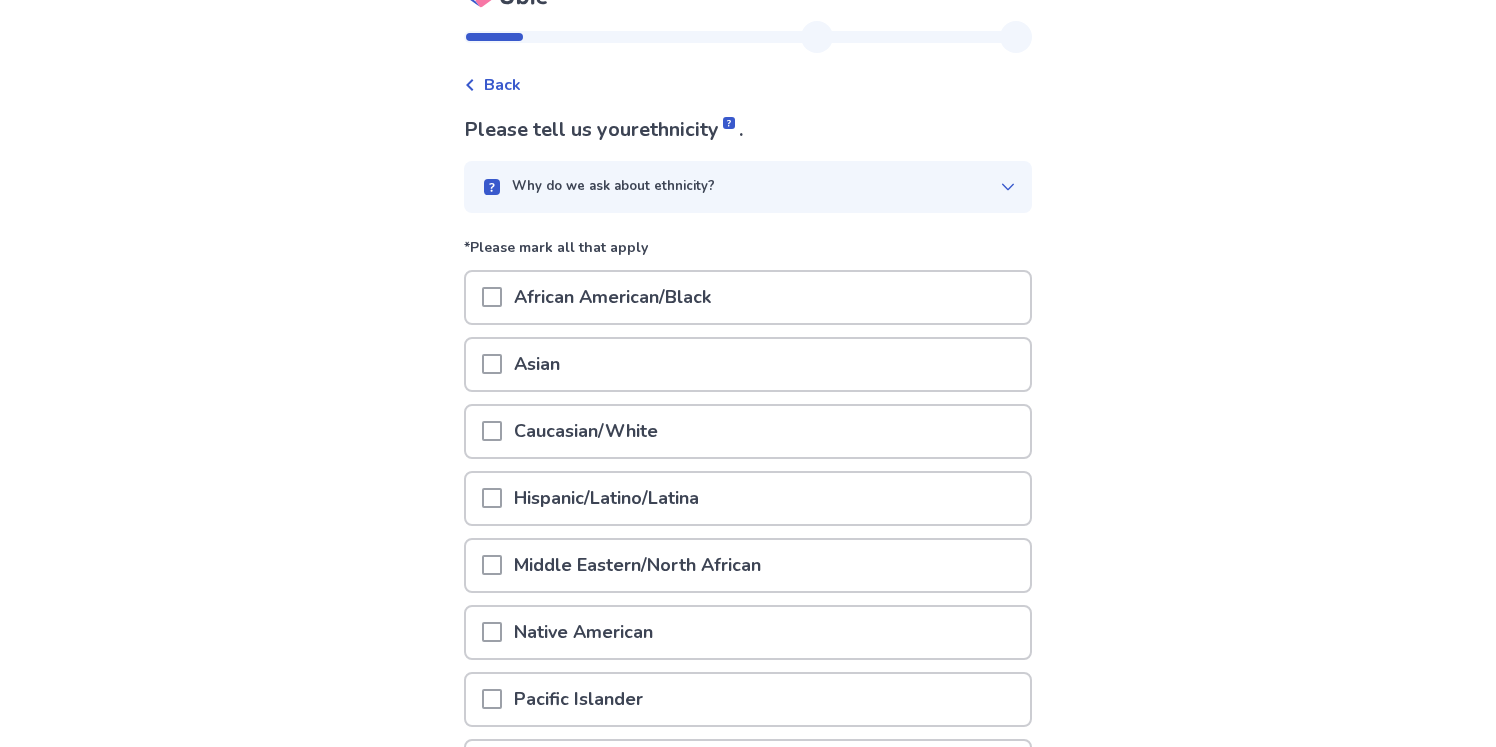 scroll, scrollTop: 38, scrollLeft: 0, axis: vertical 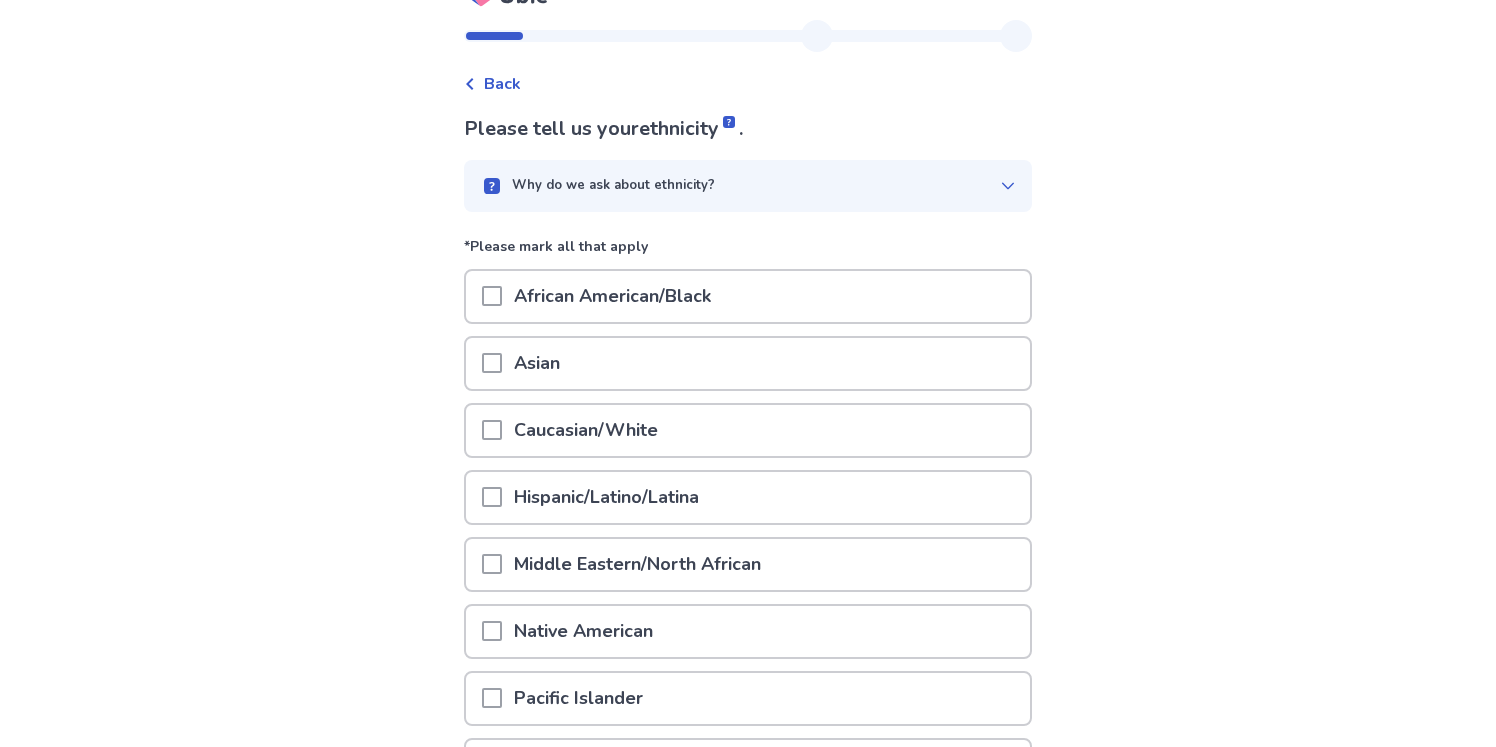 click on "Caucasian/White" at bounding box center [748, 430] 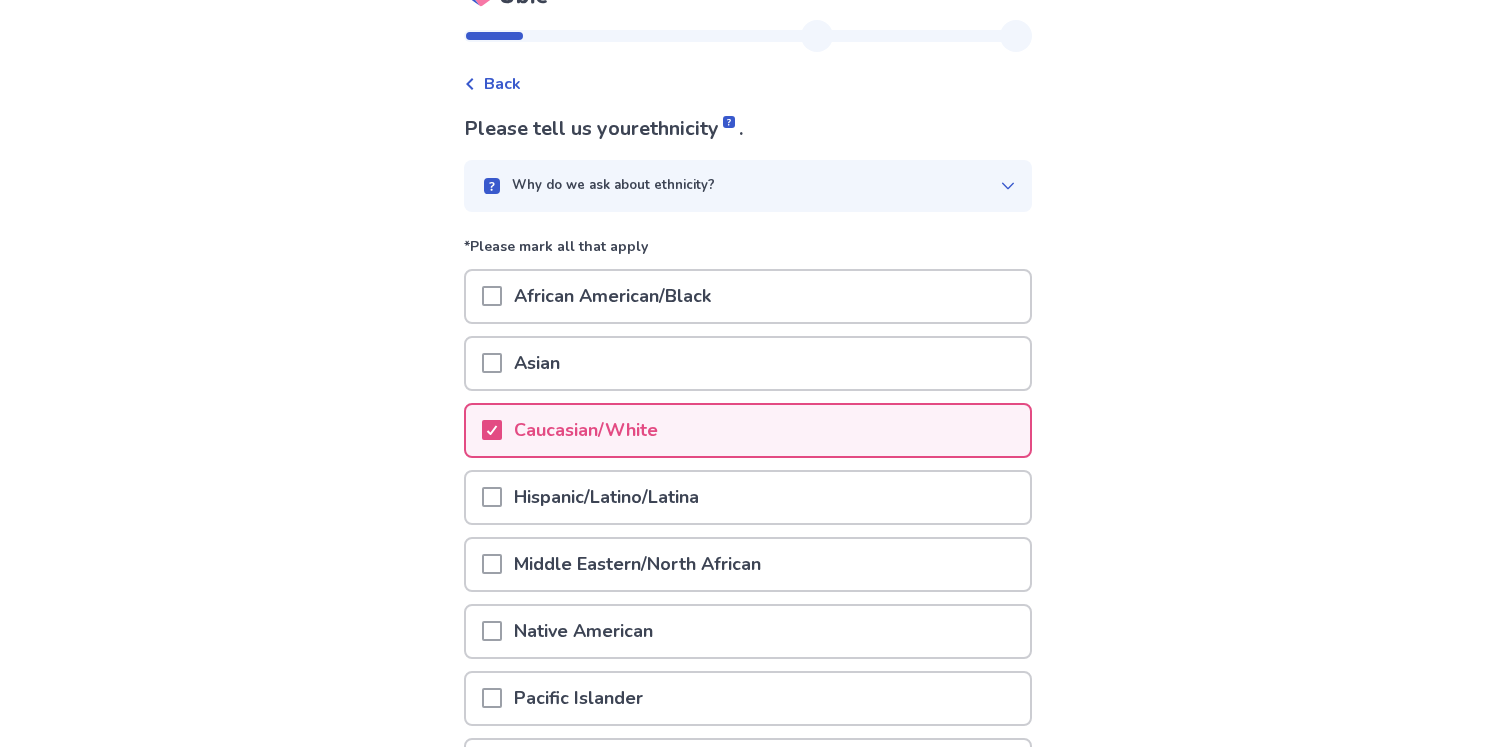 scroll, scrollTop: 261, scrollLeft: 0, axis: vertical 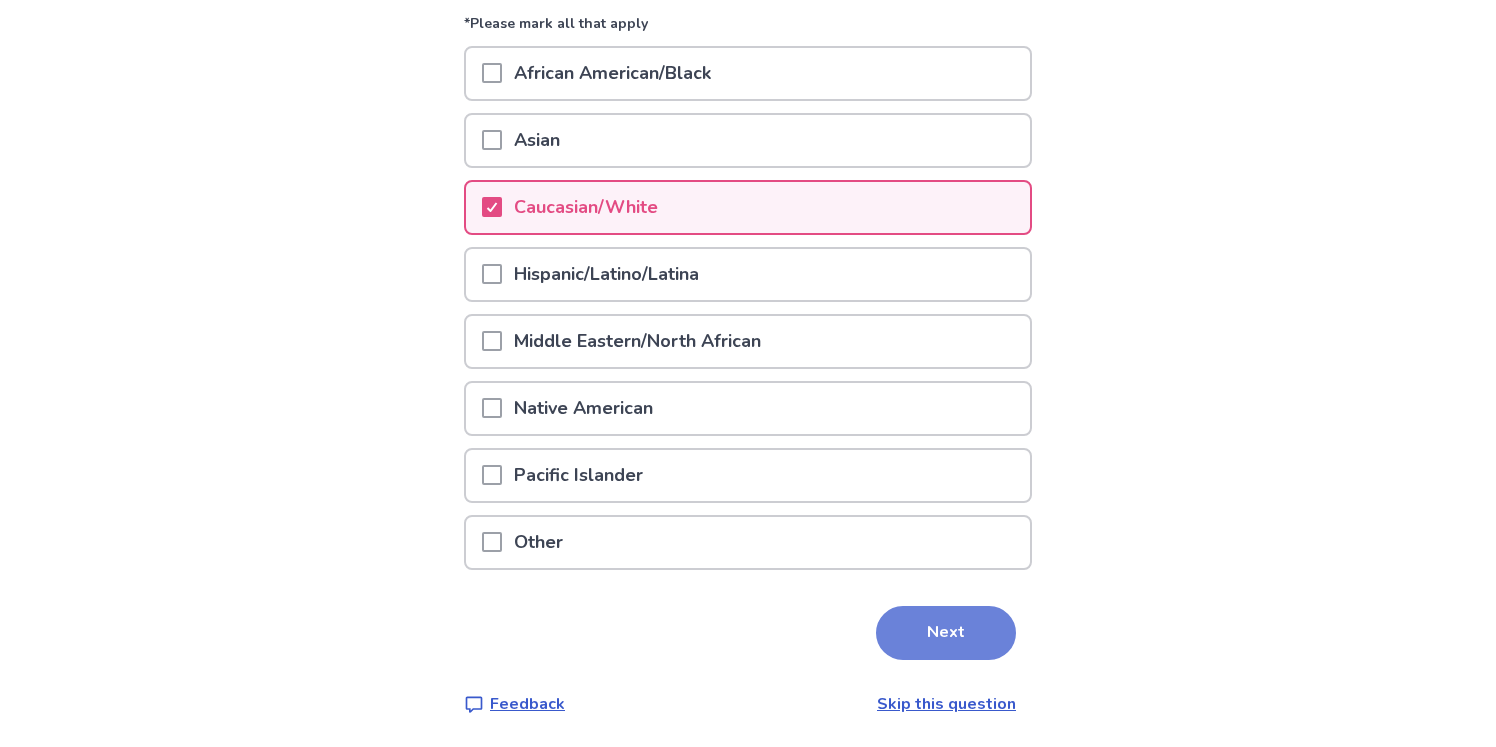 click on "Next" at bounding box center (946, 633) 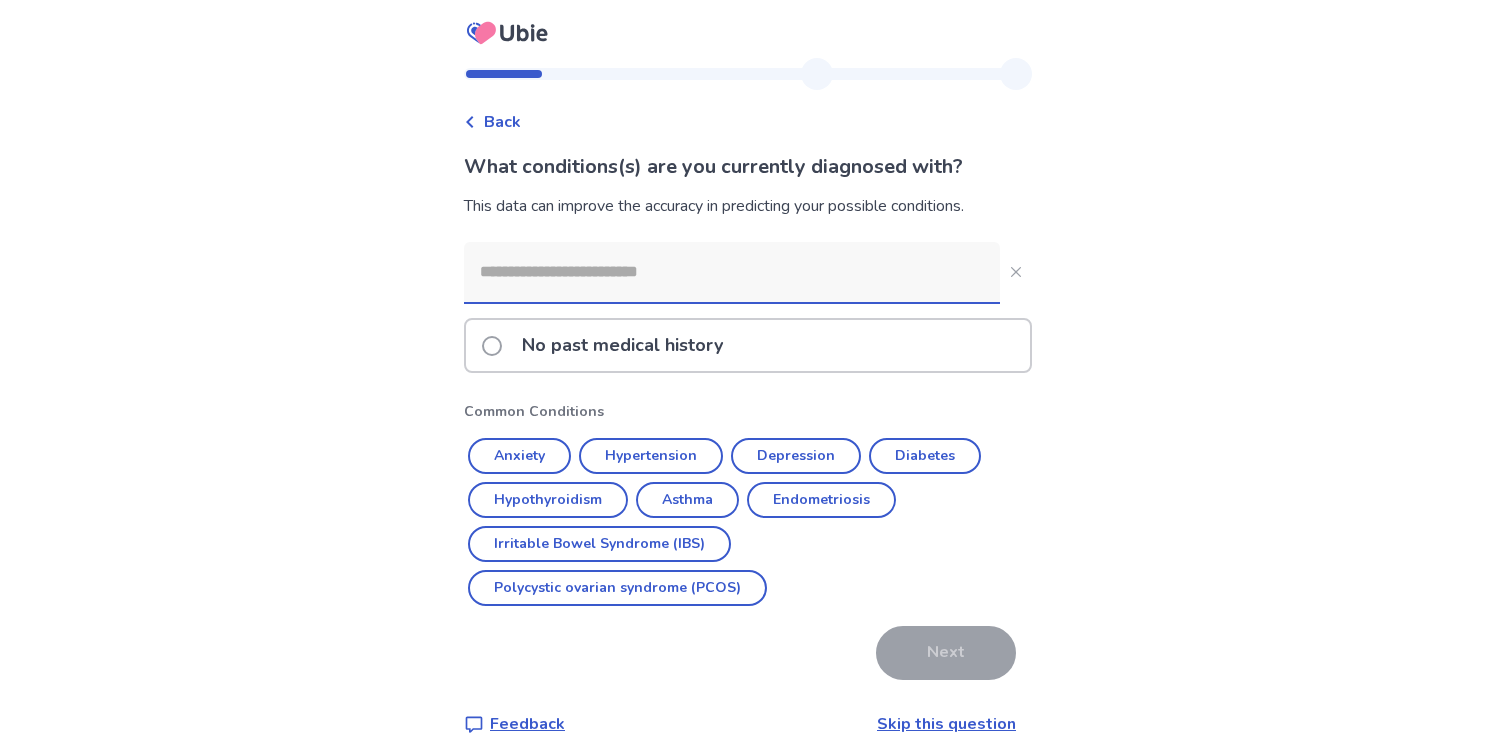scroll, scrollTop: 11, scrollLeft: 0, axis: vertical 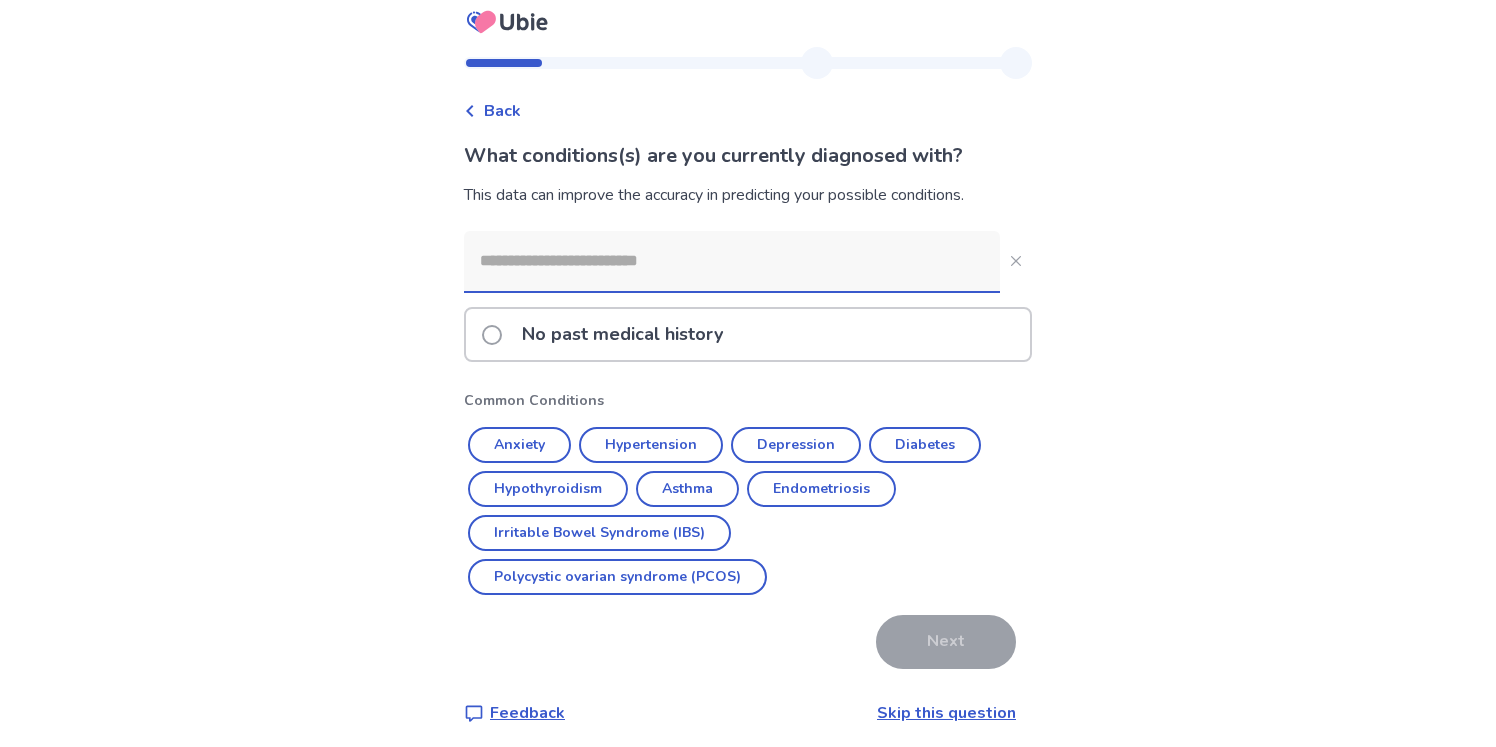 click at bounding box center (732, 261) 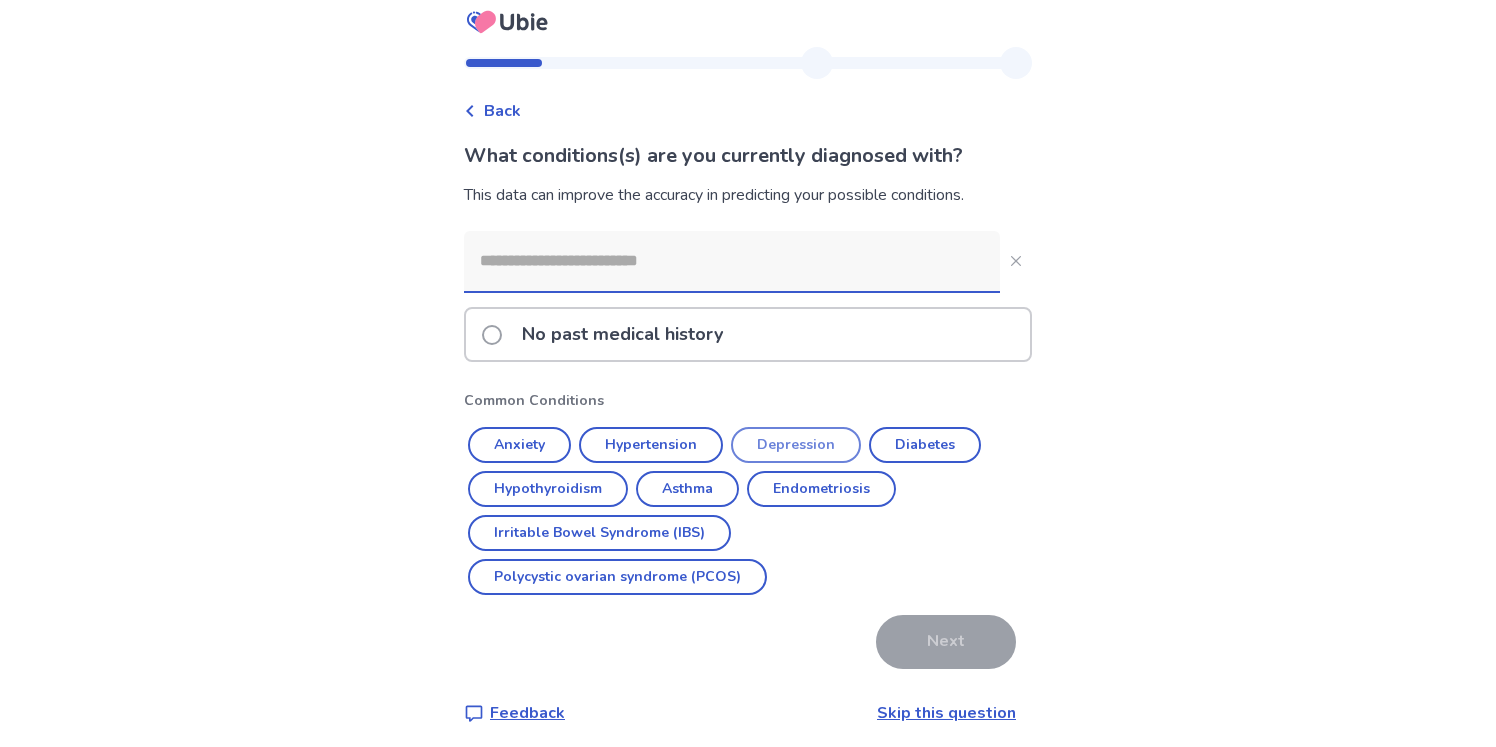 click on "Depression" at bounding box center (796, 445) 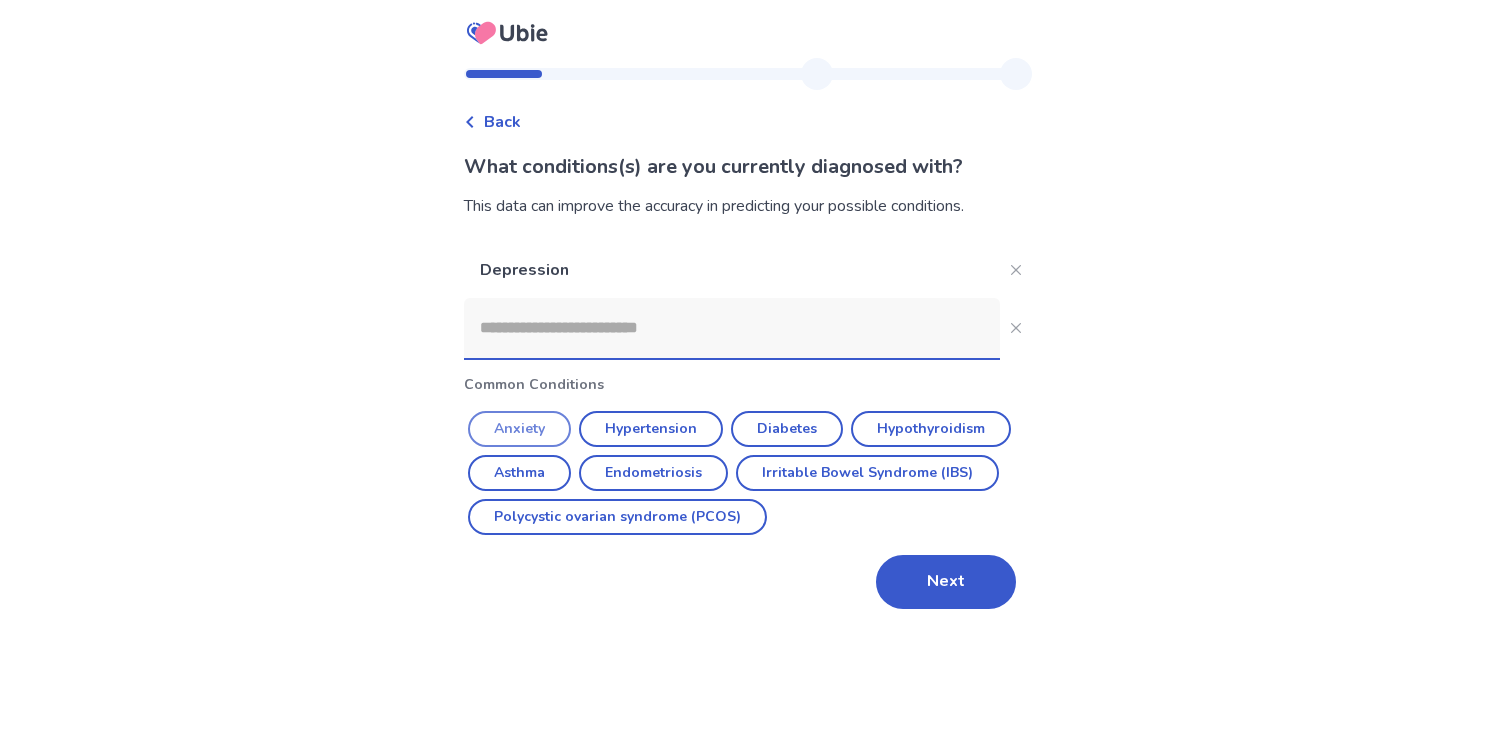 click on "Anxiety" at bounding box center [519, 429] 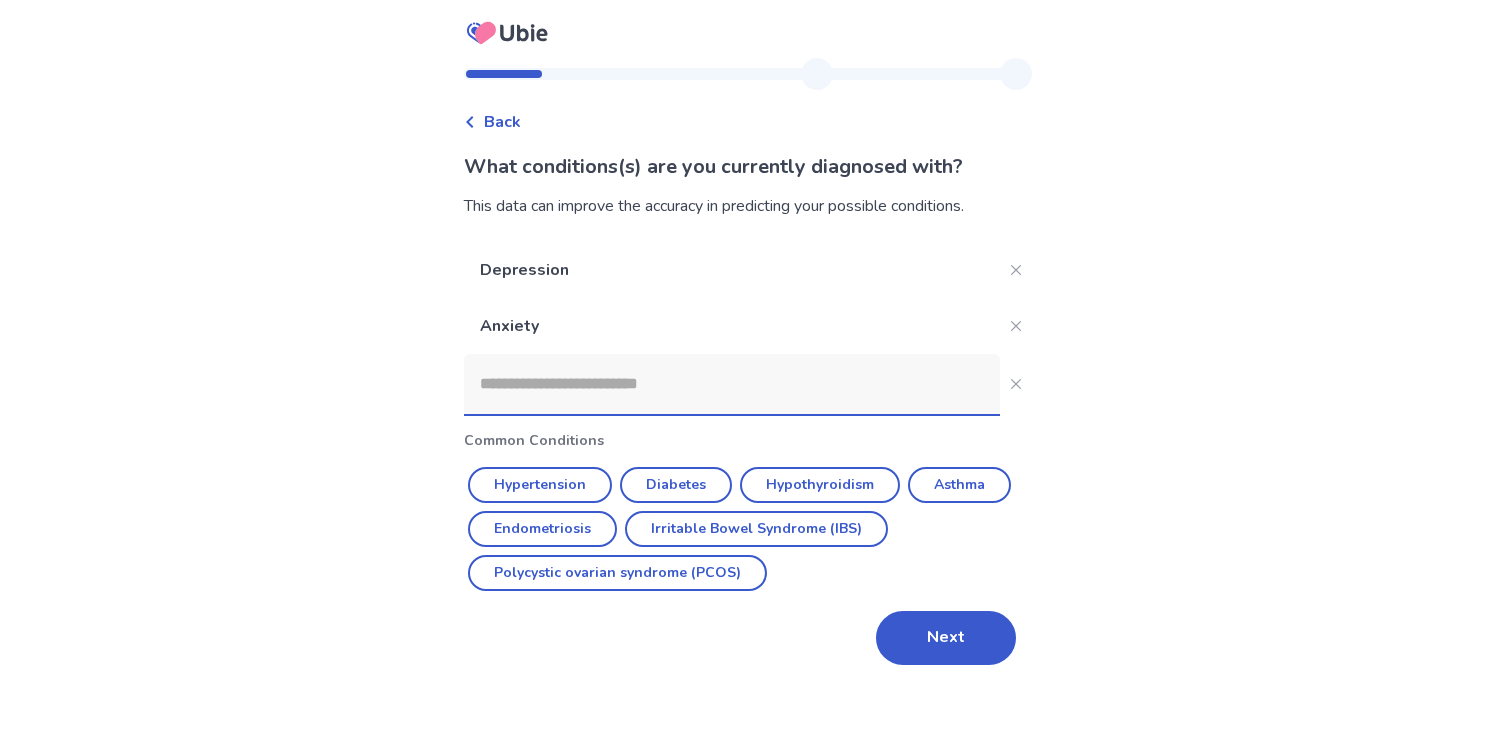 click at bounding box center (732, 384) 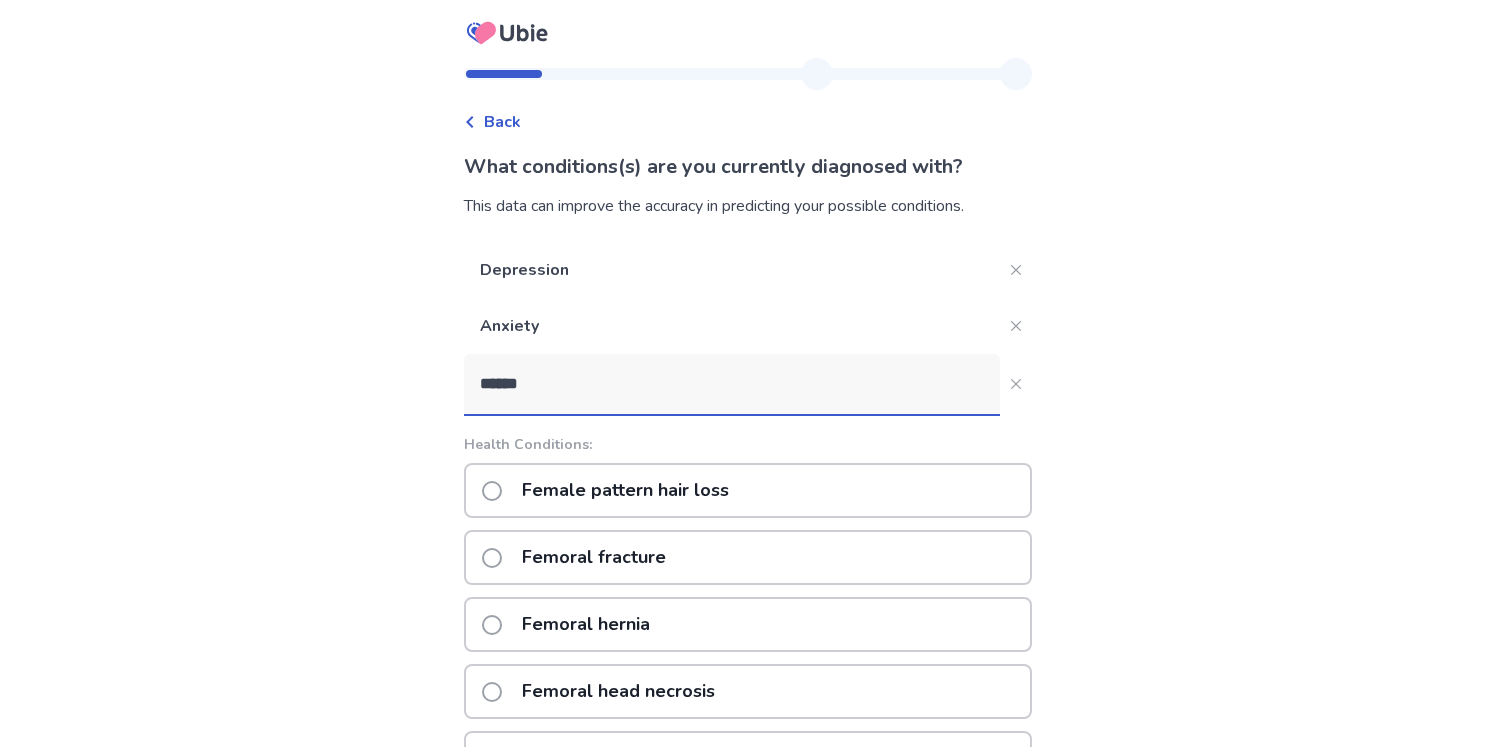 type on "******" 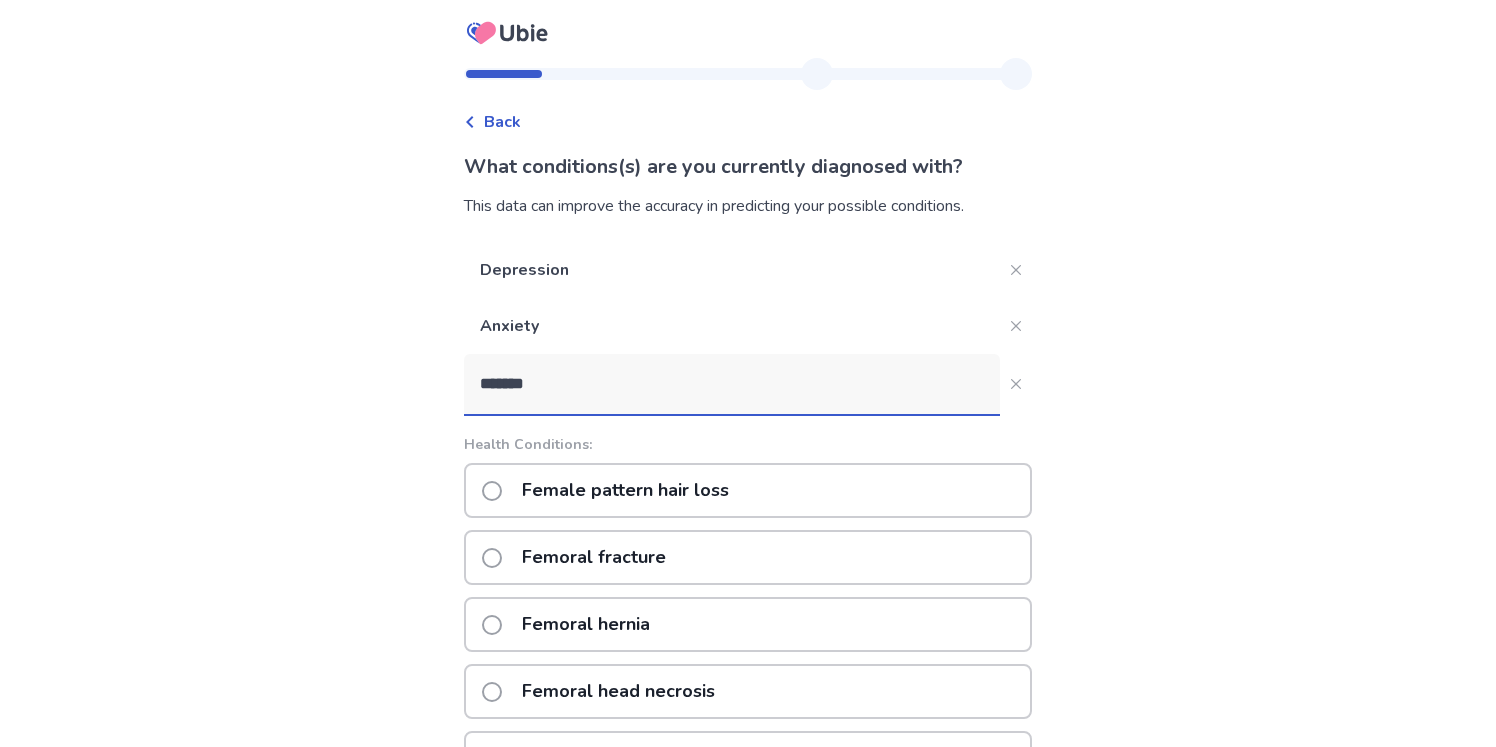 click on "Female pattern hair loss" at bounding box center (625, 490) 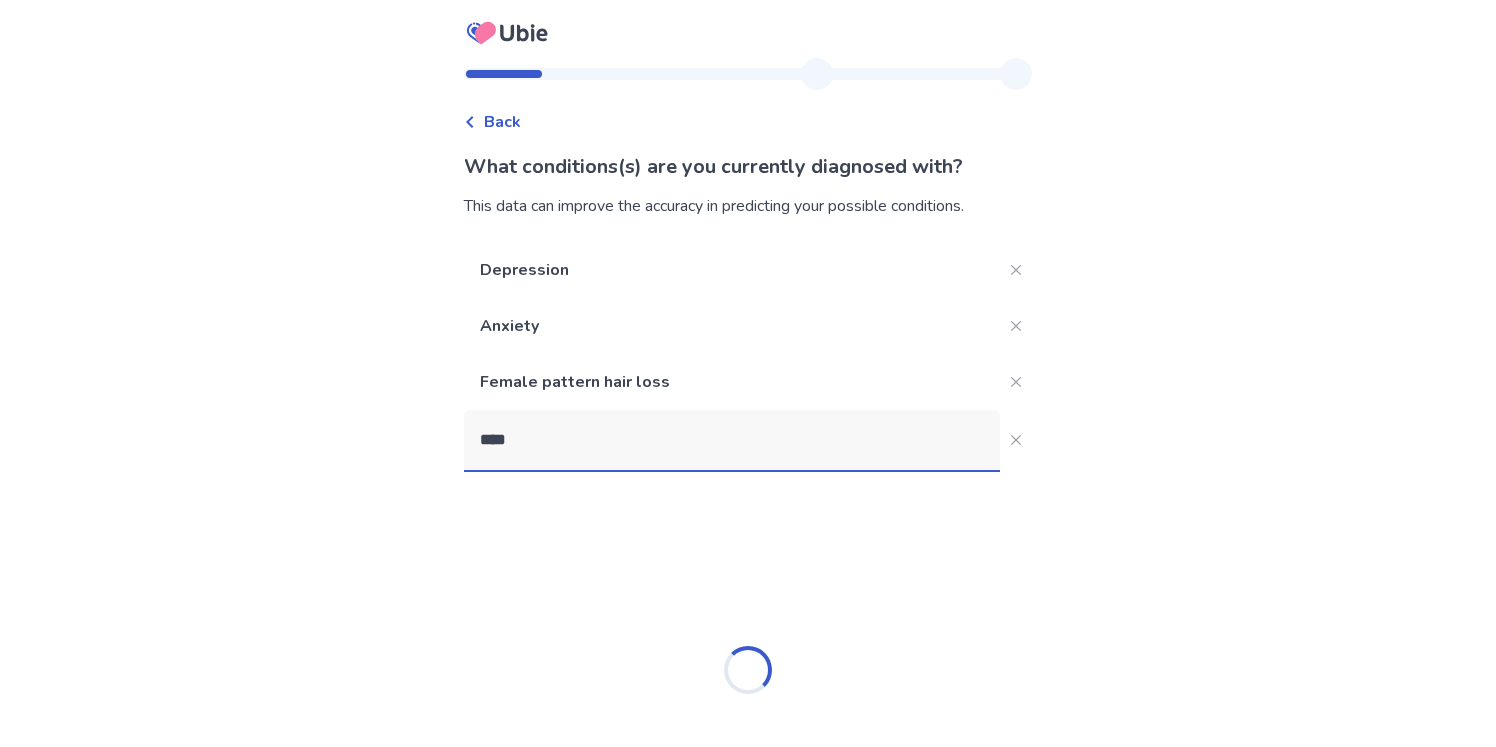 type on "*****" 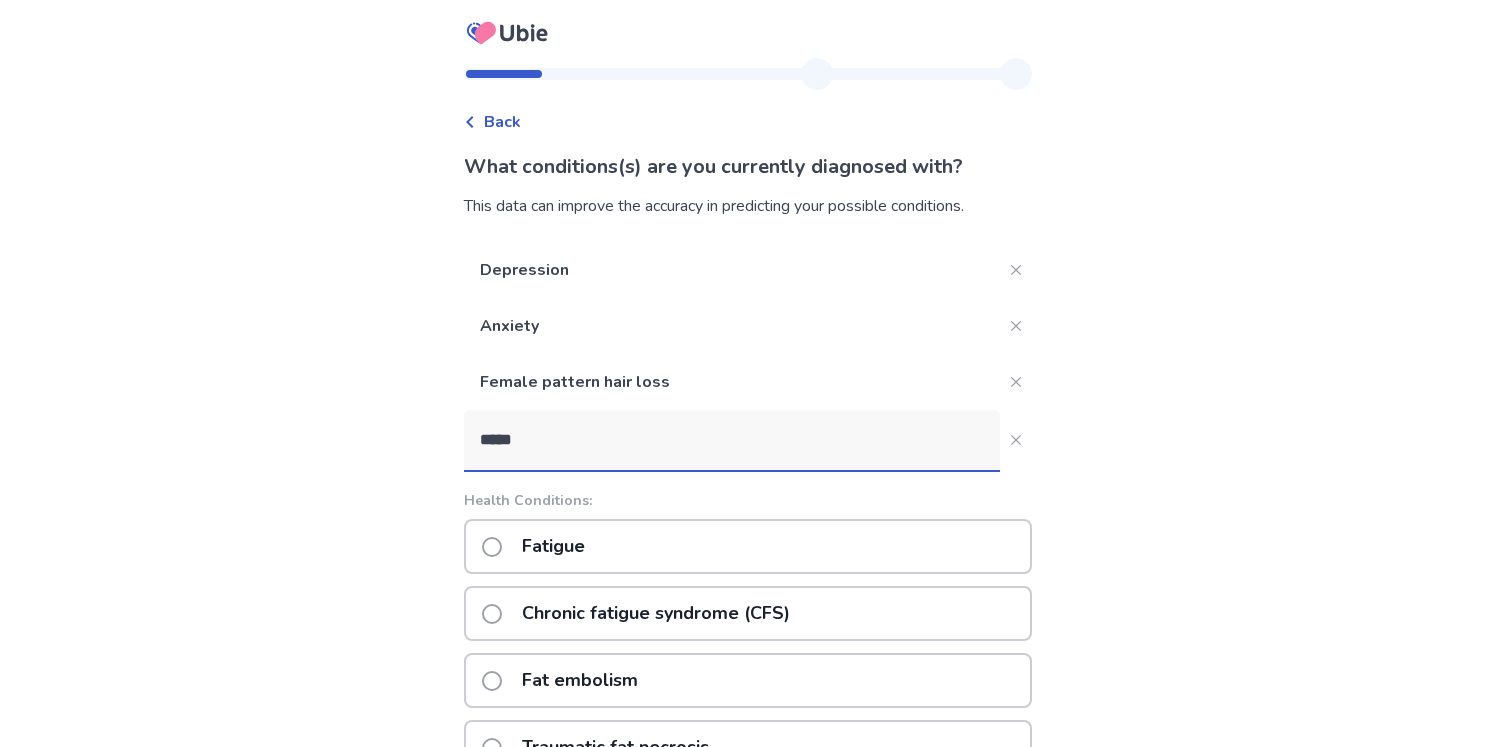 click on "Fatigue" at bounding box center [553, 546] 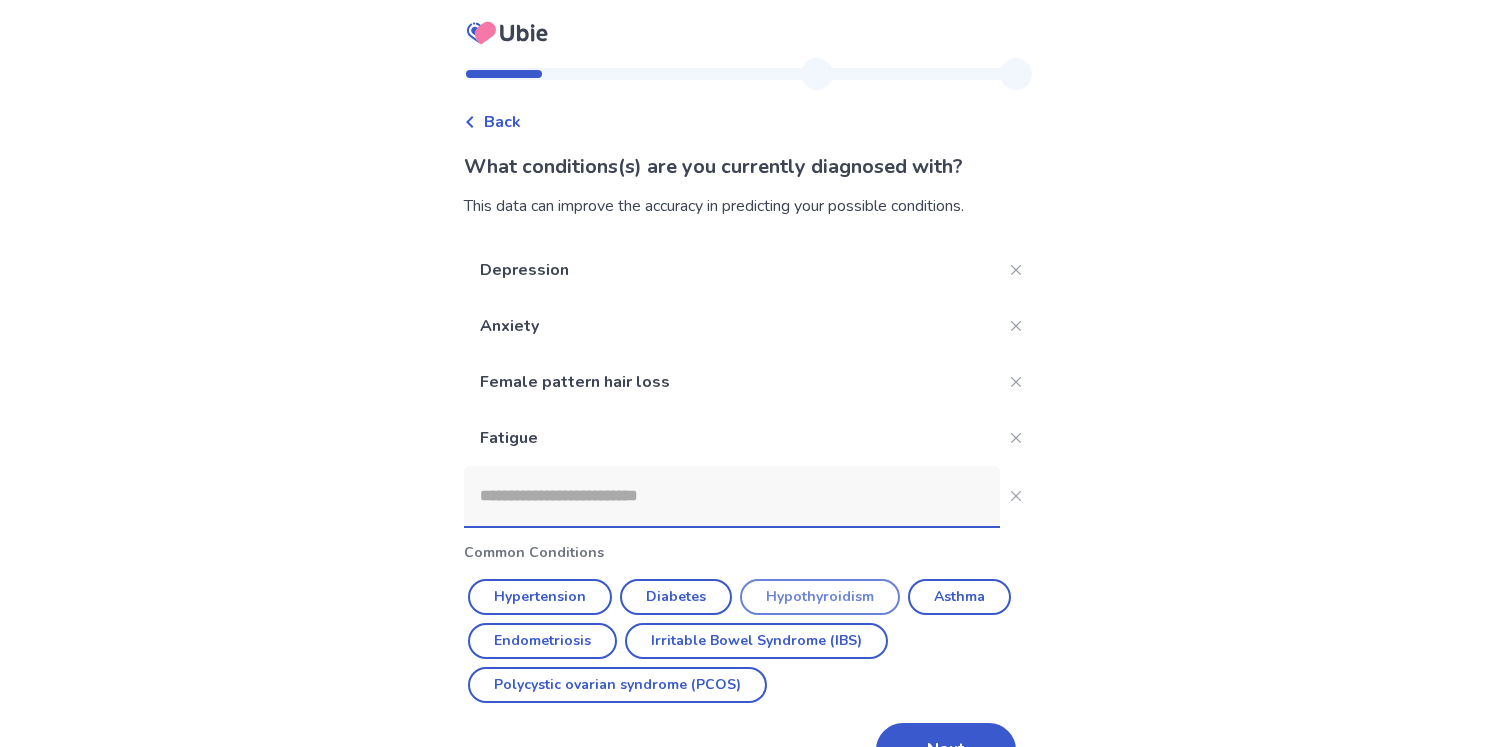 scroll, scrollTop: 54, scrollLeft: 0, axis: vertical 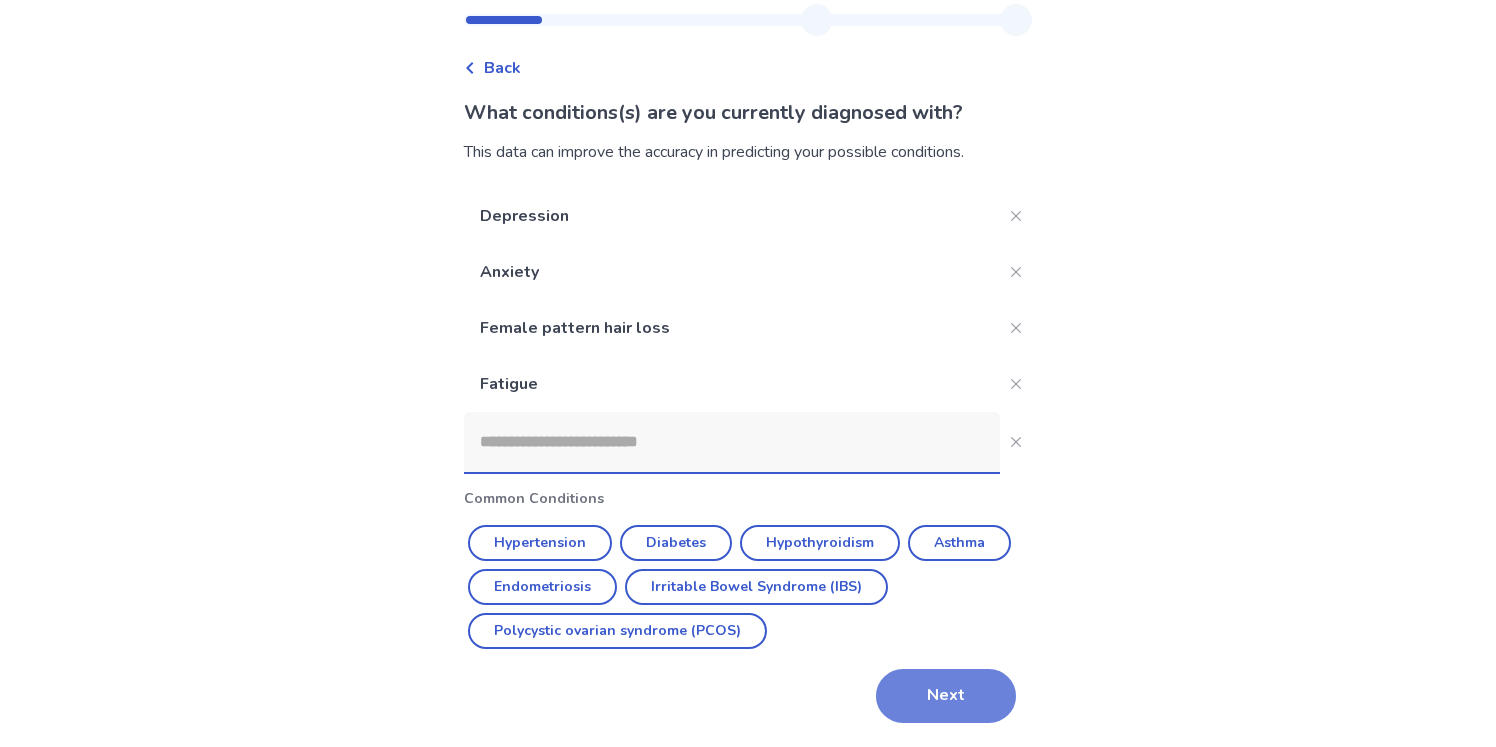 click on "Next" at bounding box center [946, 696] 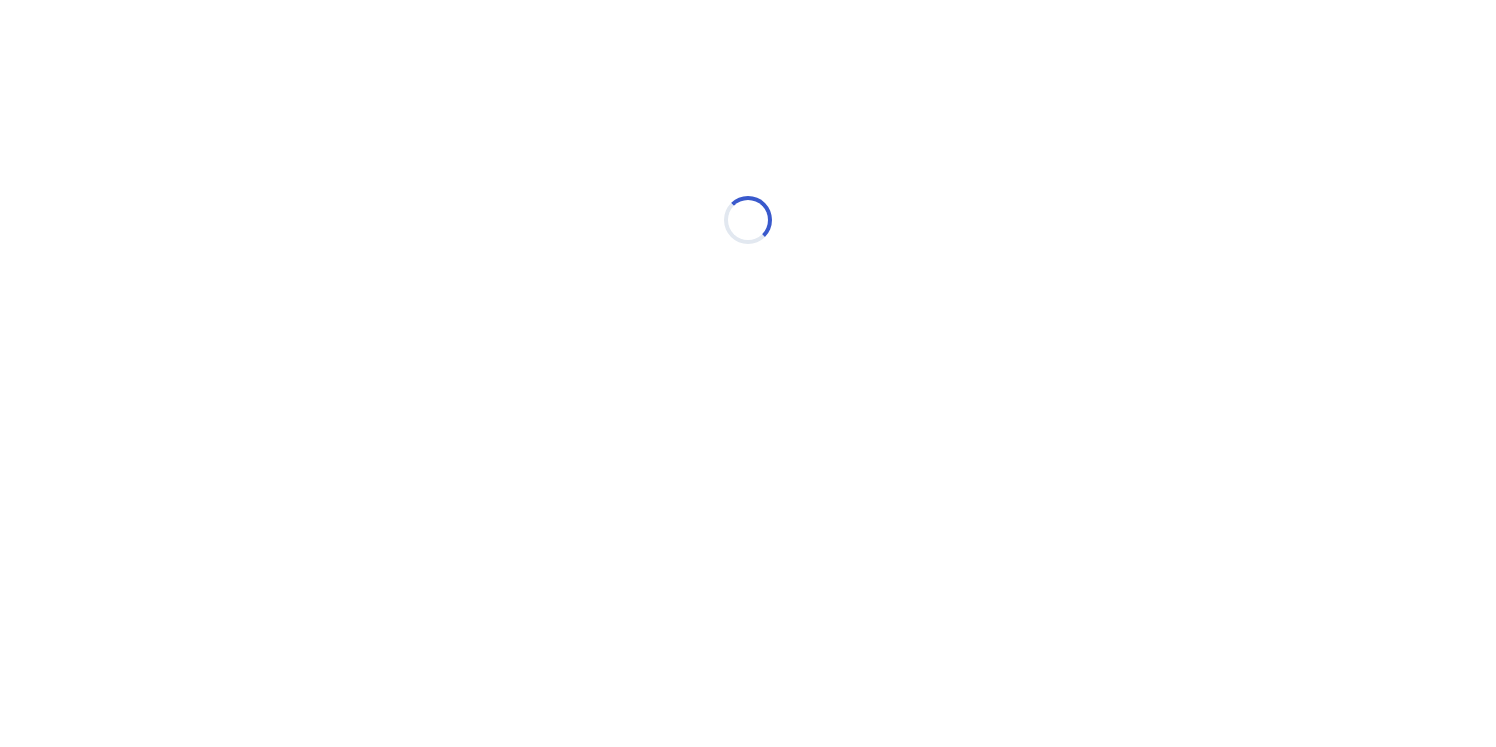 scroll, scrollTop: 0, scrollLeft: 0, axis: both 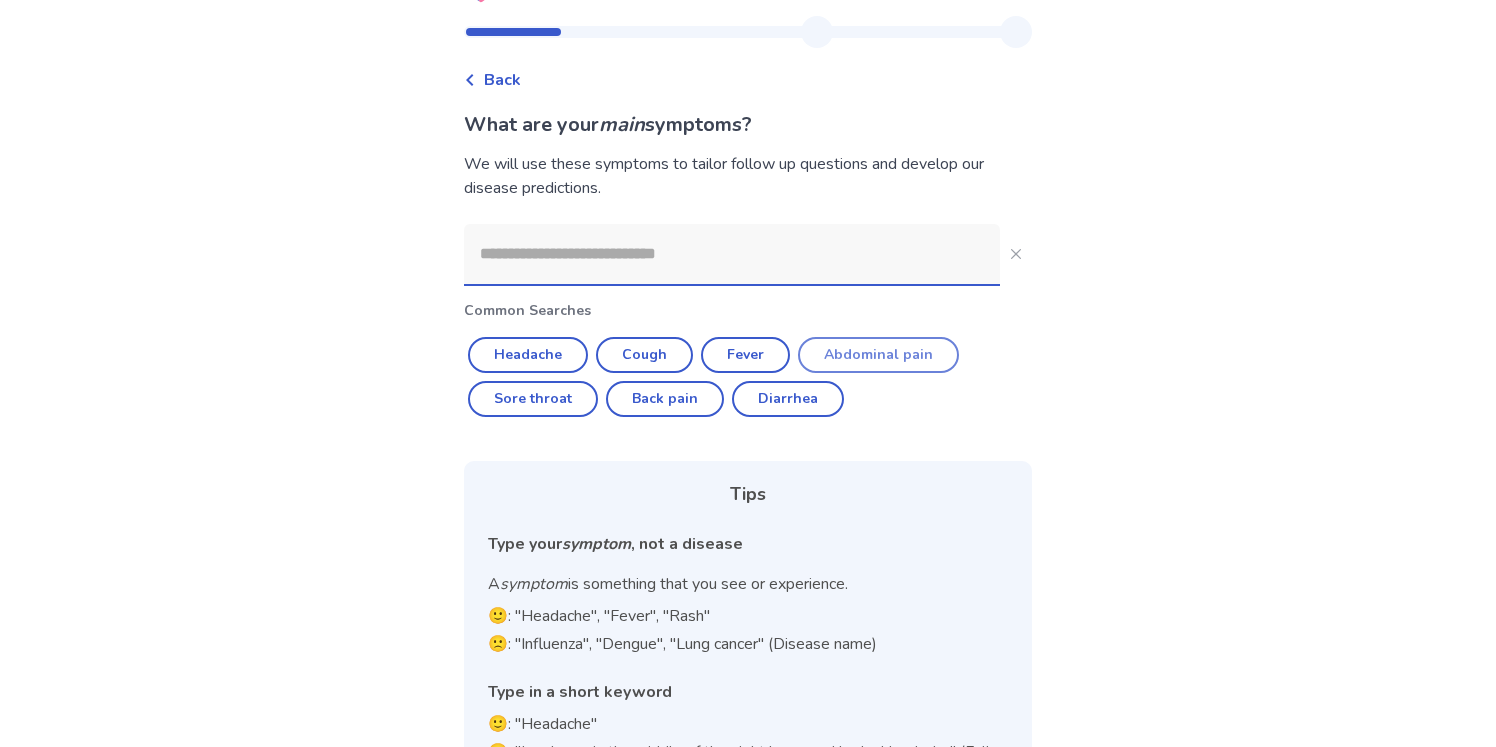click on "Abdominal pain" 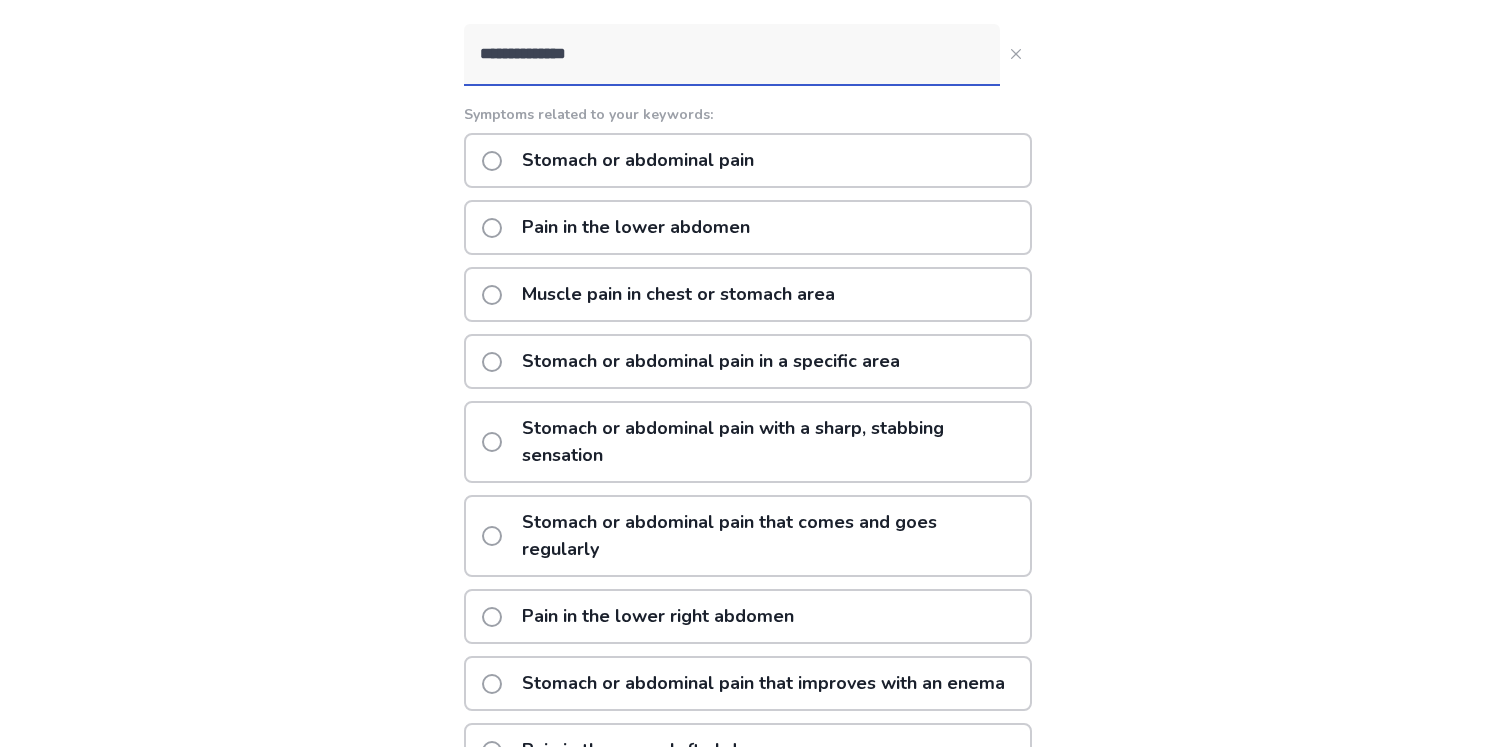 scroll, scrollTop: 216, scrollLeft: 0, axis: vertical 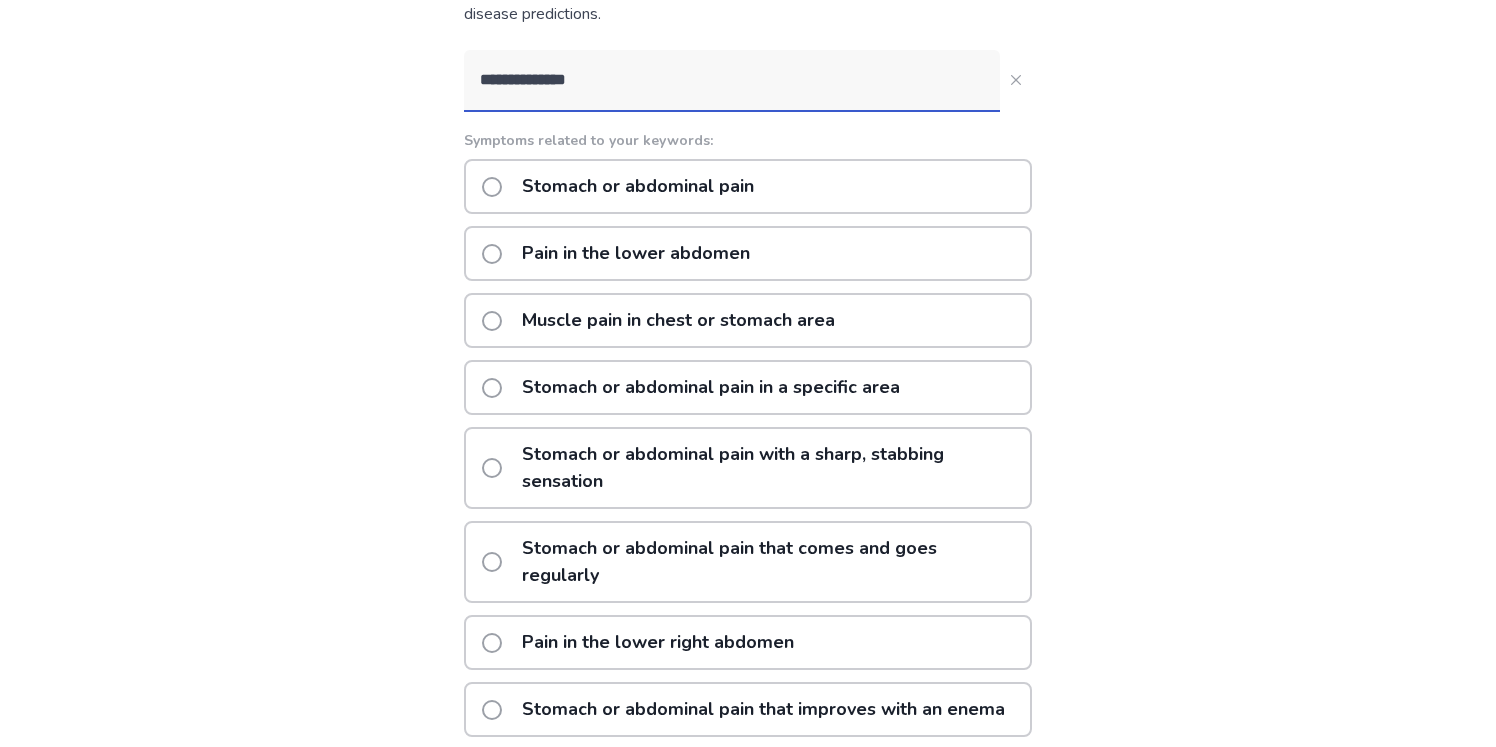 click on "Pain in the lower abdomen" 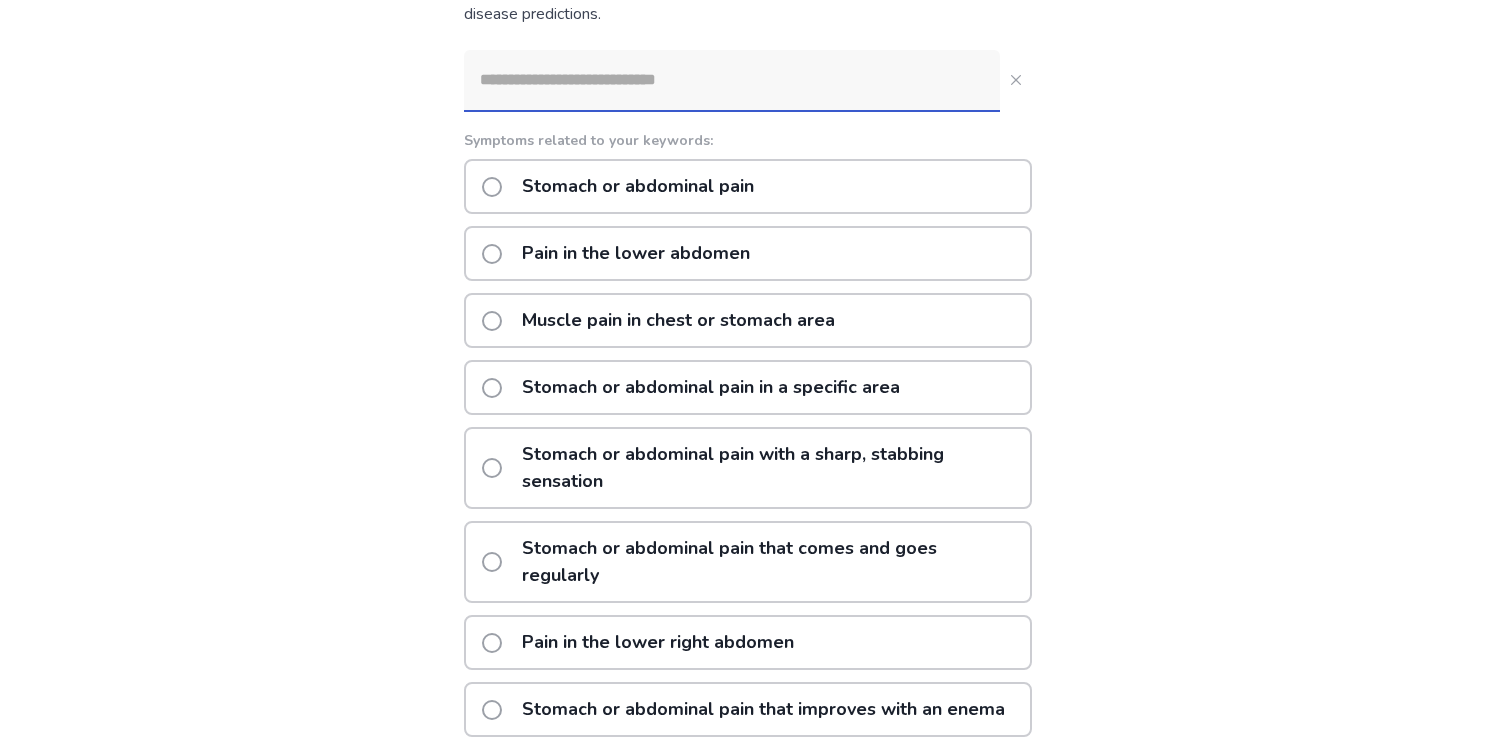 scroll, scrollTop: 0, scrollLeft: 0, axis: both 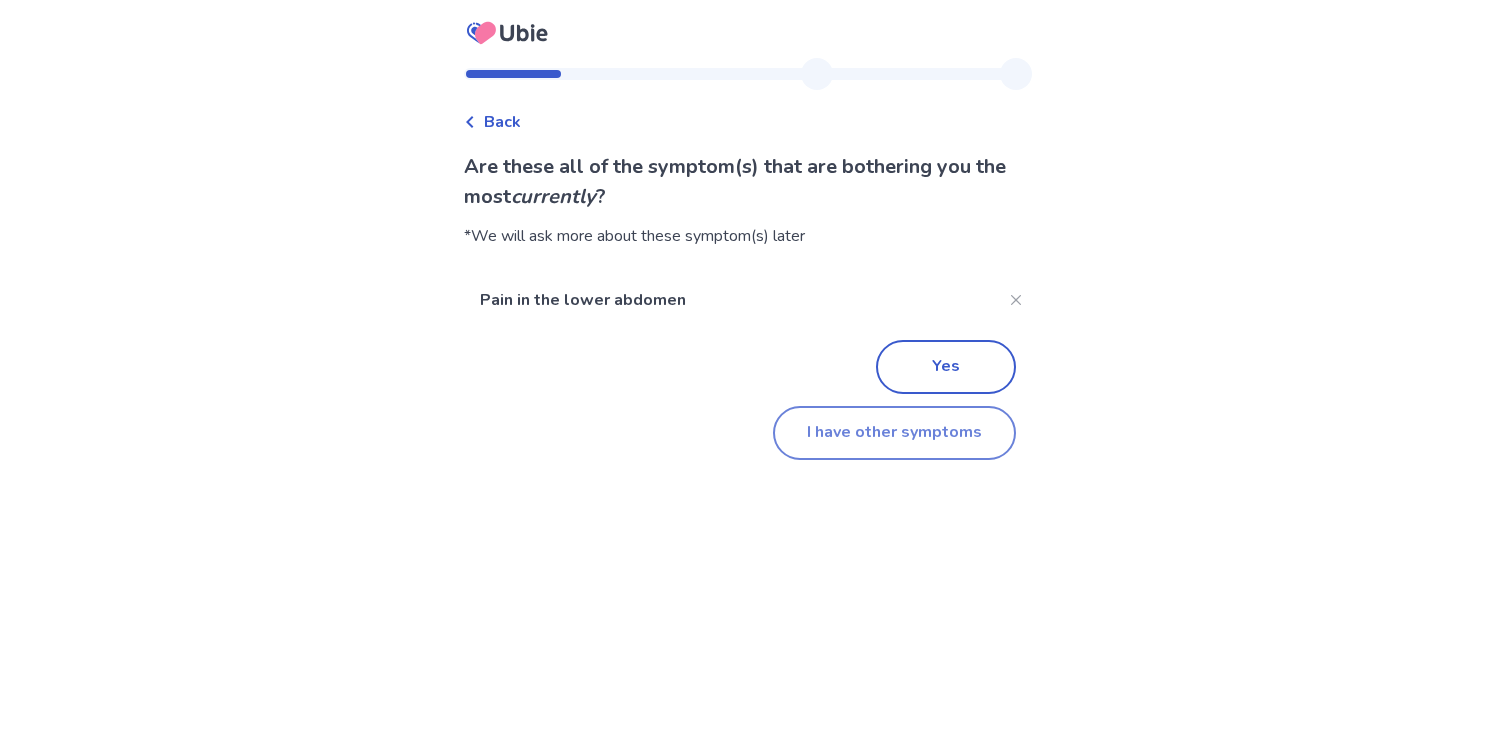 click on "I have other symptoms" 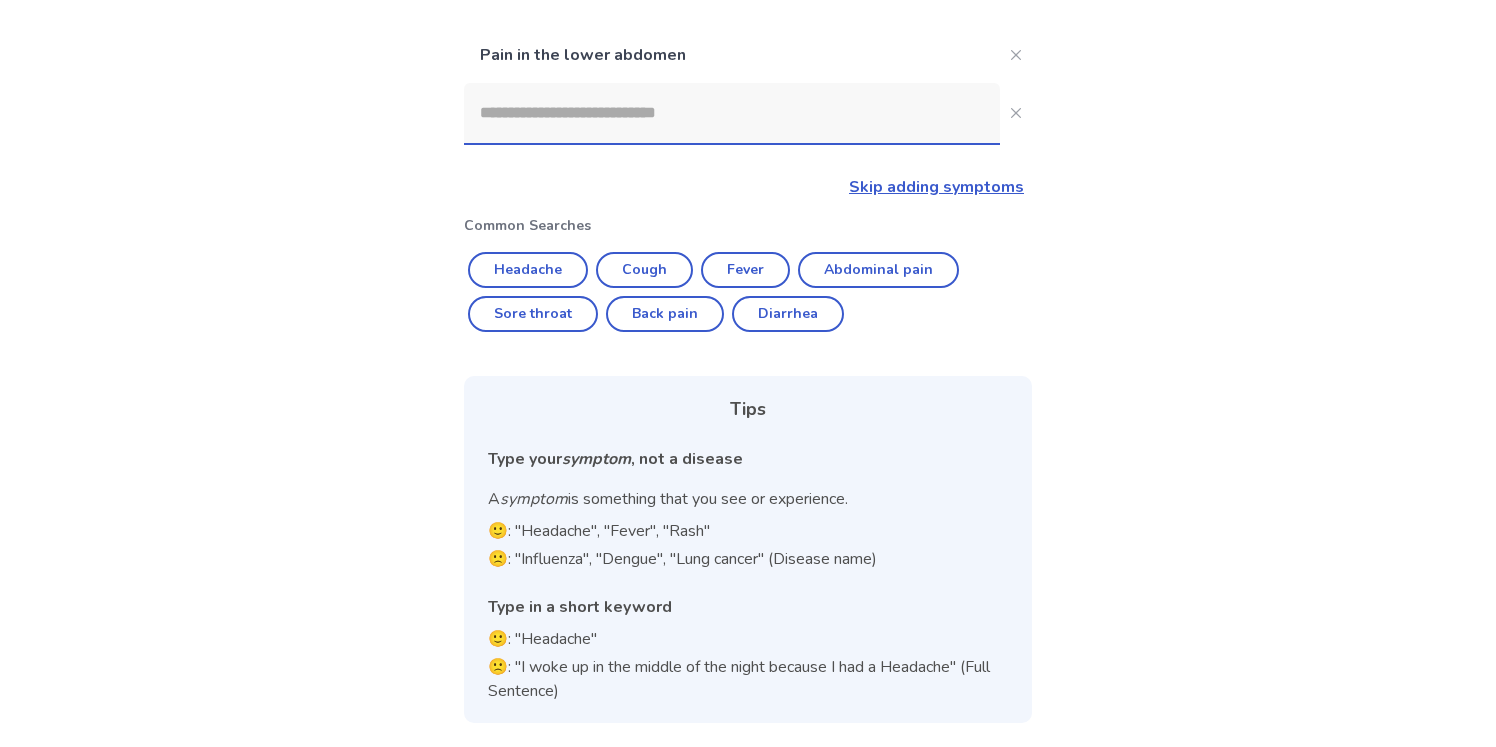 click 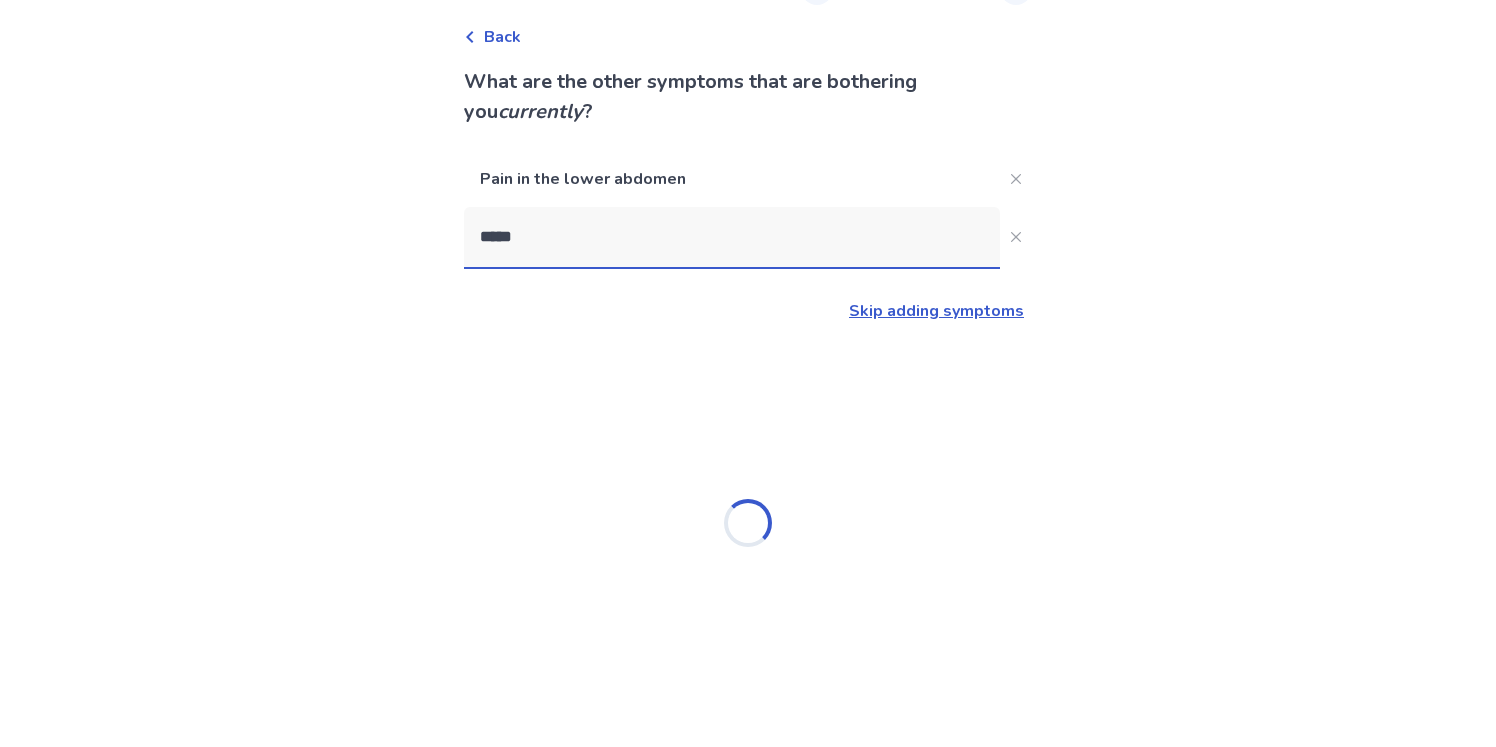 scroll, scrollTop: 209, scrollLeft: 0, axis: vertical 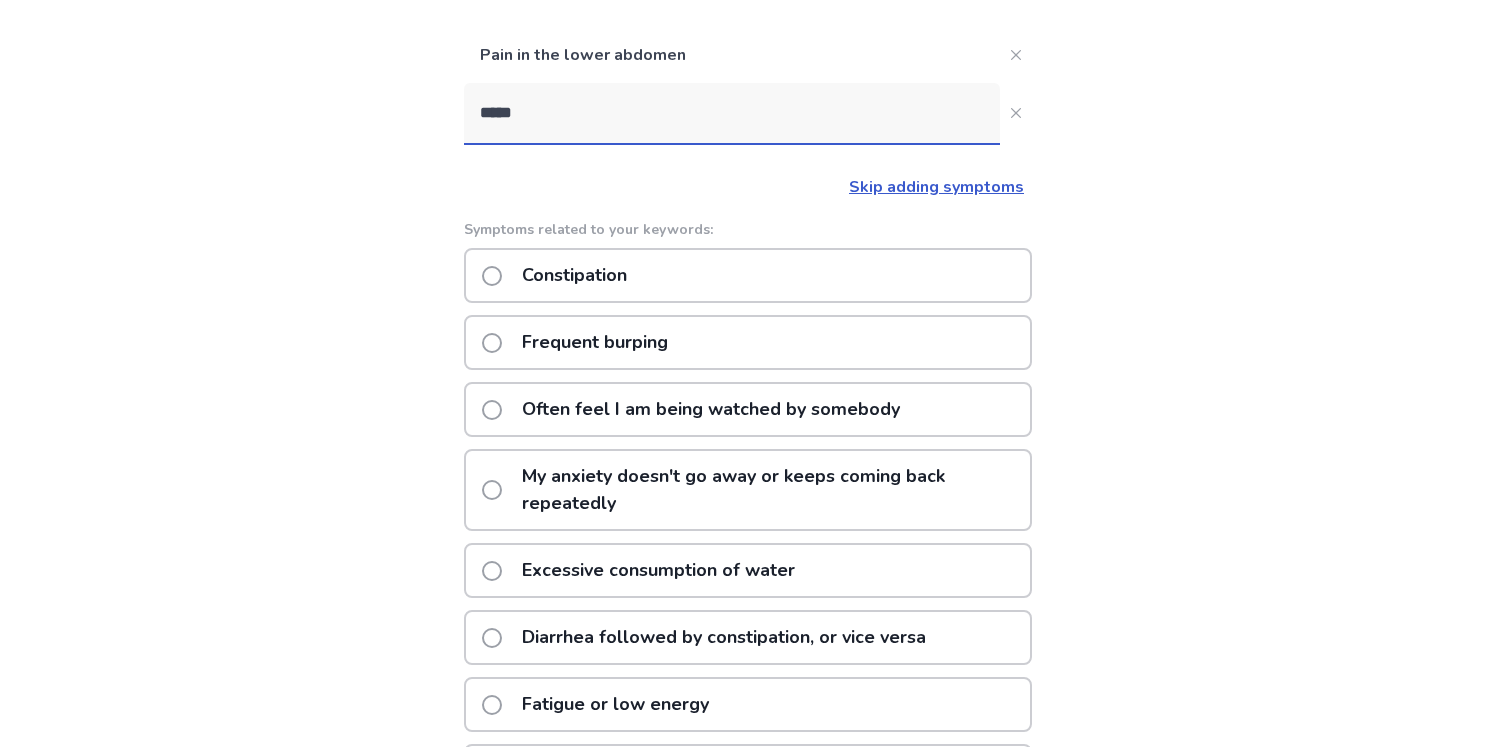 type on "*****" 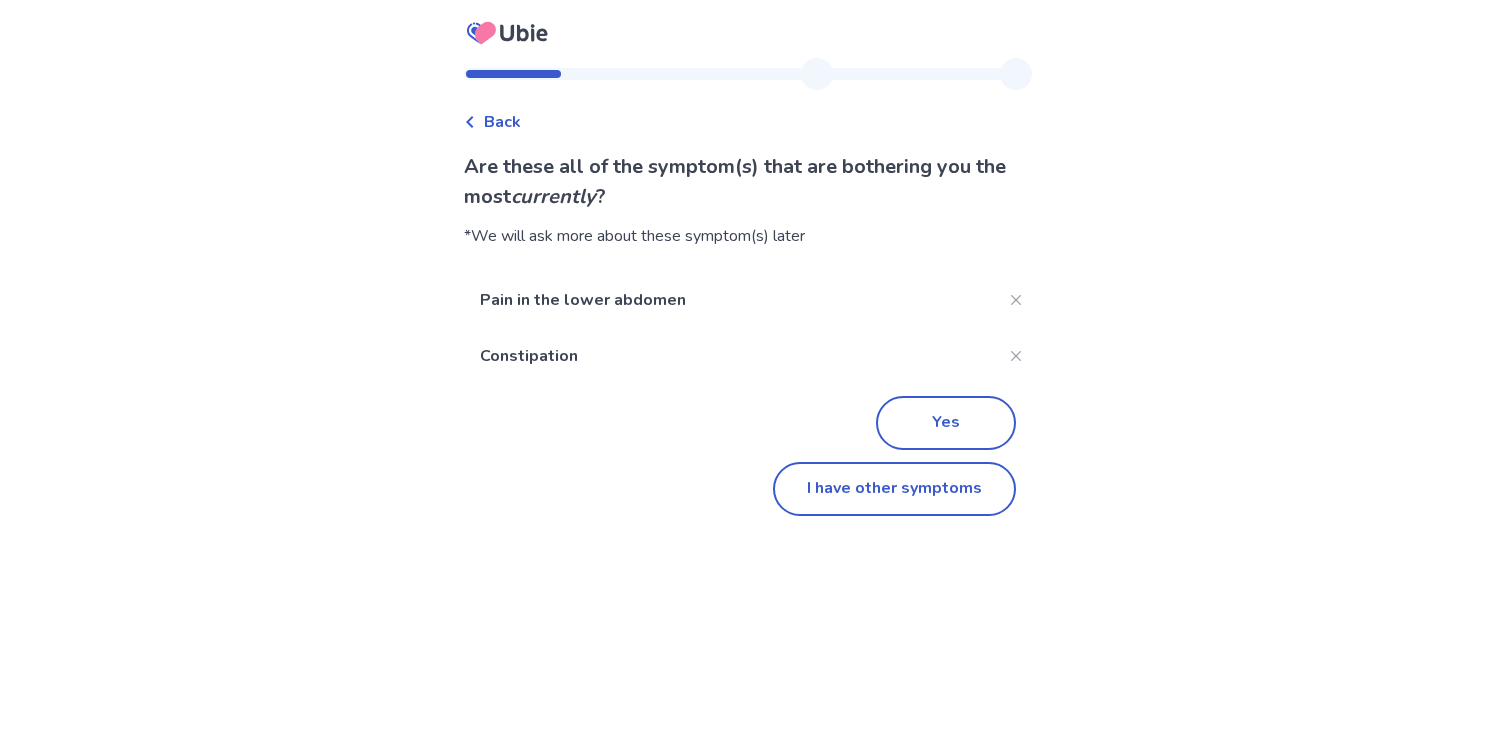 scroll, scrollTop: 0, scrollLeft: 0, axis: both 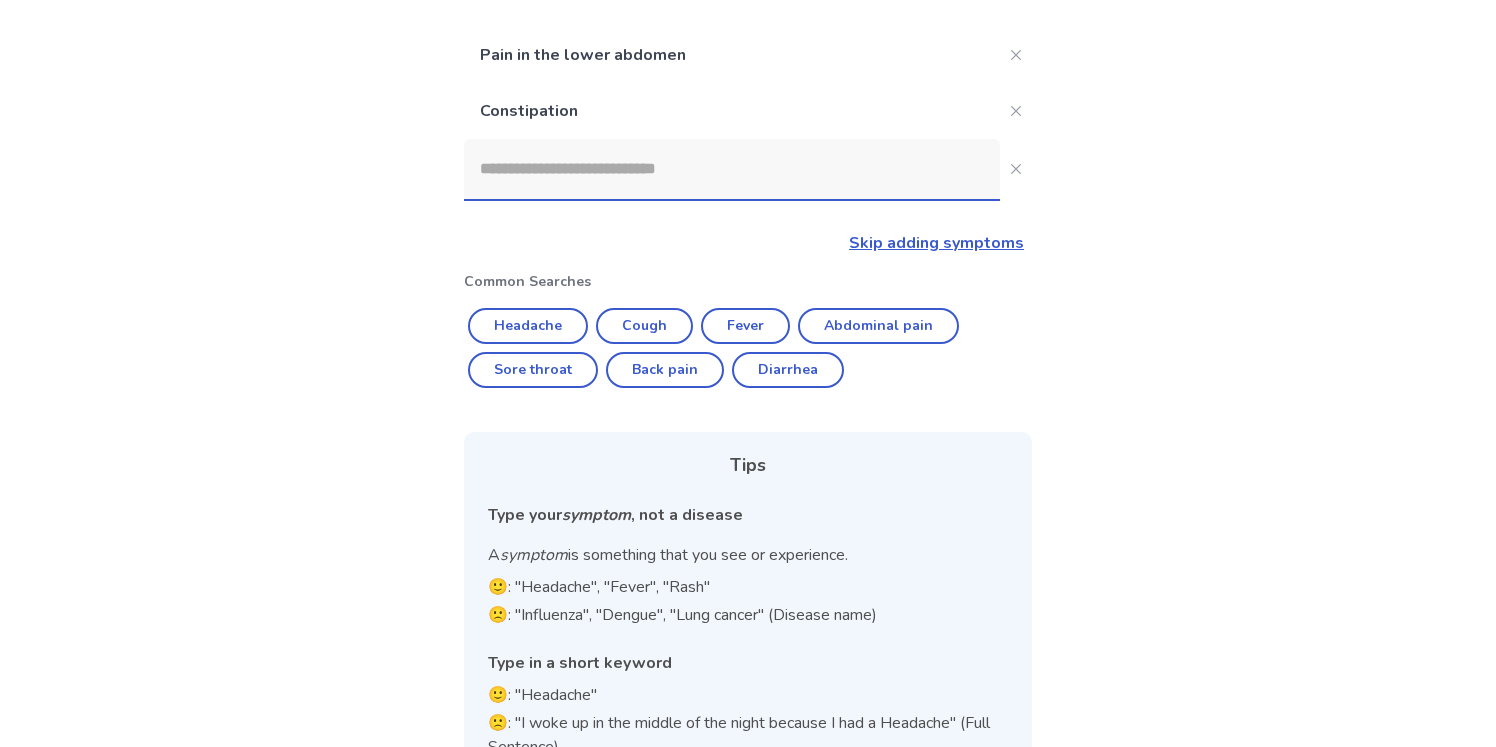 click 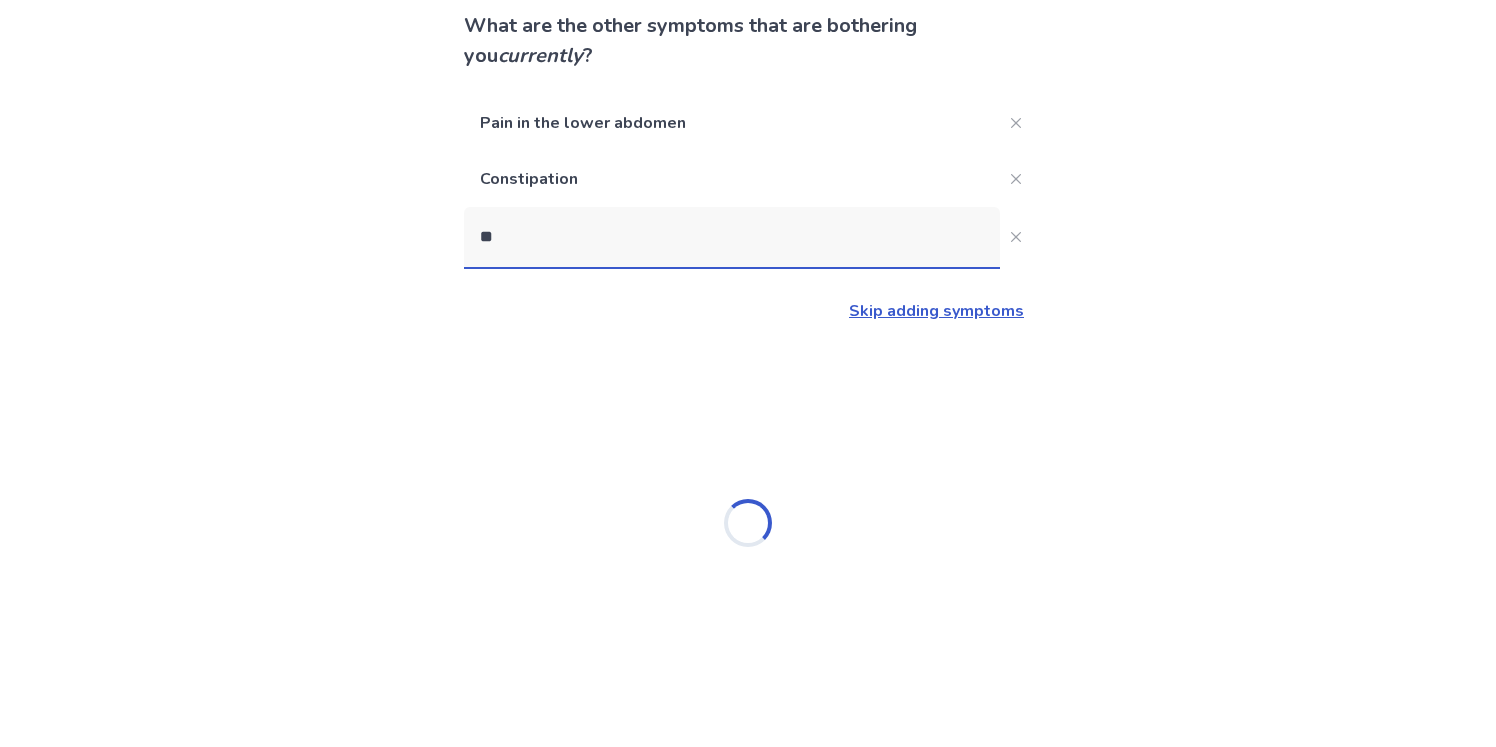 scroll, scrollTop: 141, scrollLeft: 0, axis: vertical 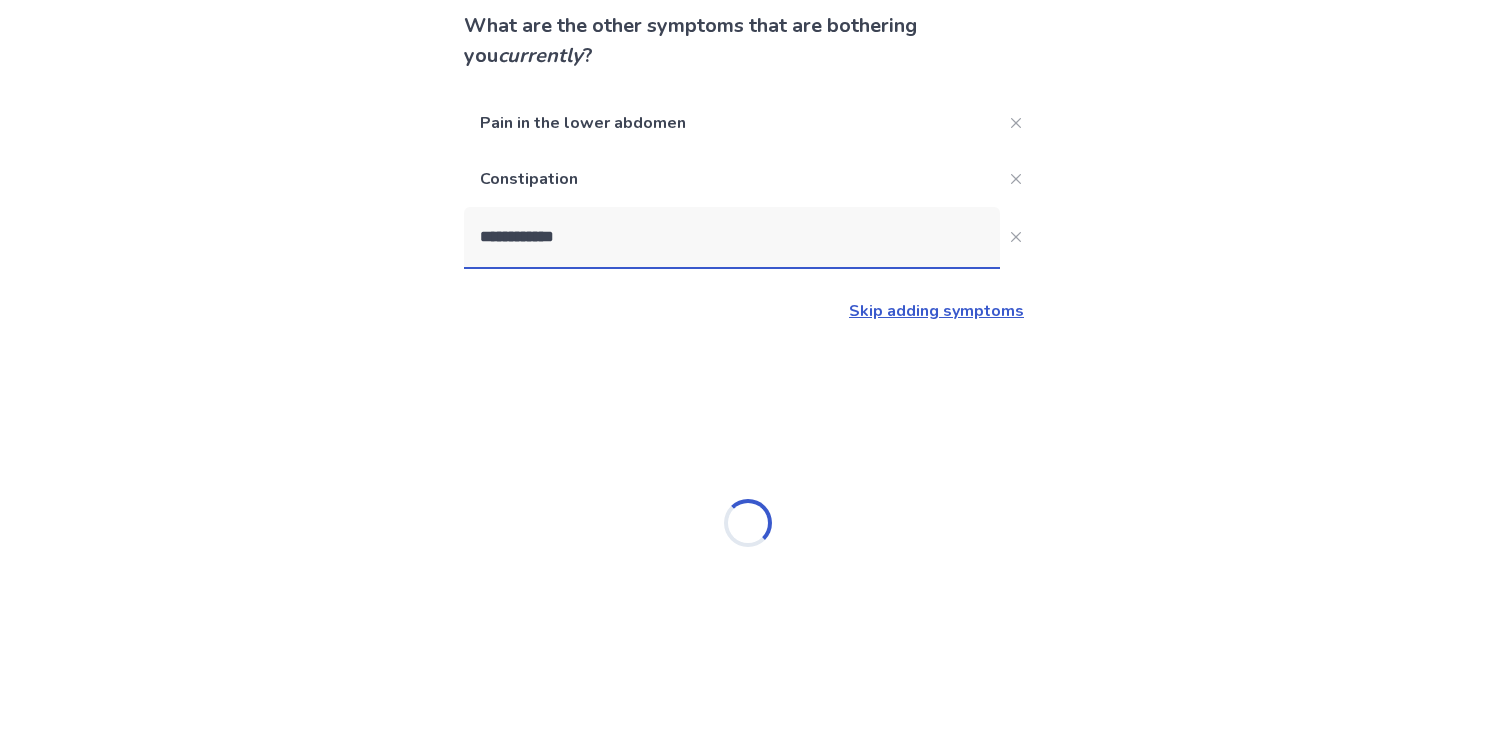 type on "**********" 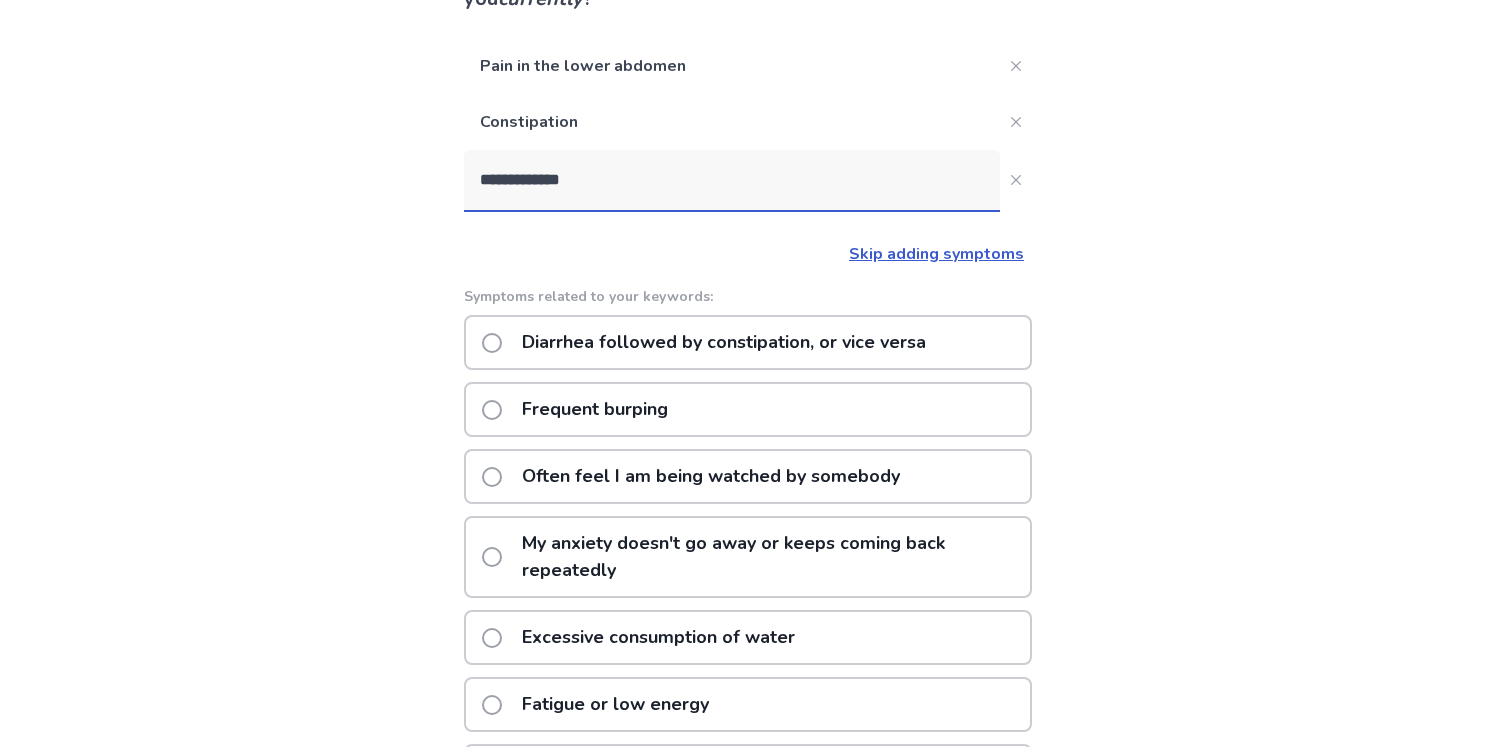 scroll, scrollTop: 180, scrollLeft: 0, axis: vertical 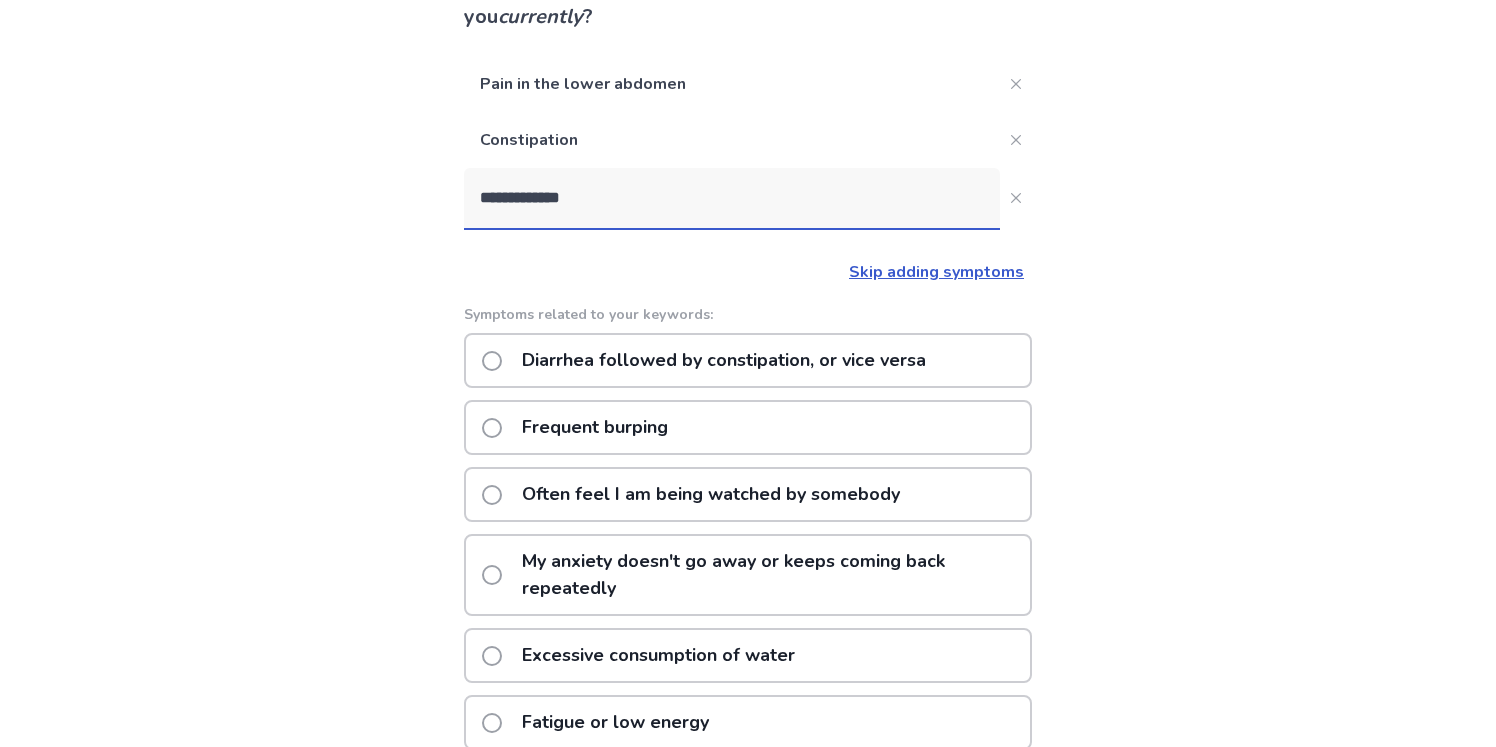click on "Diarrhea followed by constipation, or vice versa" 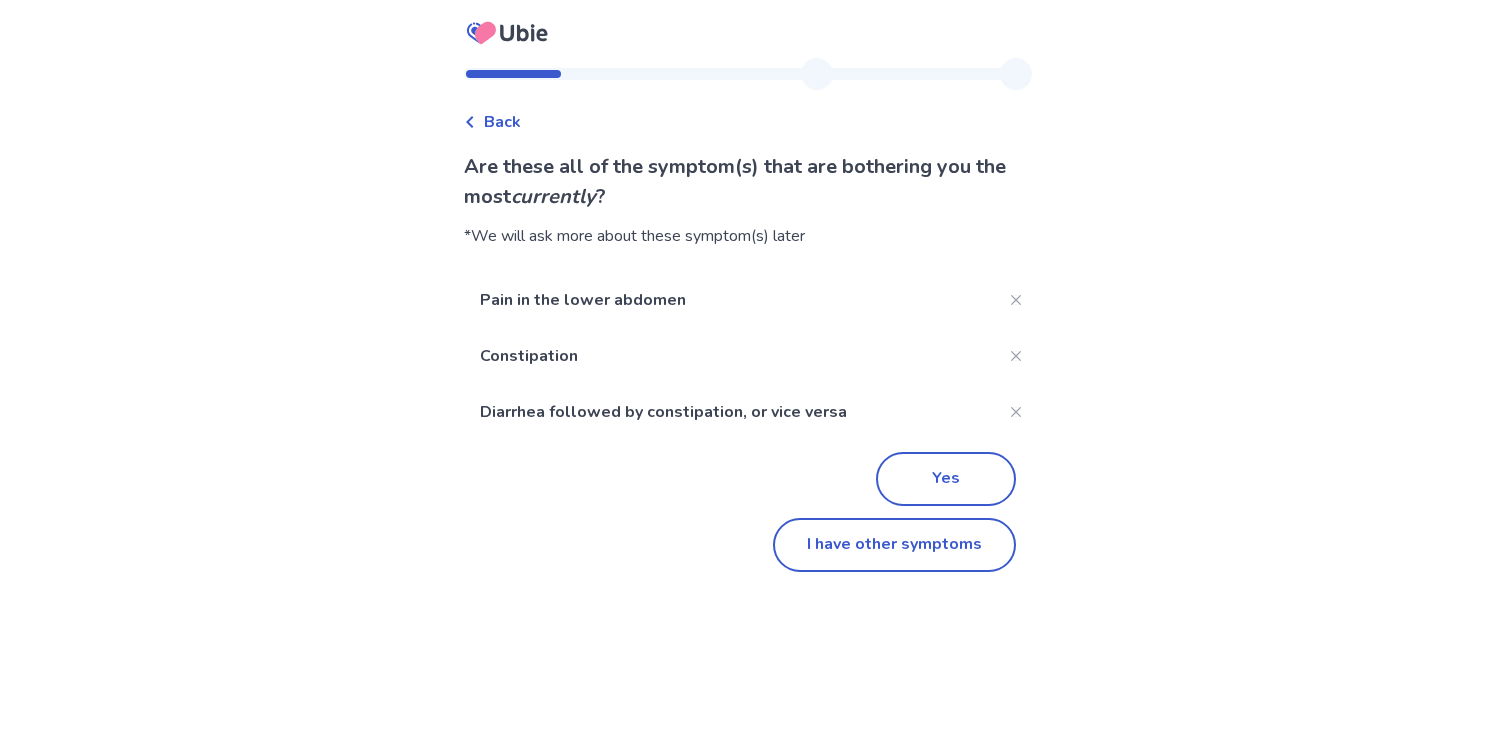 scroll, scrollTop: 0, scrollLeft: 0, axis: both 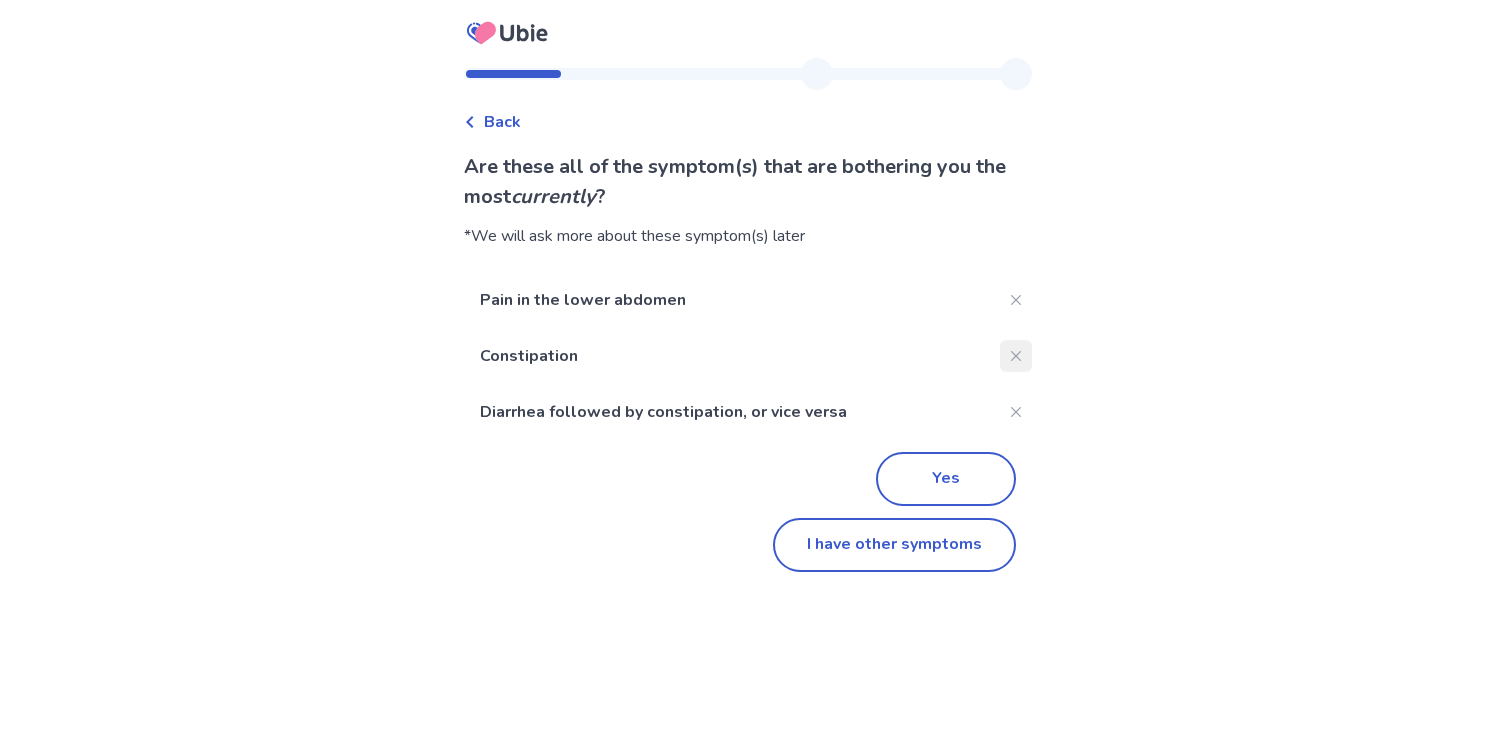 click 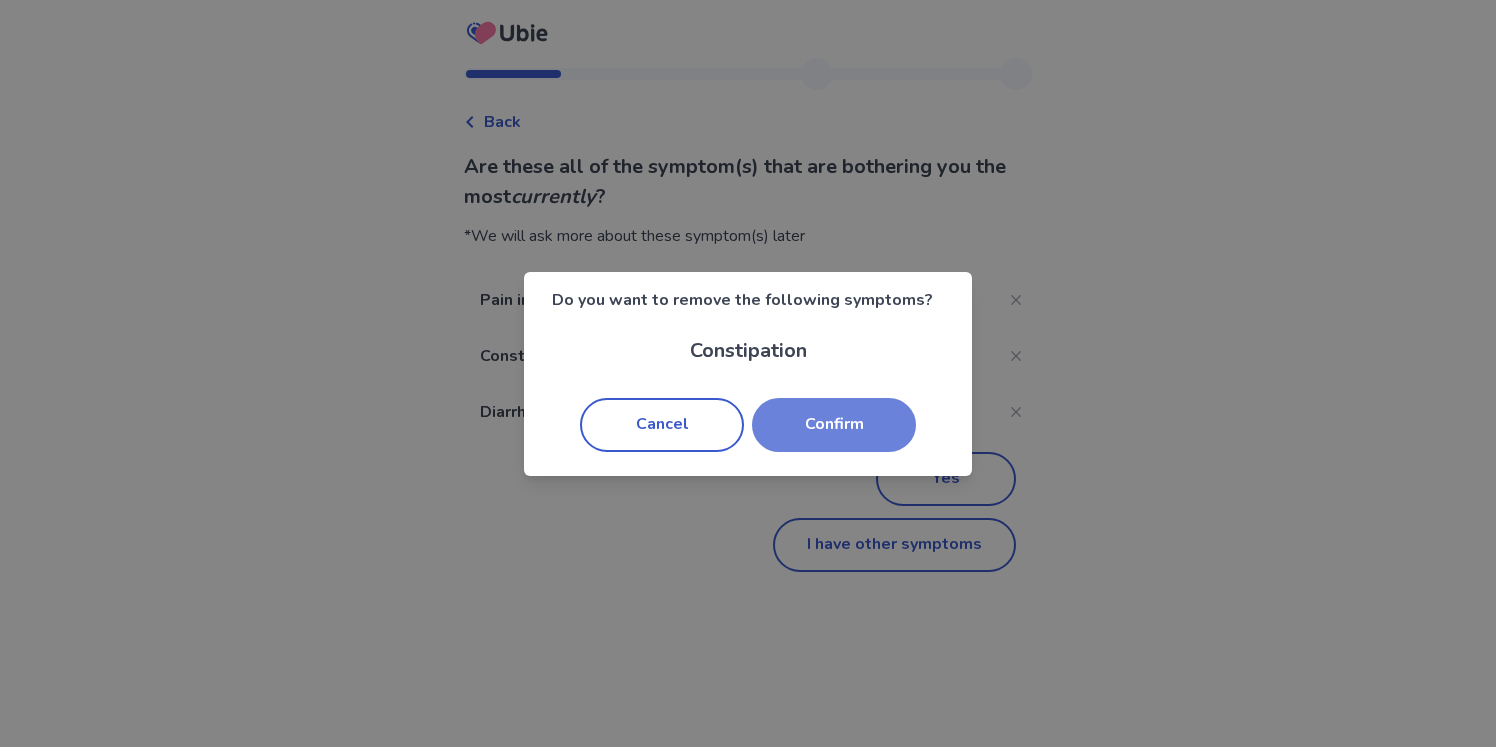 click on "Confirm" at bounding box center (834, 425) 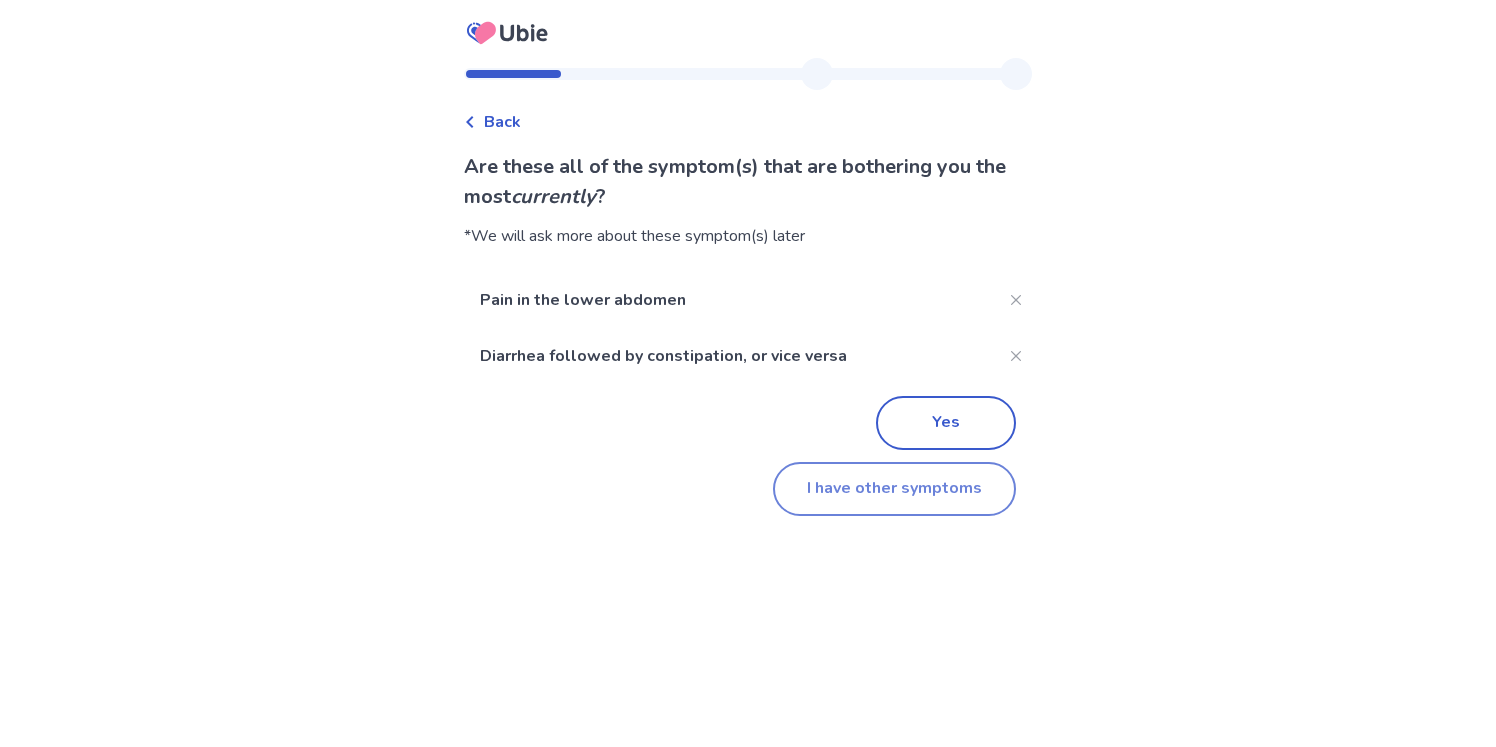 click on "I have other symptoms" 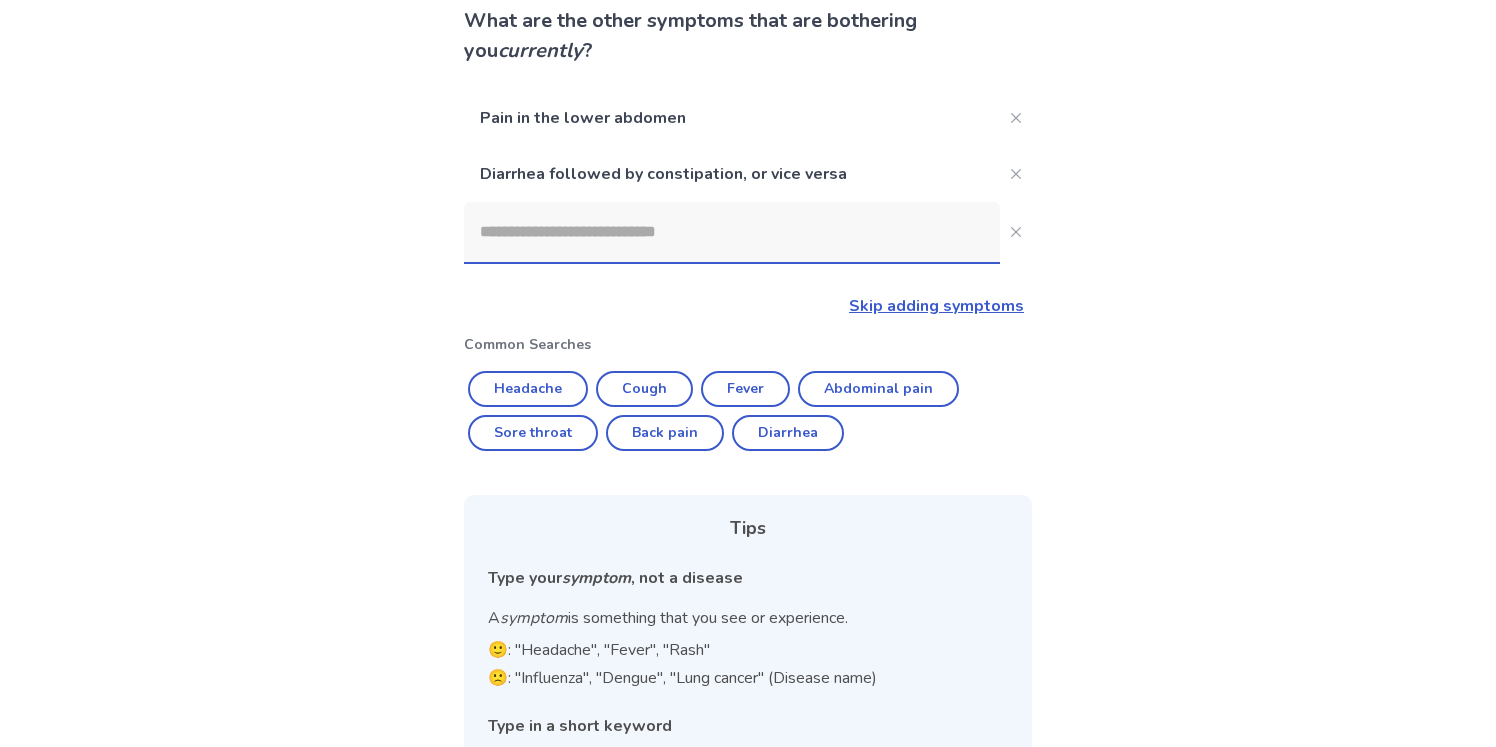 scroll, scrollTop: 144, scrollLeft: 0, axis: vertical 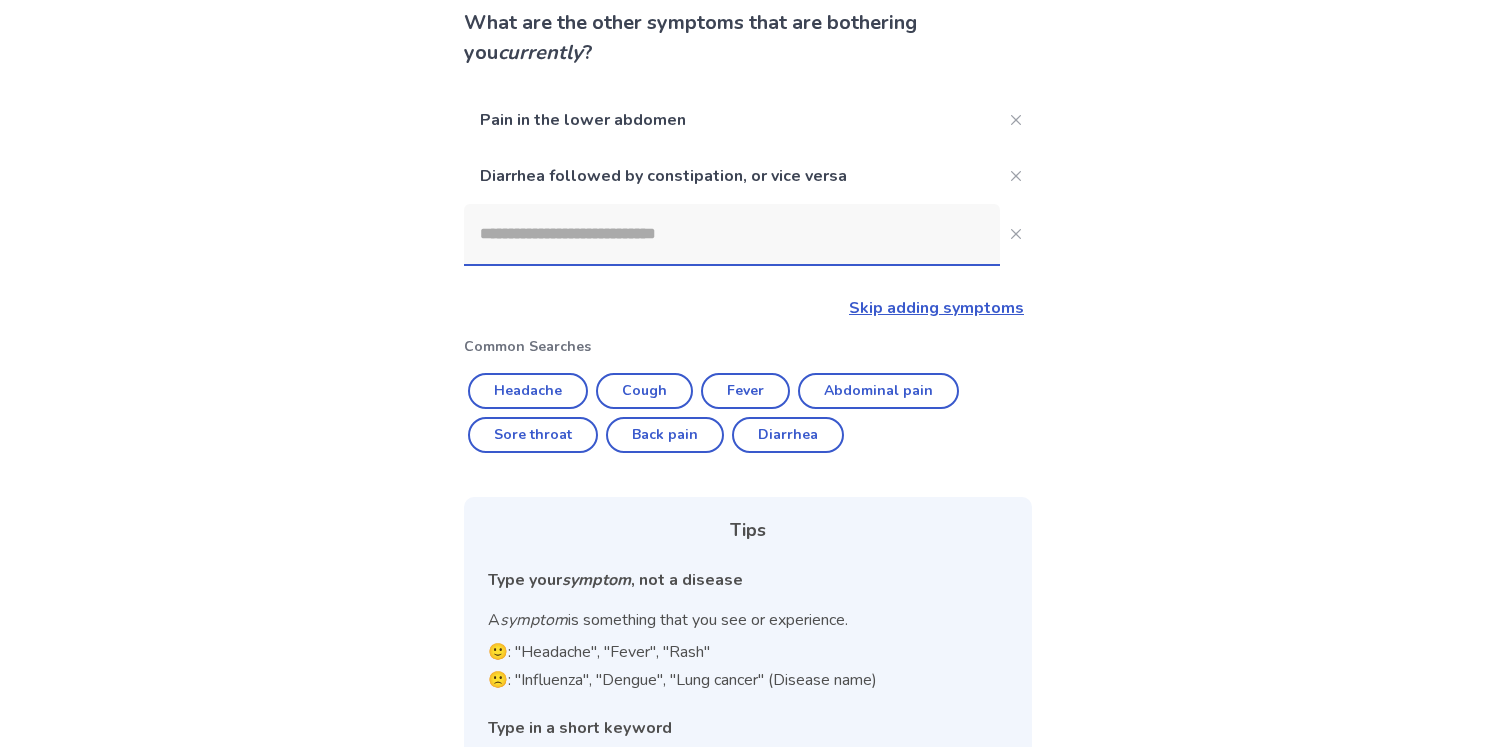 click 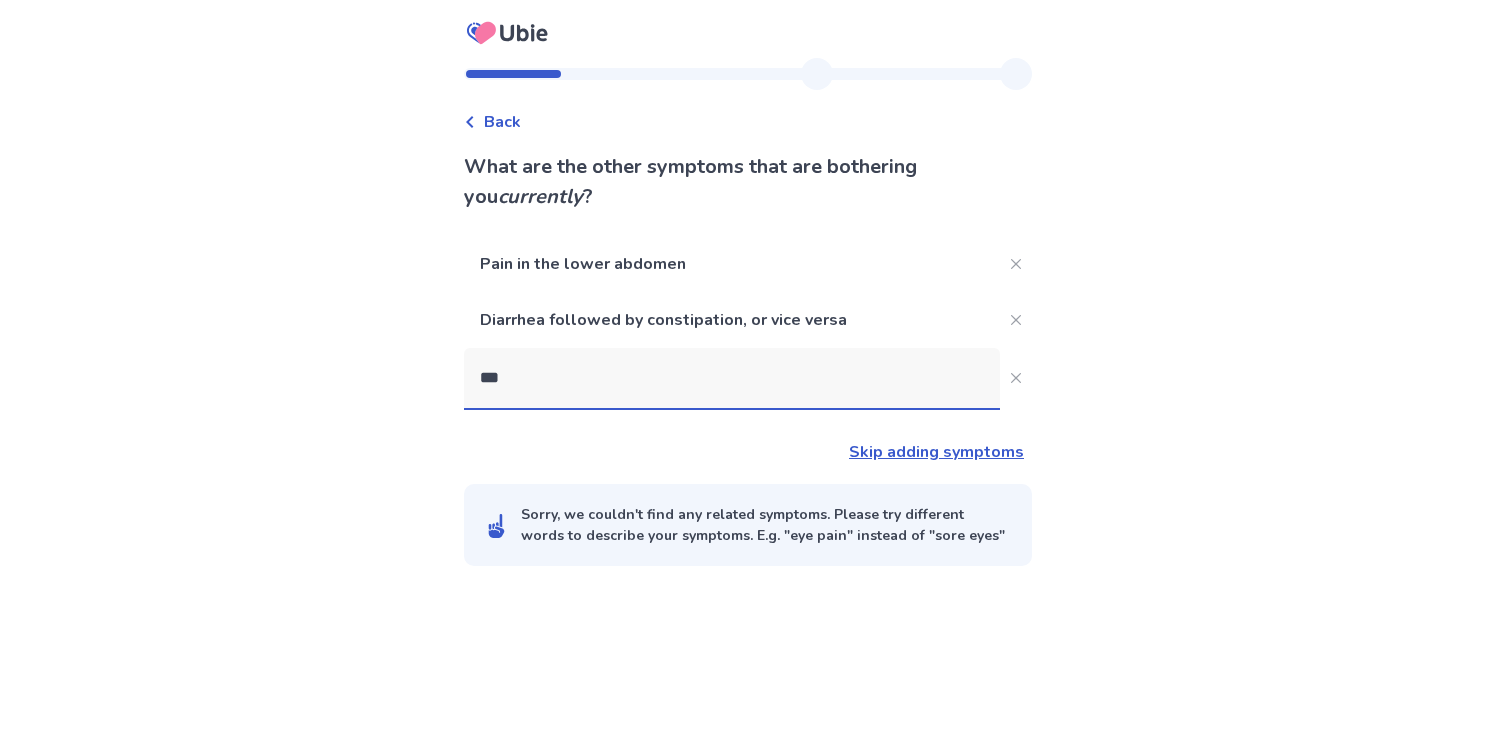 scroll, scrollTop: 0, scrollLeft: 0, axis: both 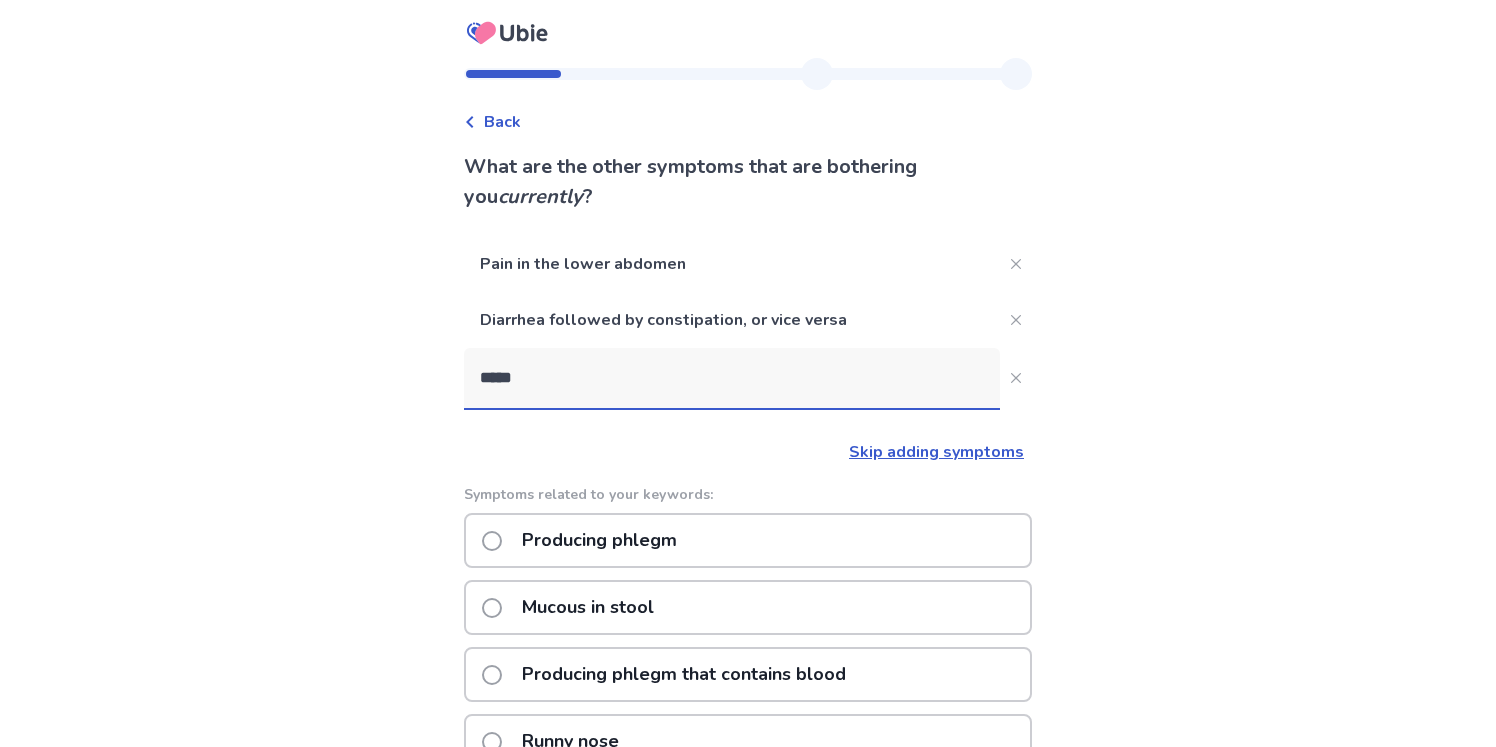 type on "*****" 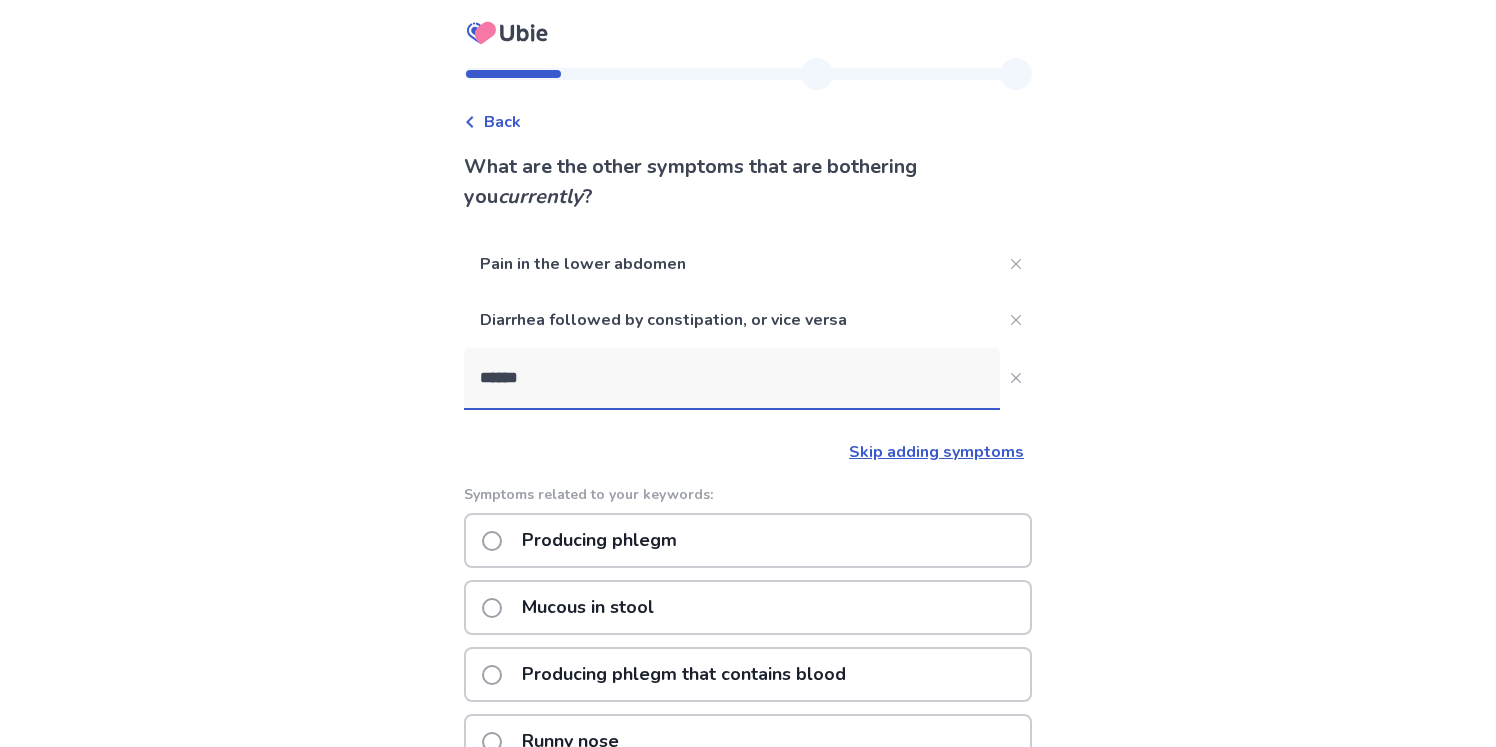 click on "Mucous in stool" 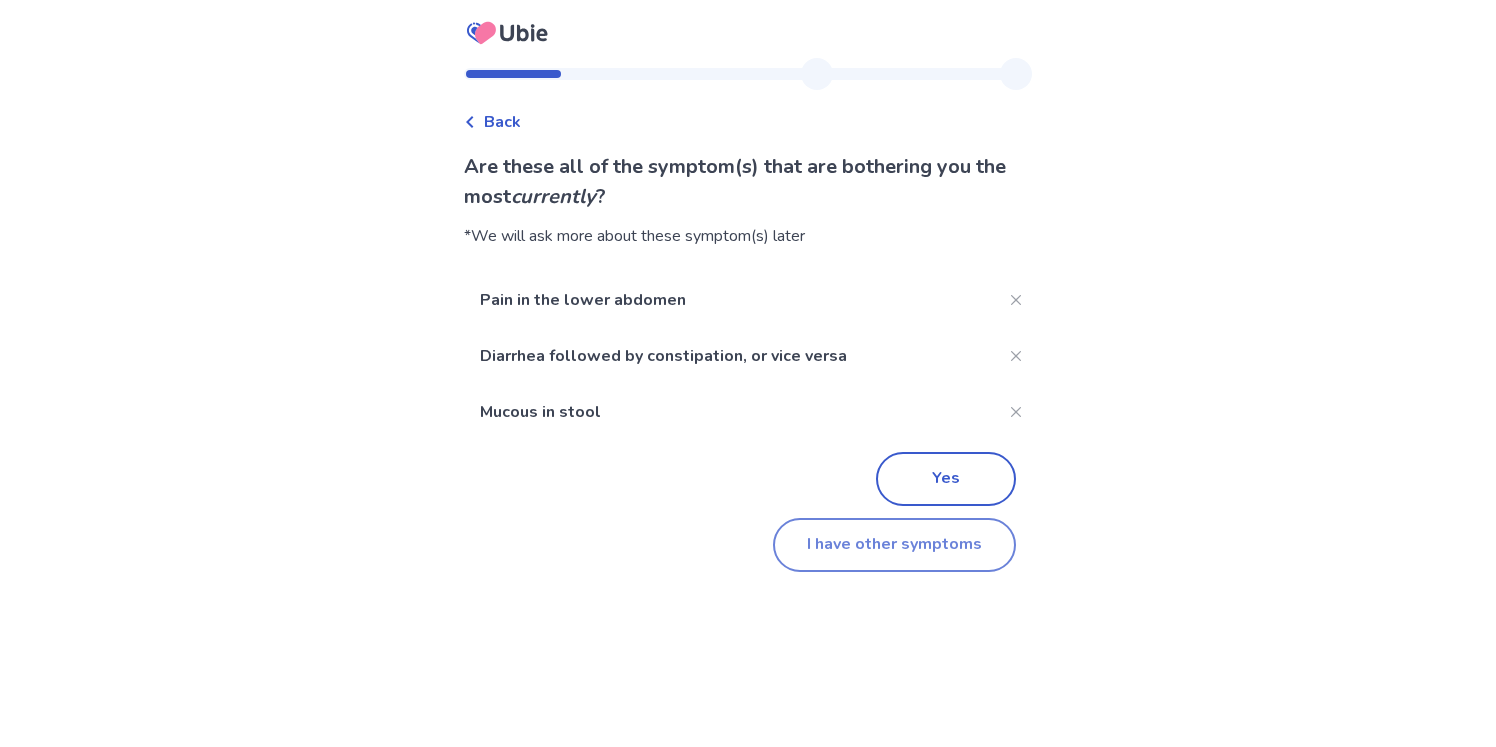 click on "I have other symptoms" 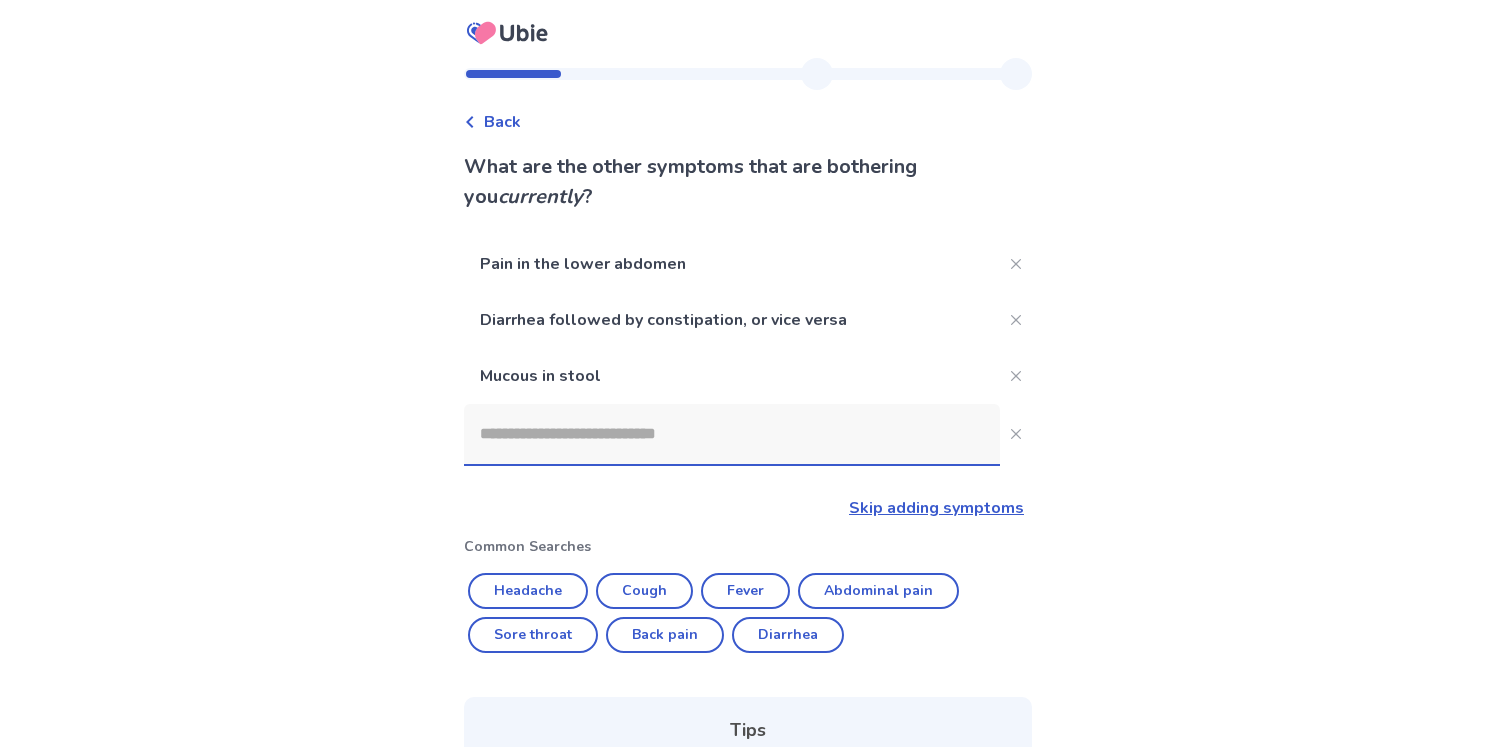 click 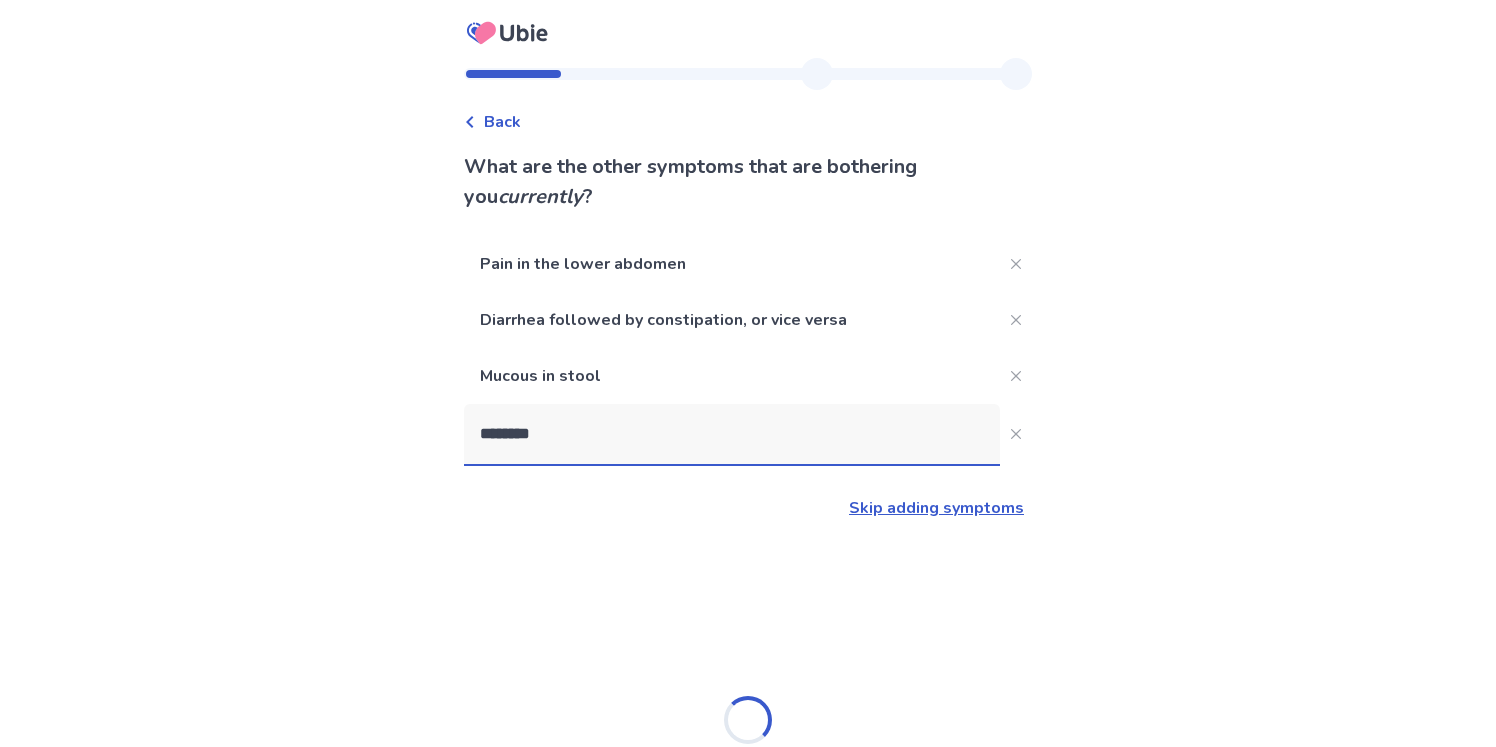 type on "*********" 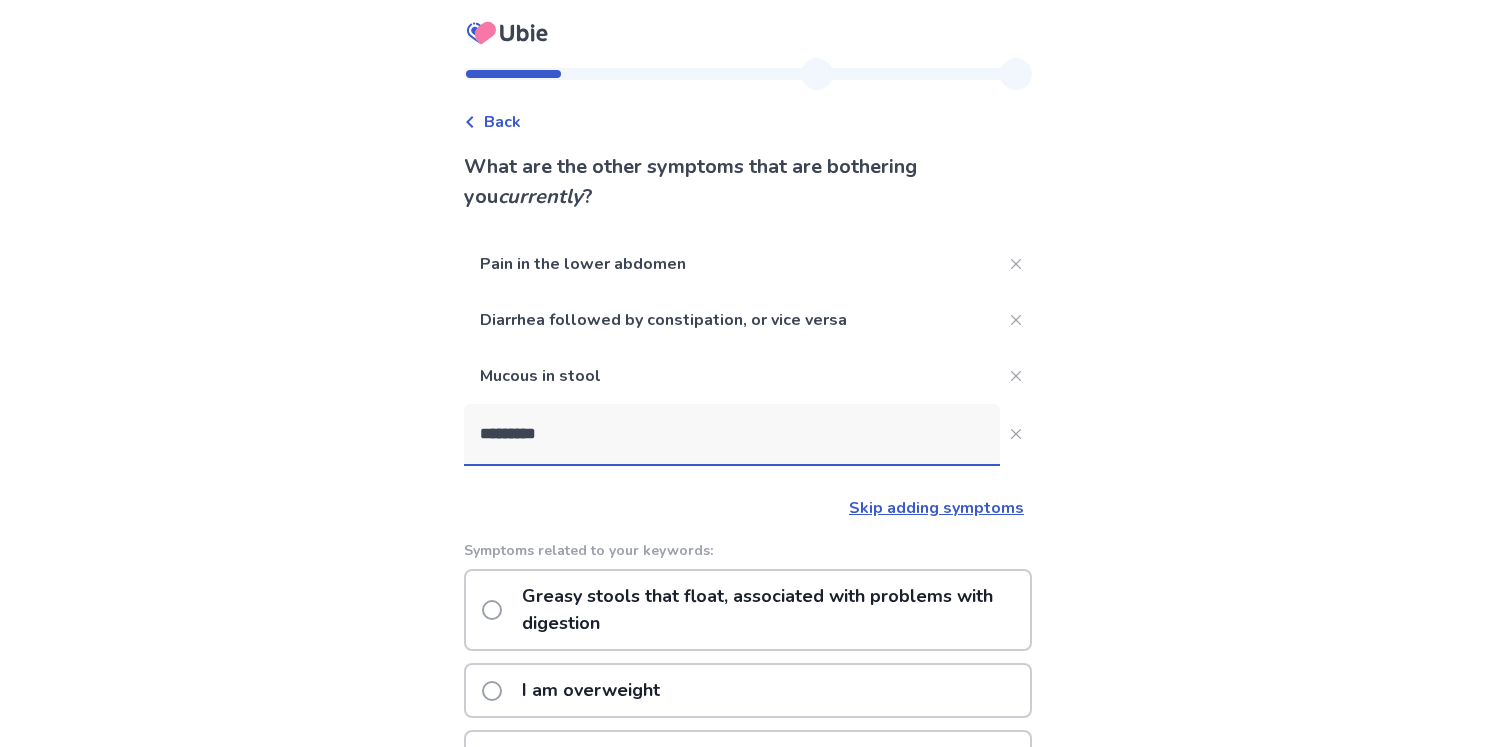 click on "Greasy stools that float, associated with problems with digestion" 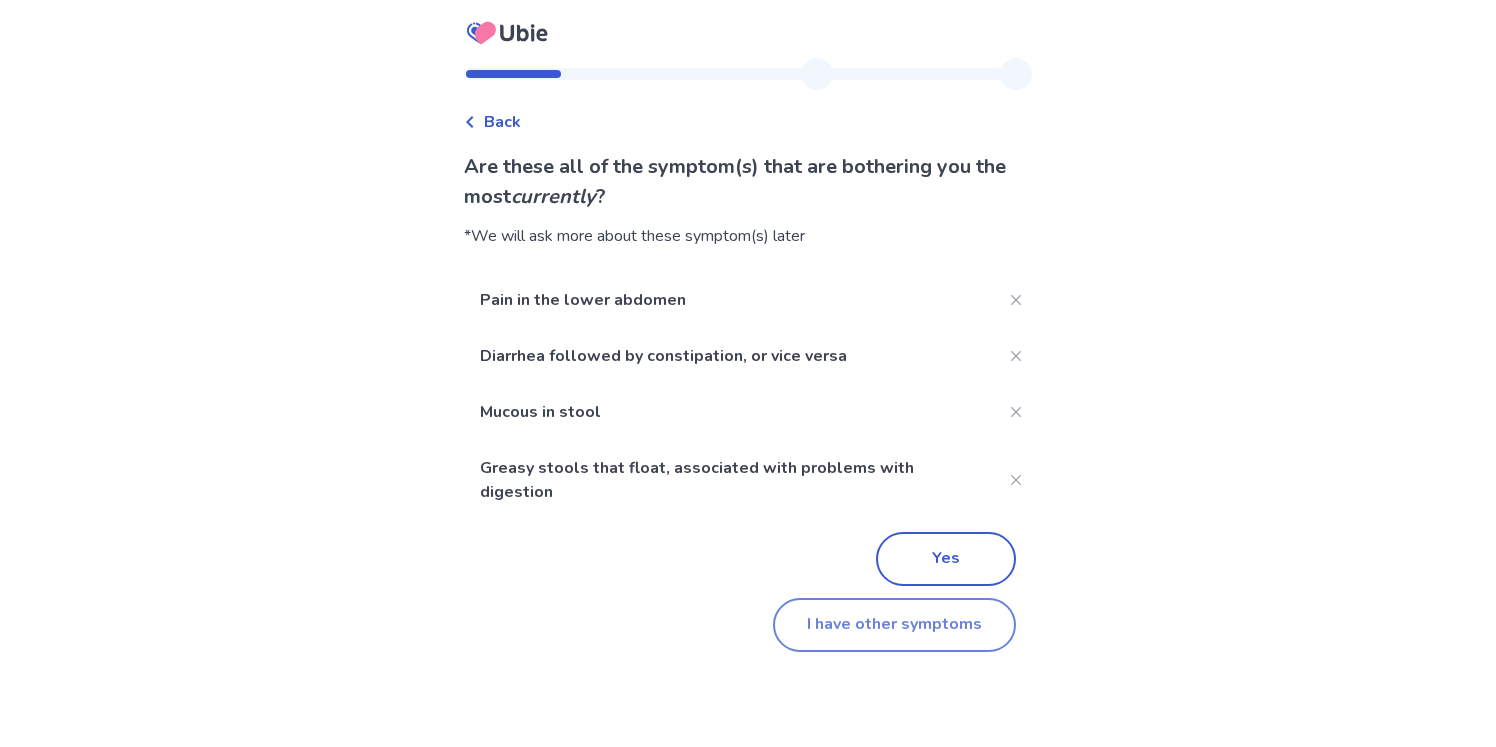 click on "I have other symptoms" 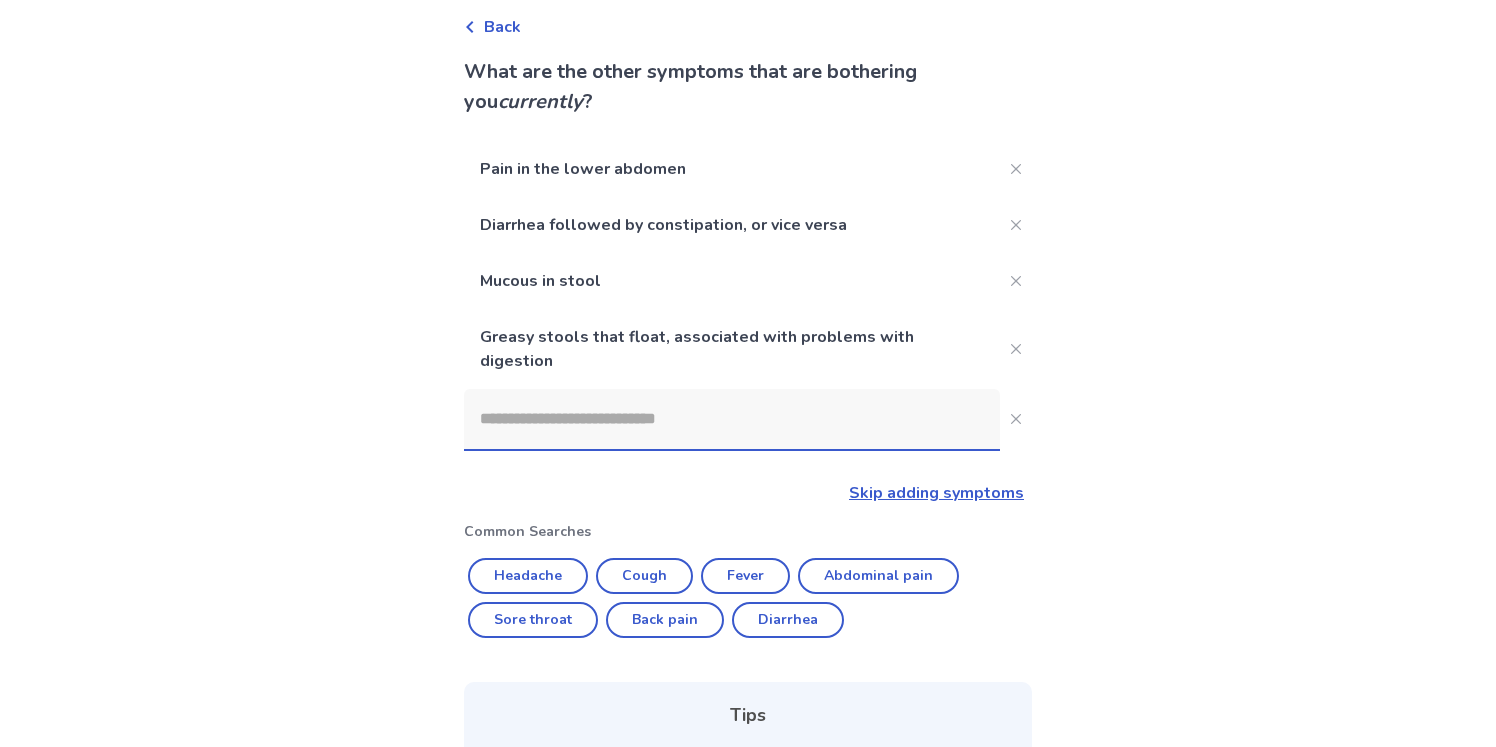 scroll, scrollTop: 85, scrollLeft: 0, axis: vertical 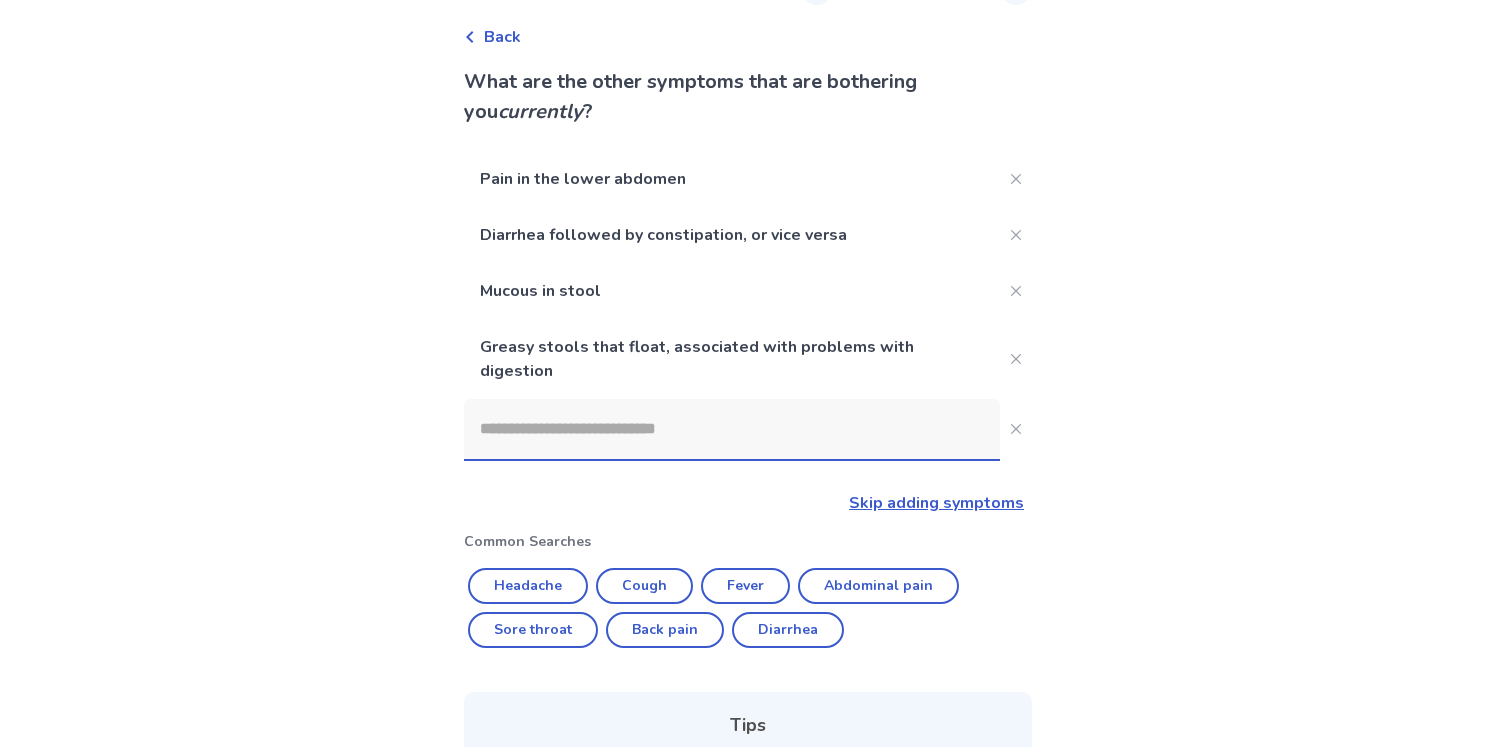 click 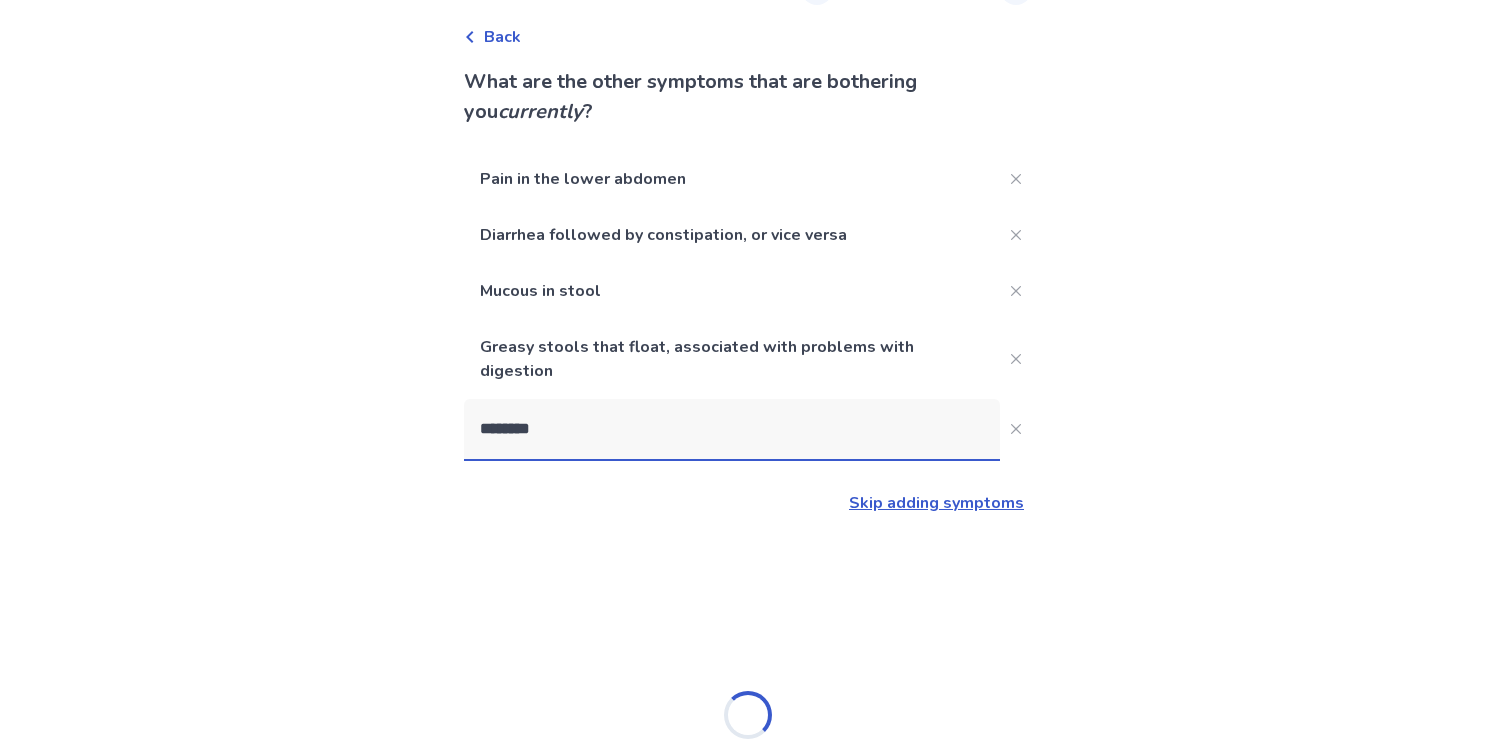 type on "*********" 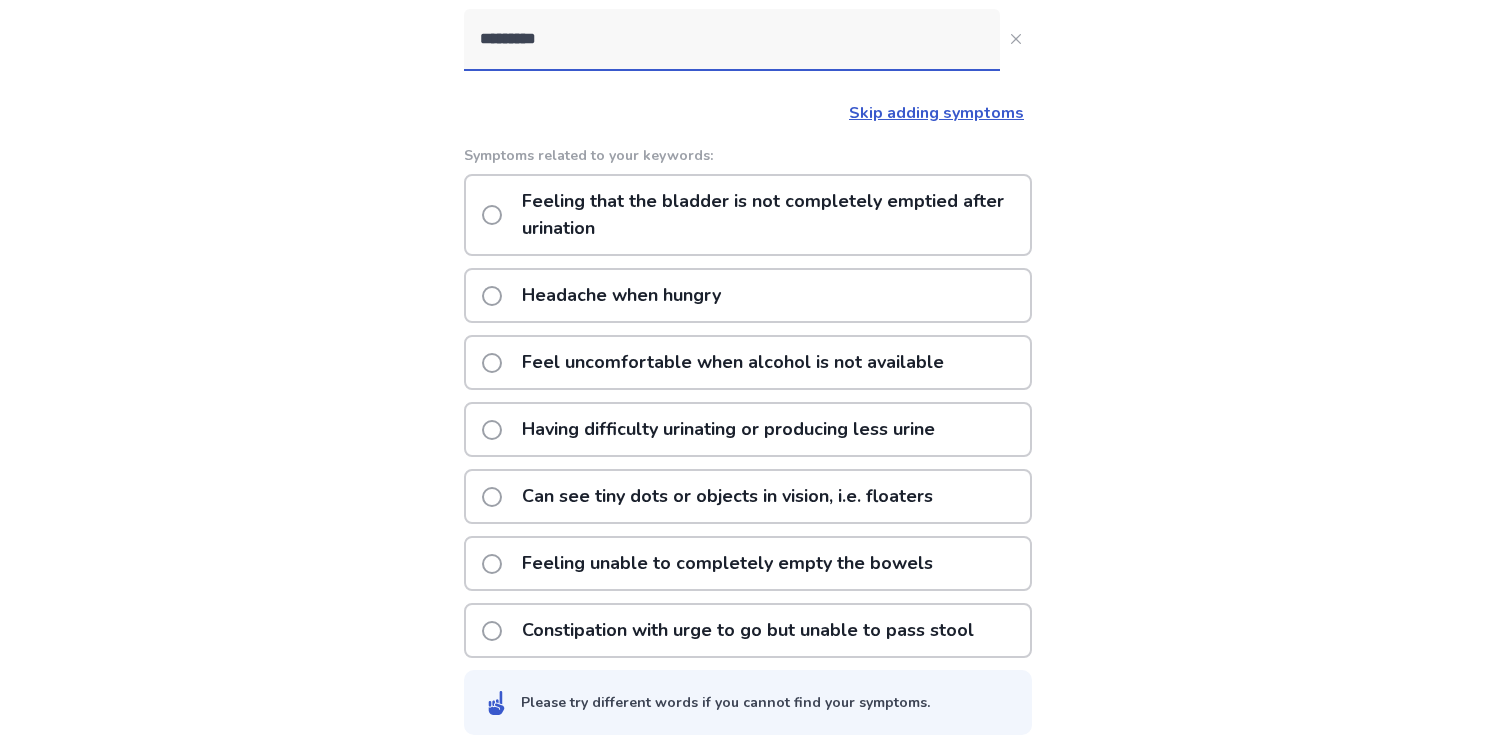 scroll, scrollTop: 481, scrollLeft: 0, axis: vertical 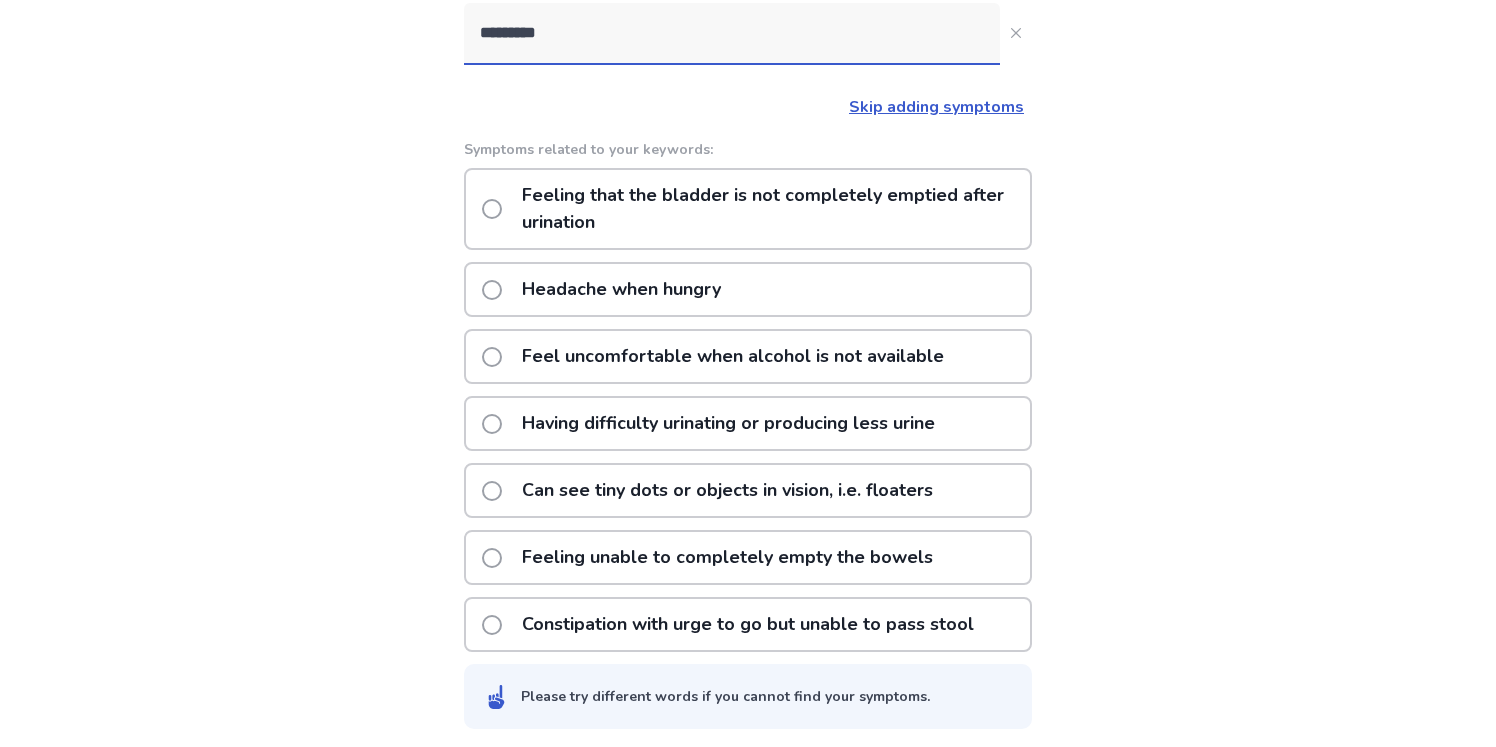 click on "Constipation with urge to go but unable to pass stool" 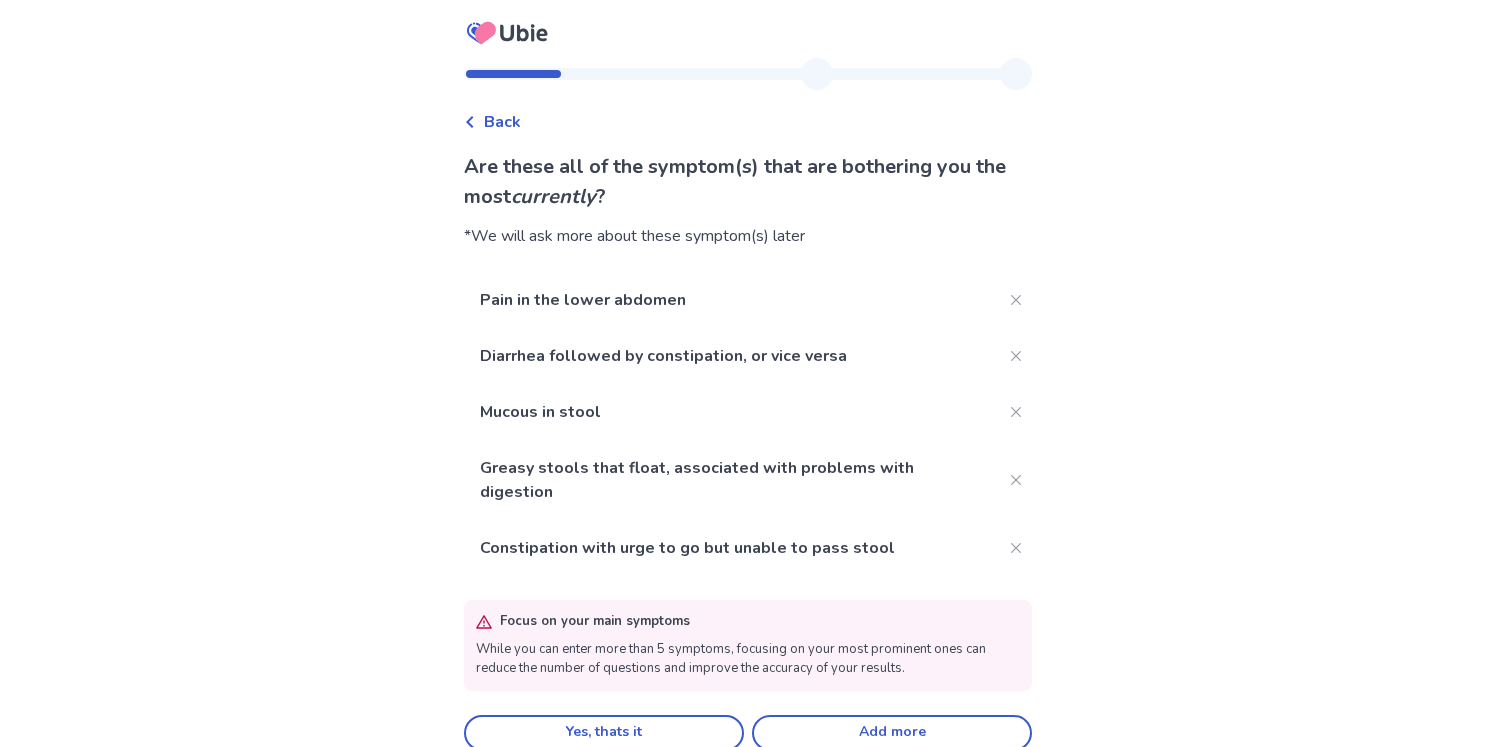 scroll, scrollTop: 27, scrollLeft: 0, axis: vertical 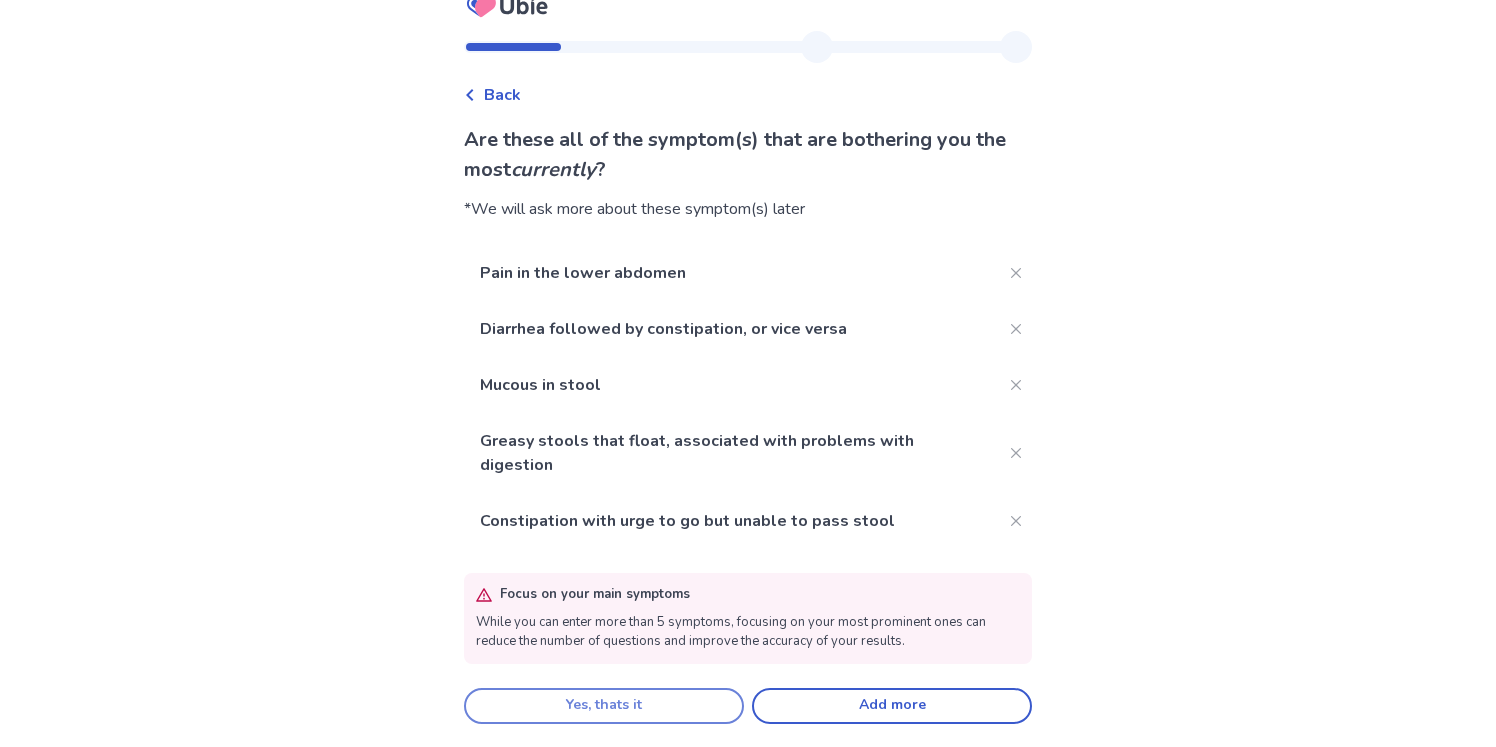 click on "Yes, thats it" 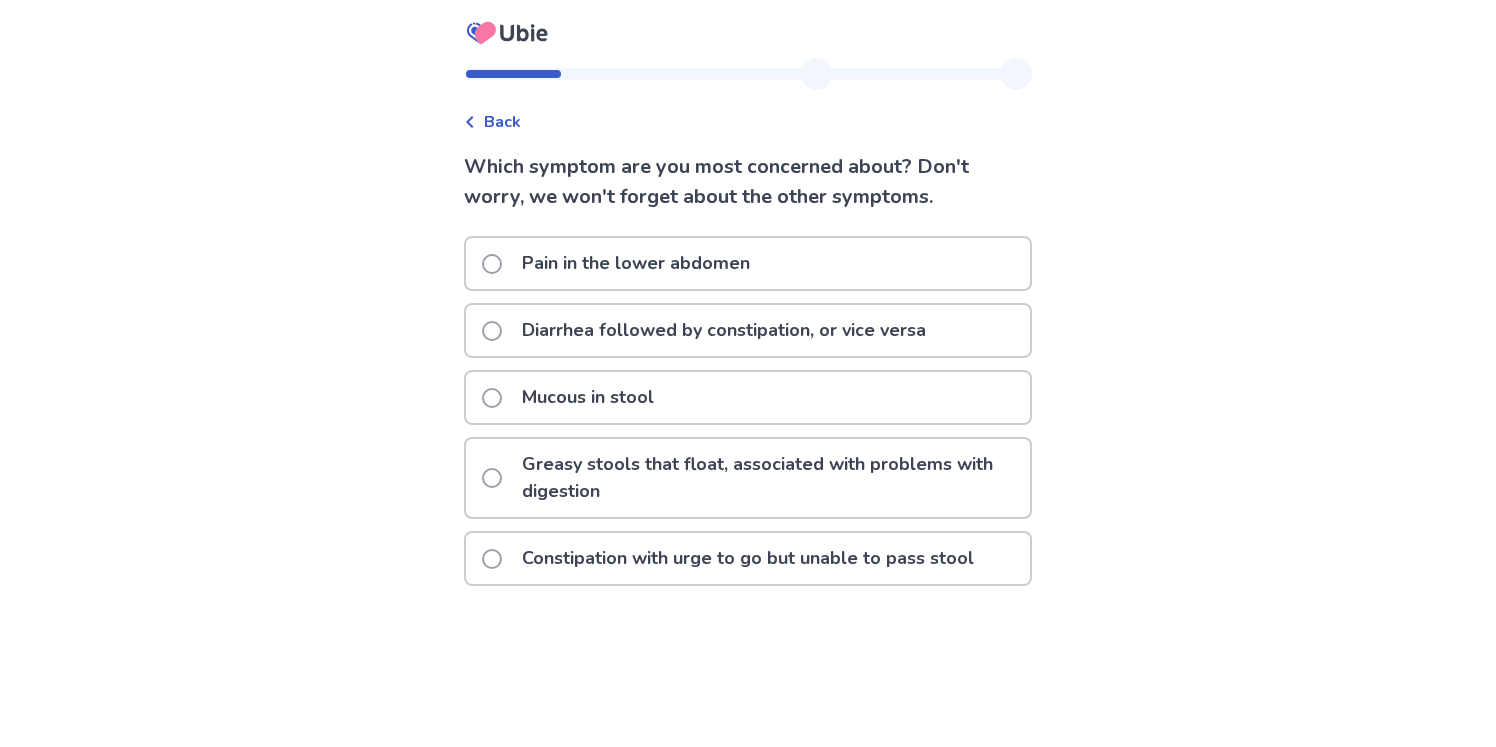scroll, scrollTop: 0, scrollLeft: 0, axis: both 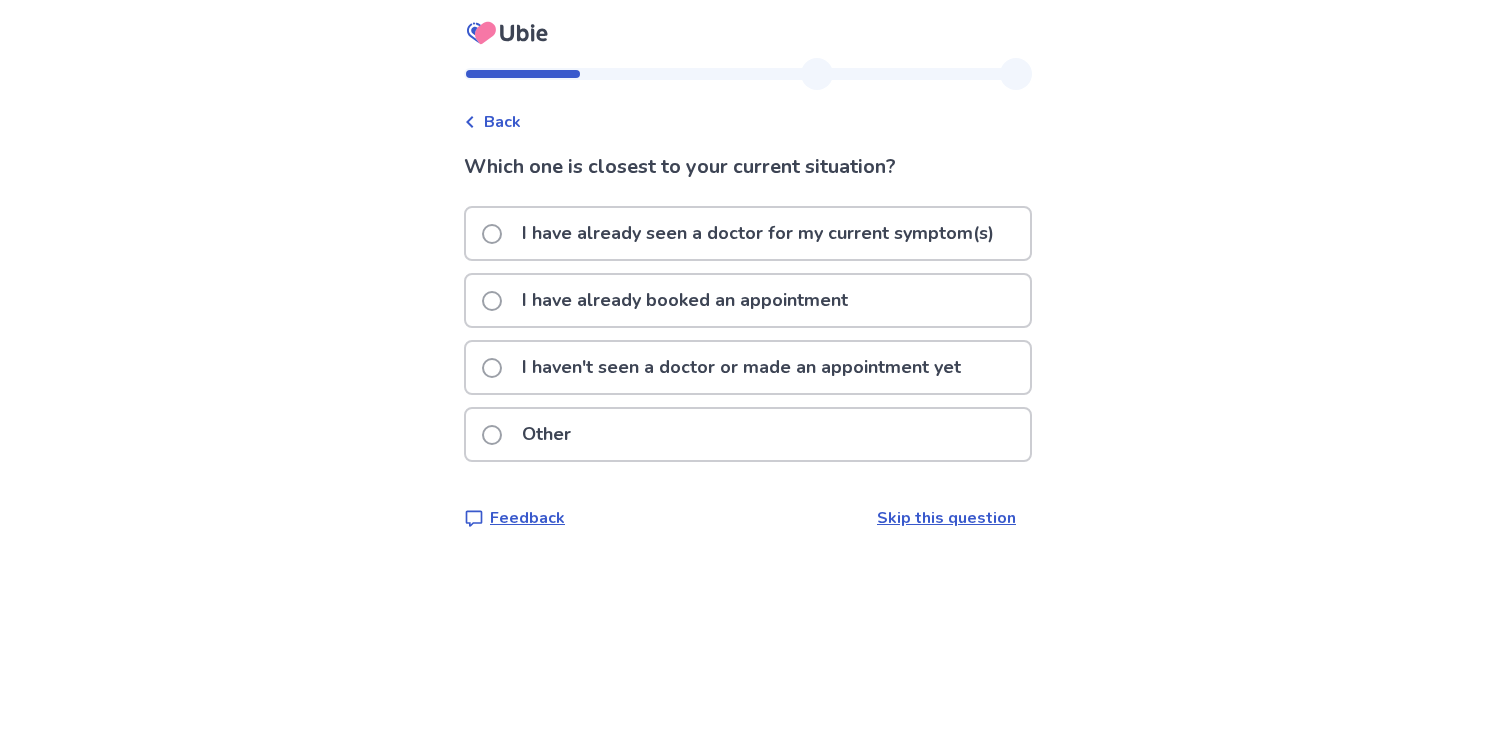 click on "I have already booked an appointment" at bounding box center [685, 300] 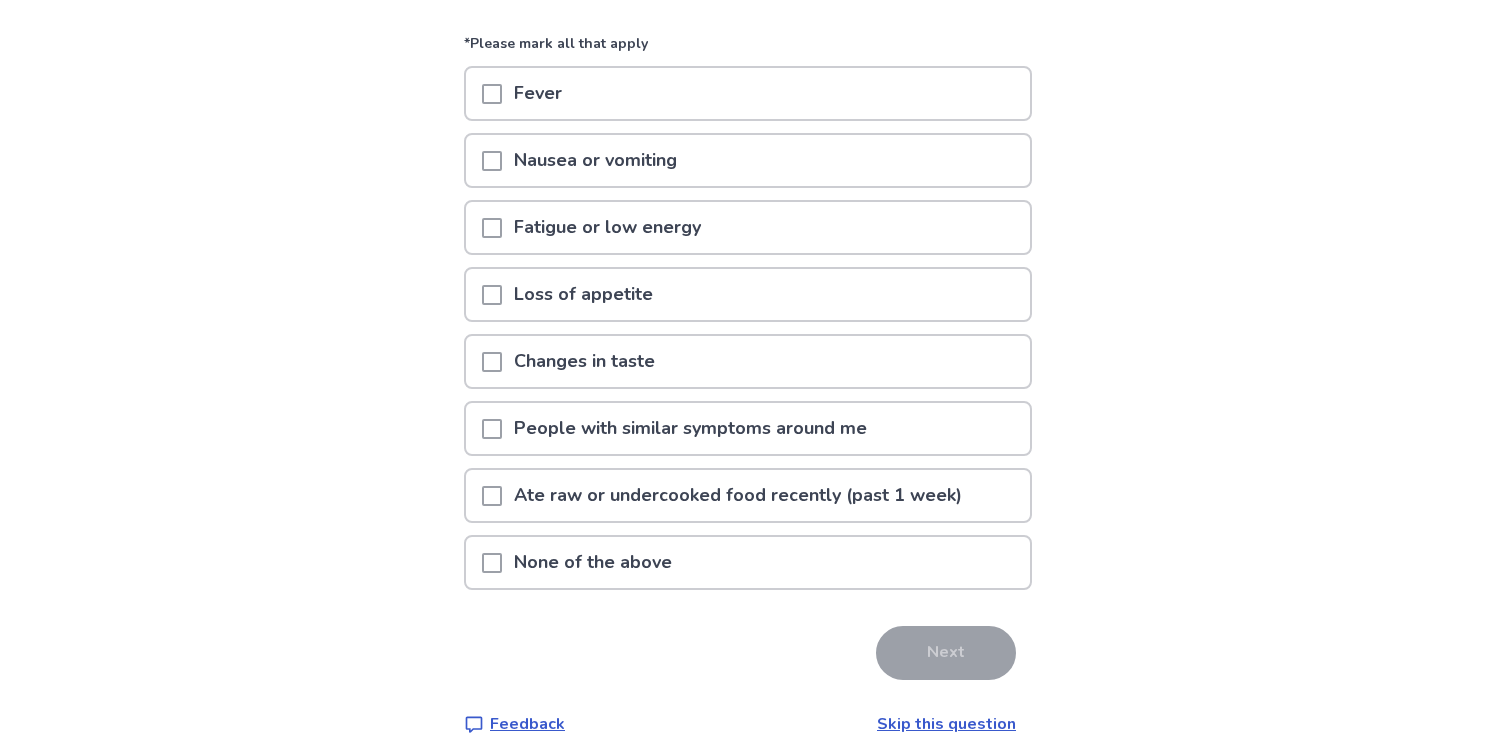 scroll, scrollTop: 209, scrollLeft: 0, axis: vertical 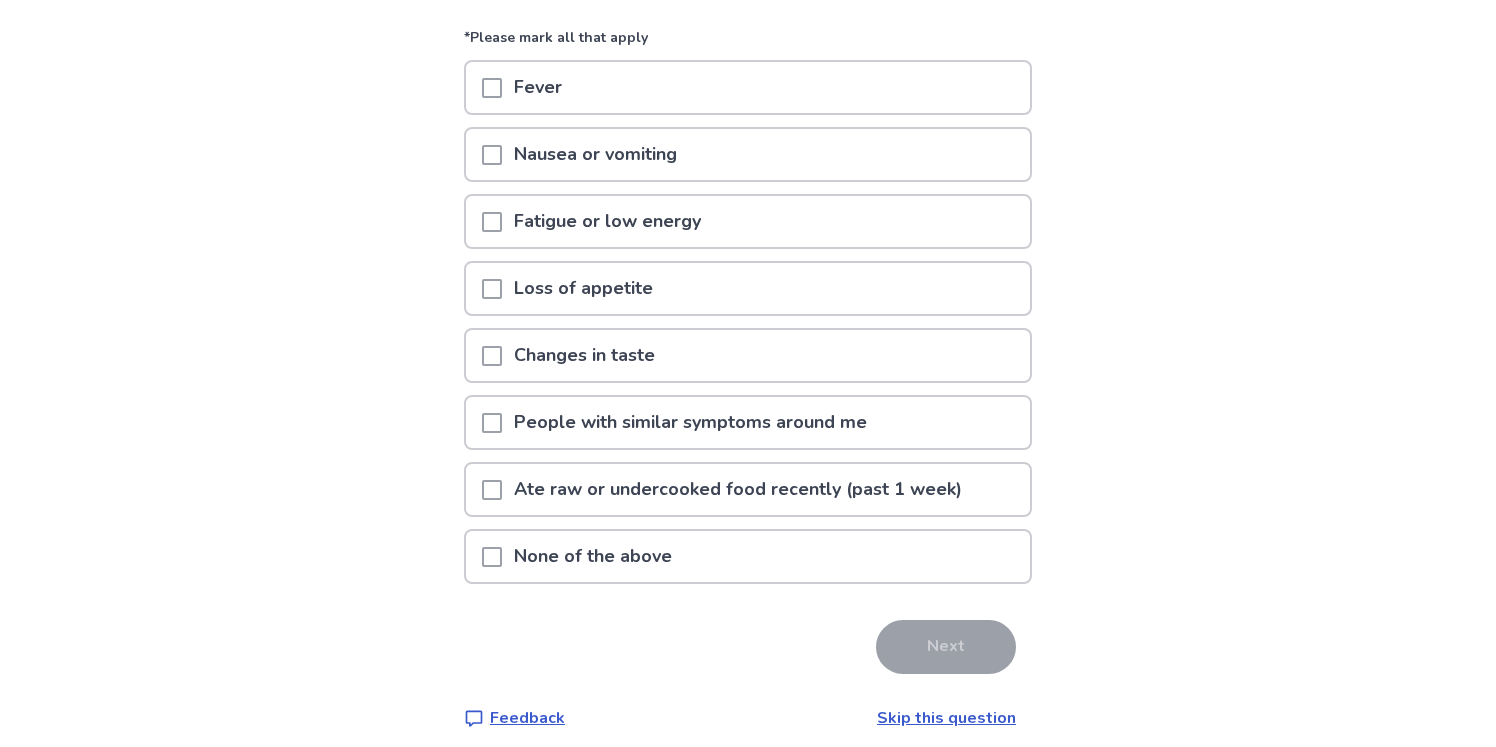 click on "None of the above" at bounding box center [748, 556] 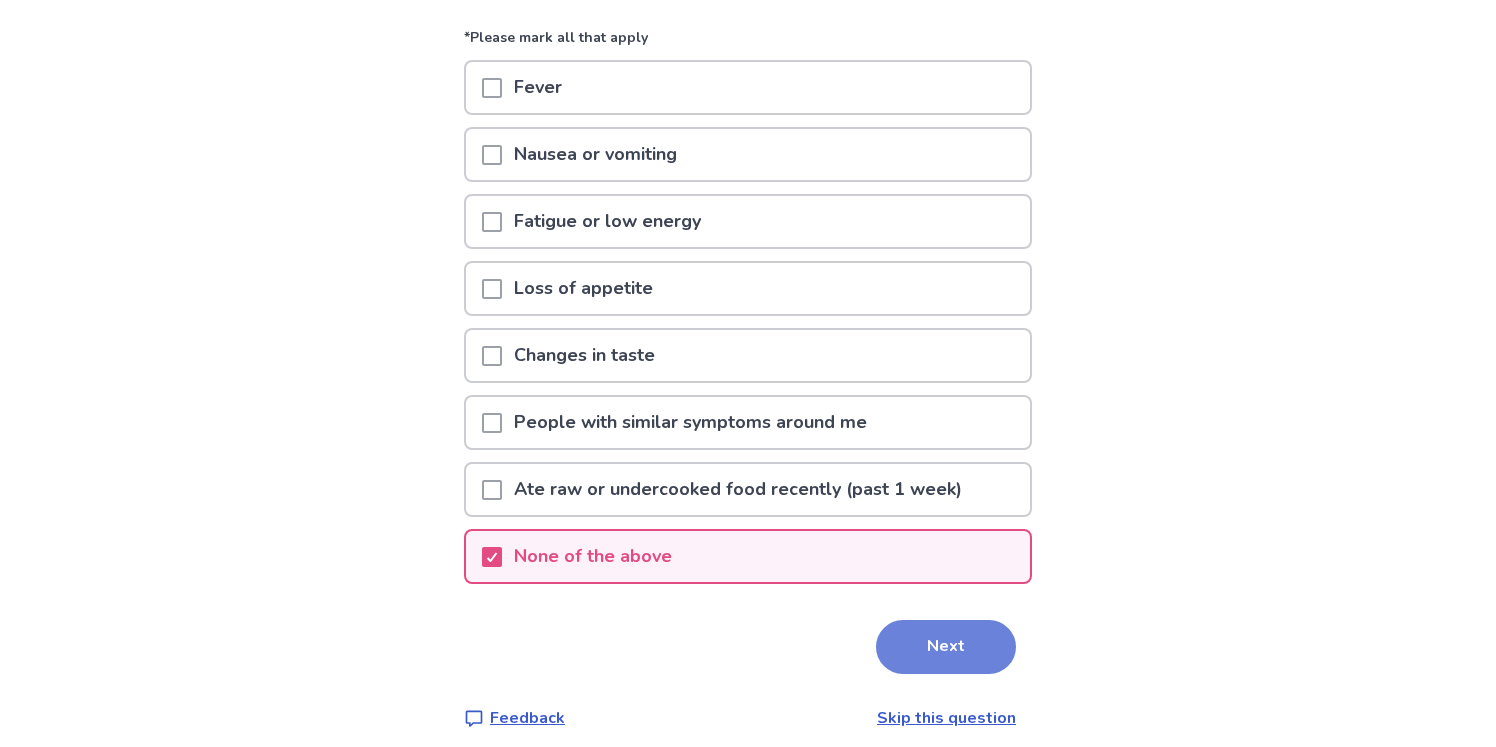 click on "Next" at bounding box center (946, 647) 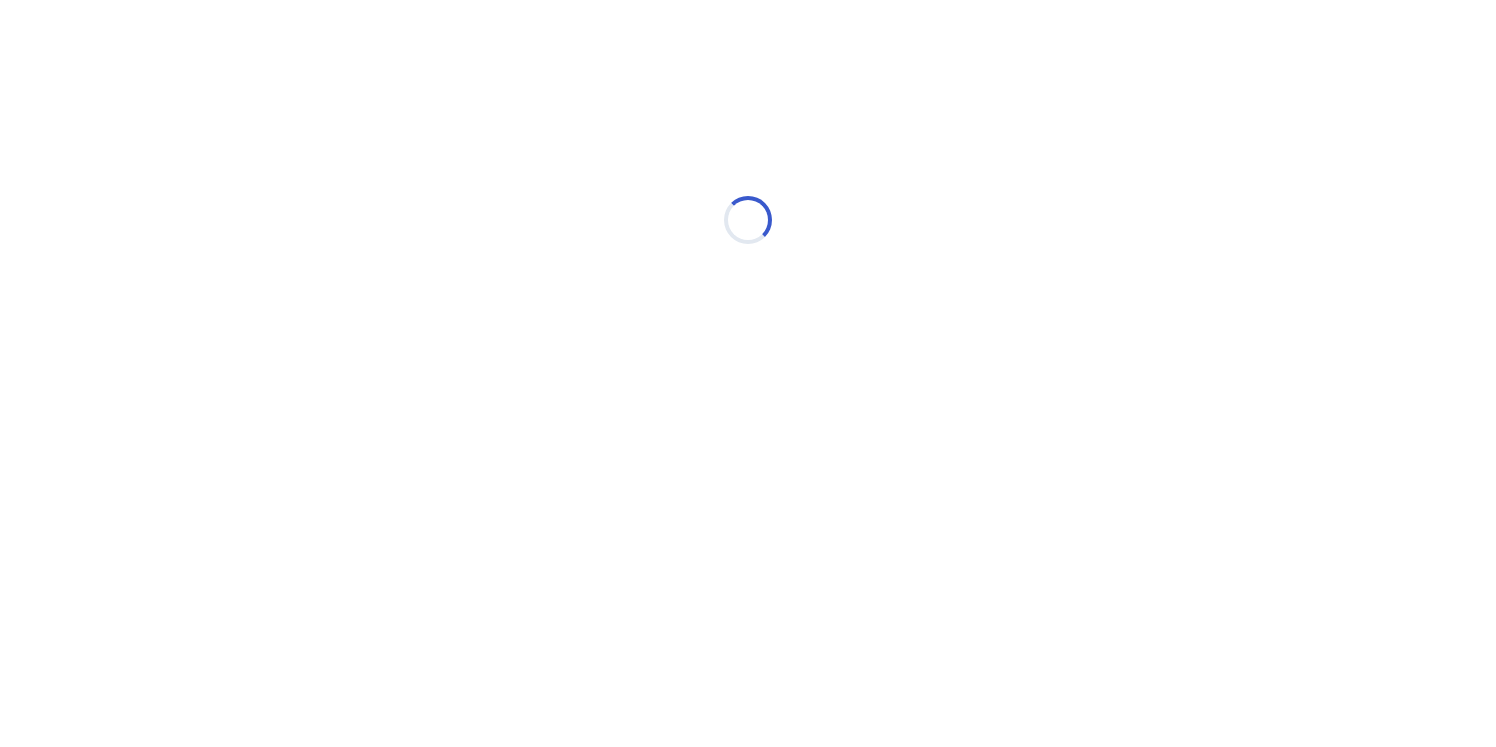 scroll, scrollTop: 0, scrollLeft: 0, axis: both 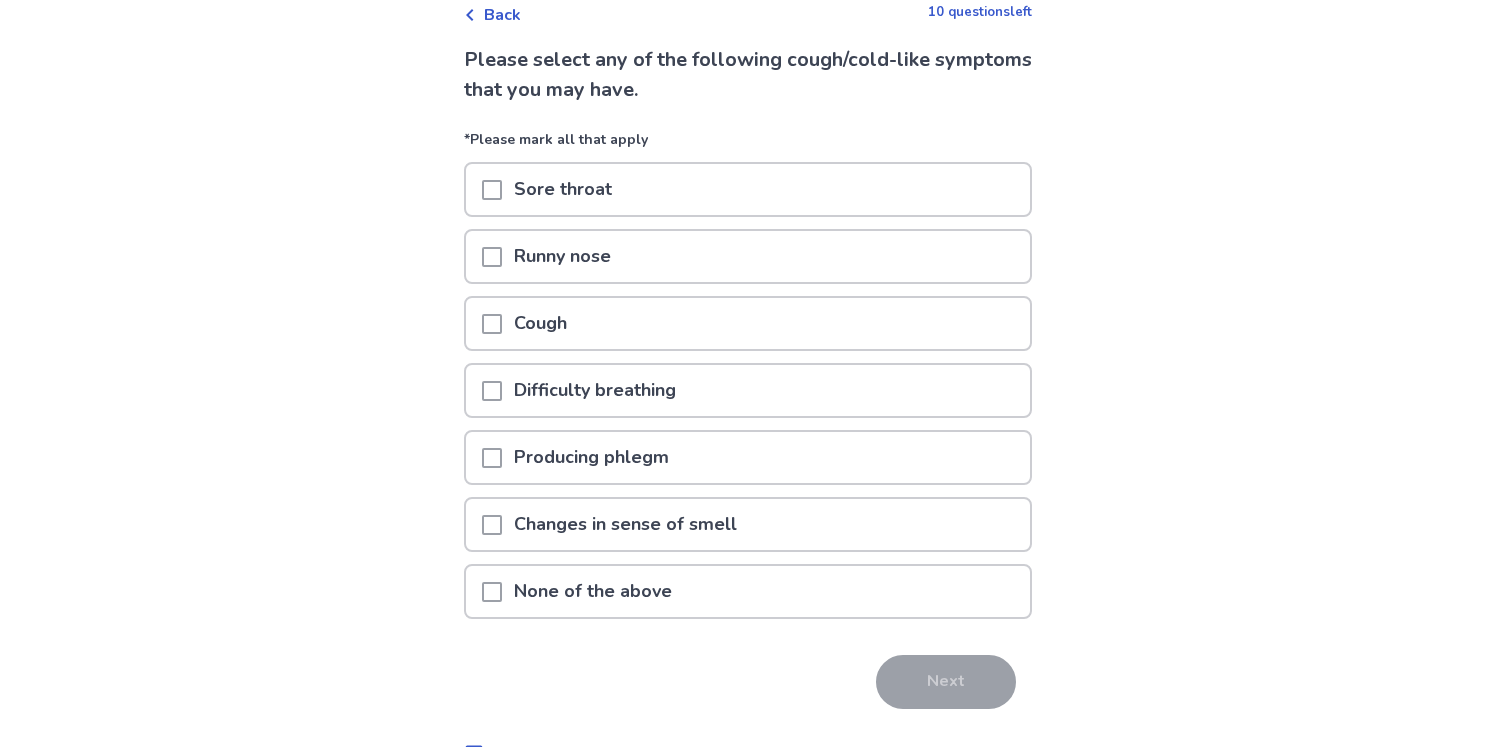 click on "None of the above" at bounding box center (748, 591) 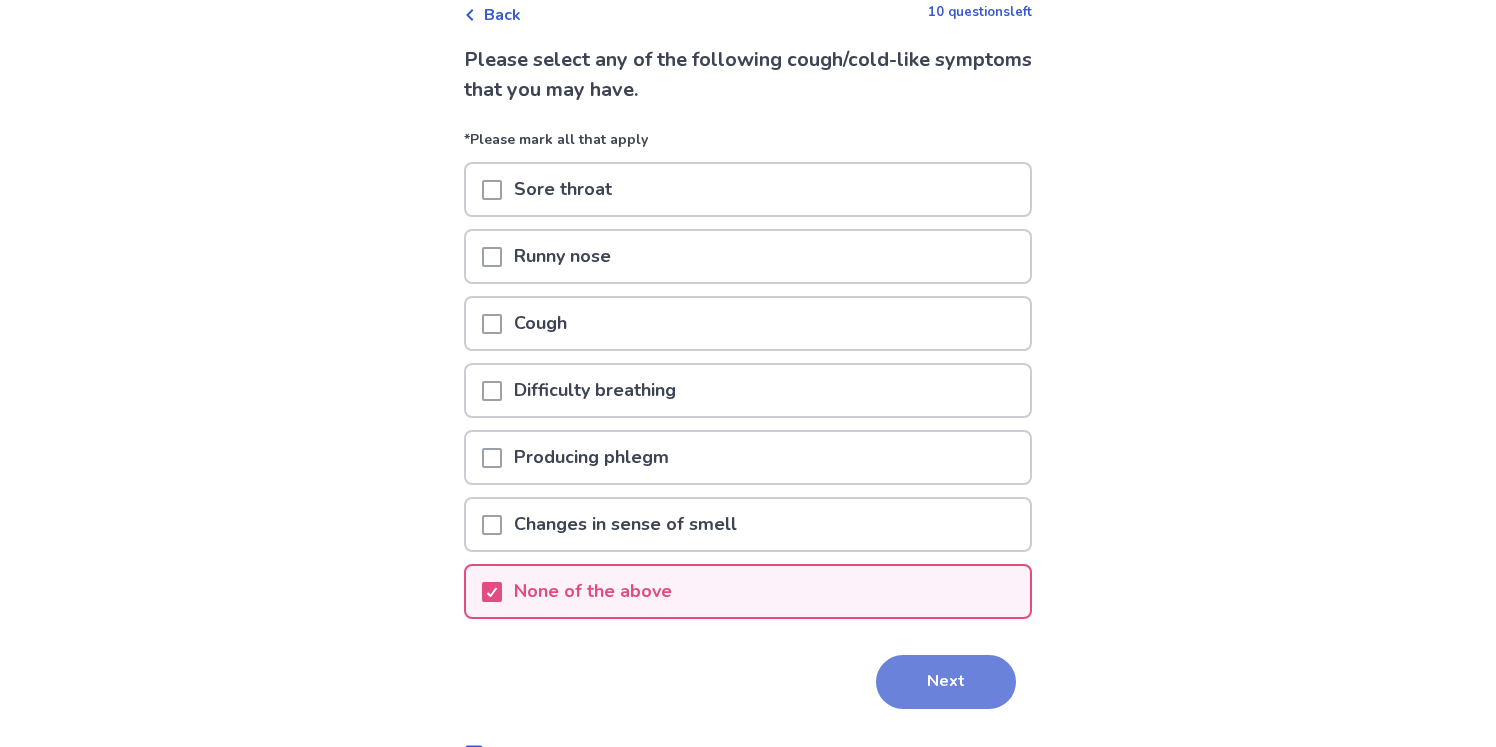 click on "Next" at bounding box center [946, 682] 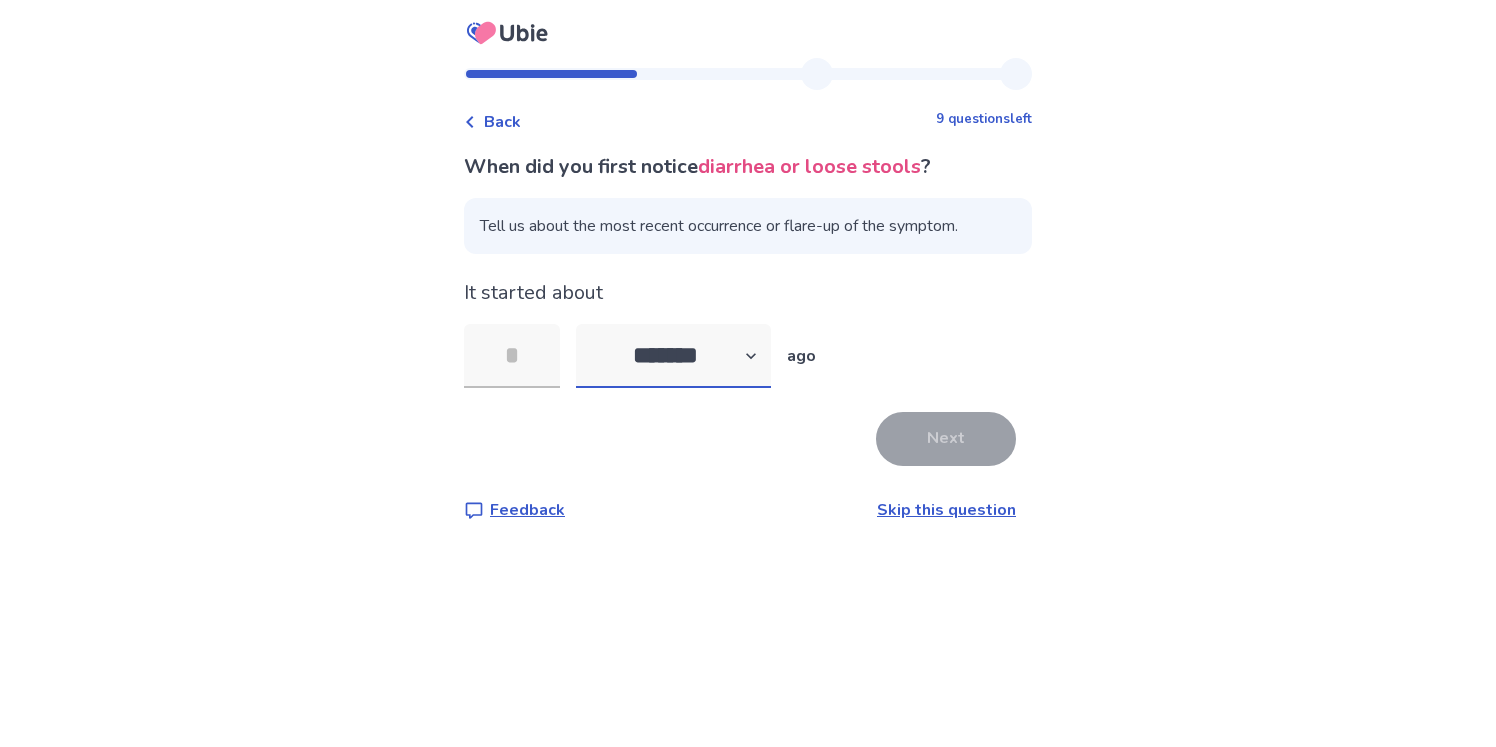 click on "******* ****** ******* ******** *******" at bounding box center [673, 356] 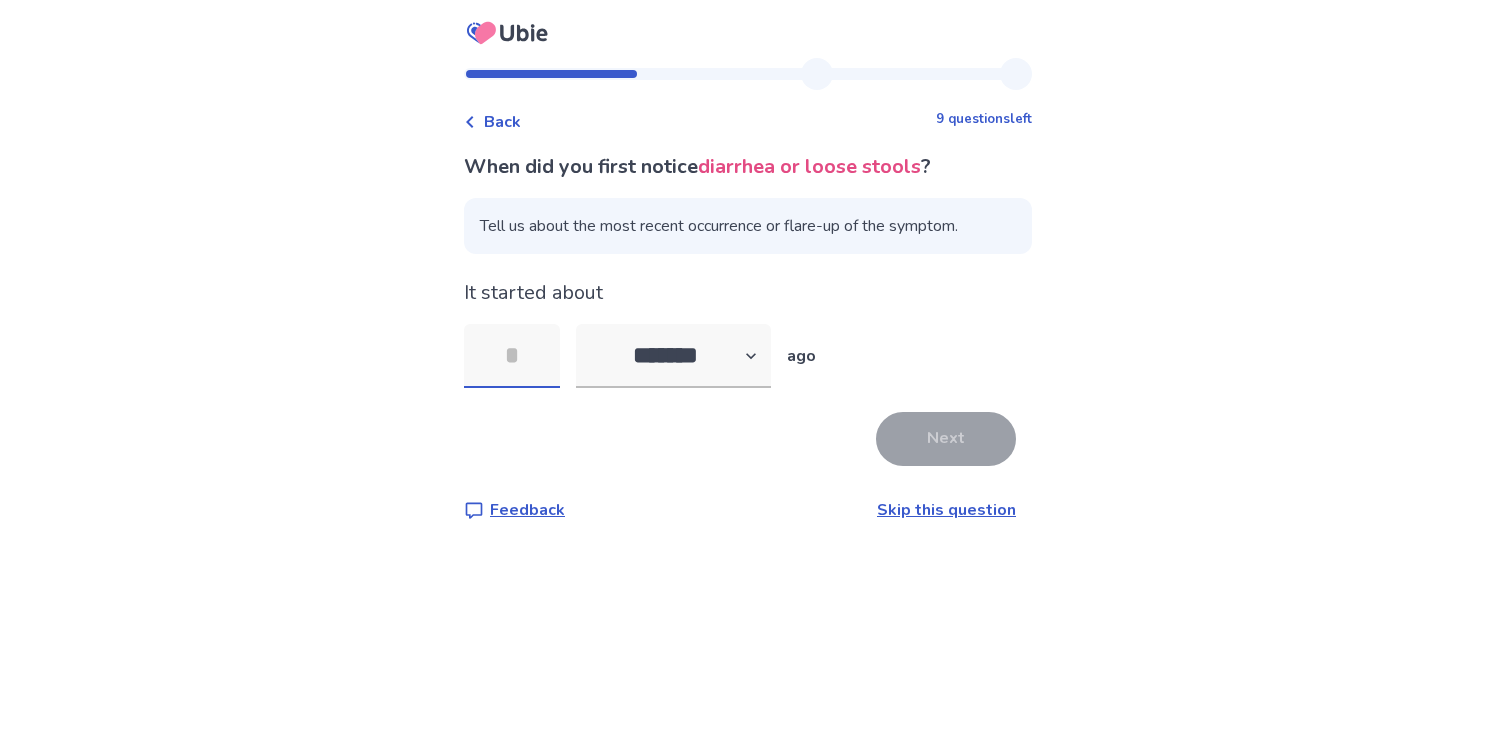 drag, startPoint x: 552, startPoint y: 351, endPoint x: 479, endPoint y: 351, distance: 73 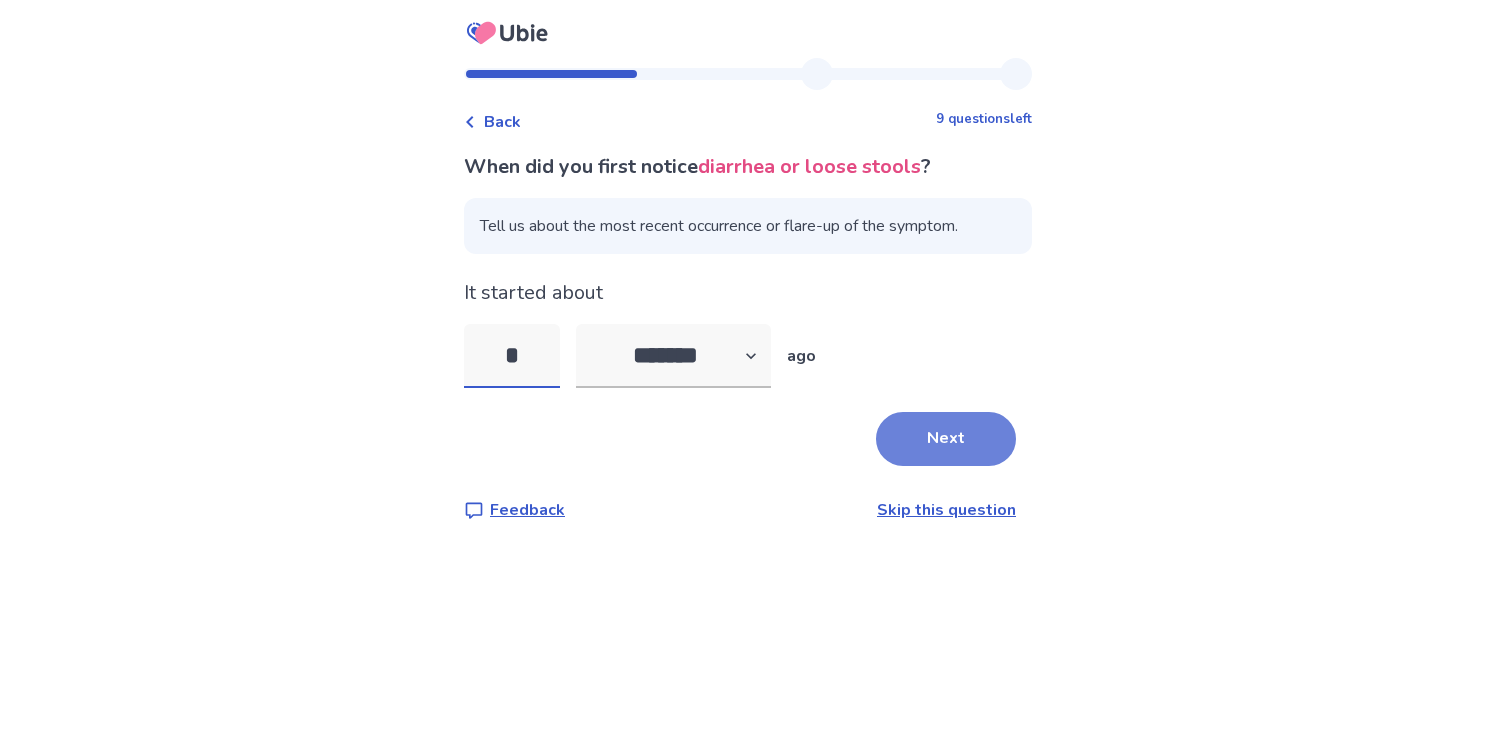 type on "*" 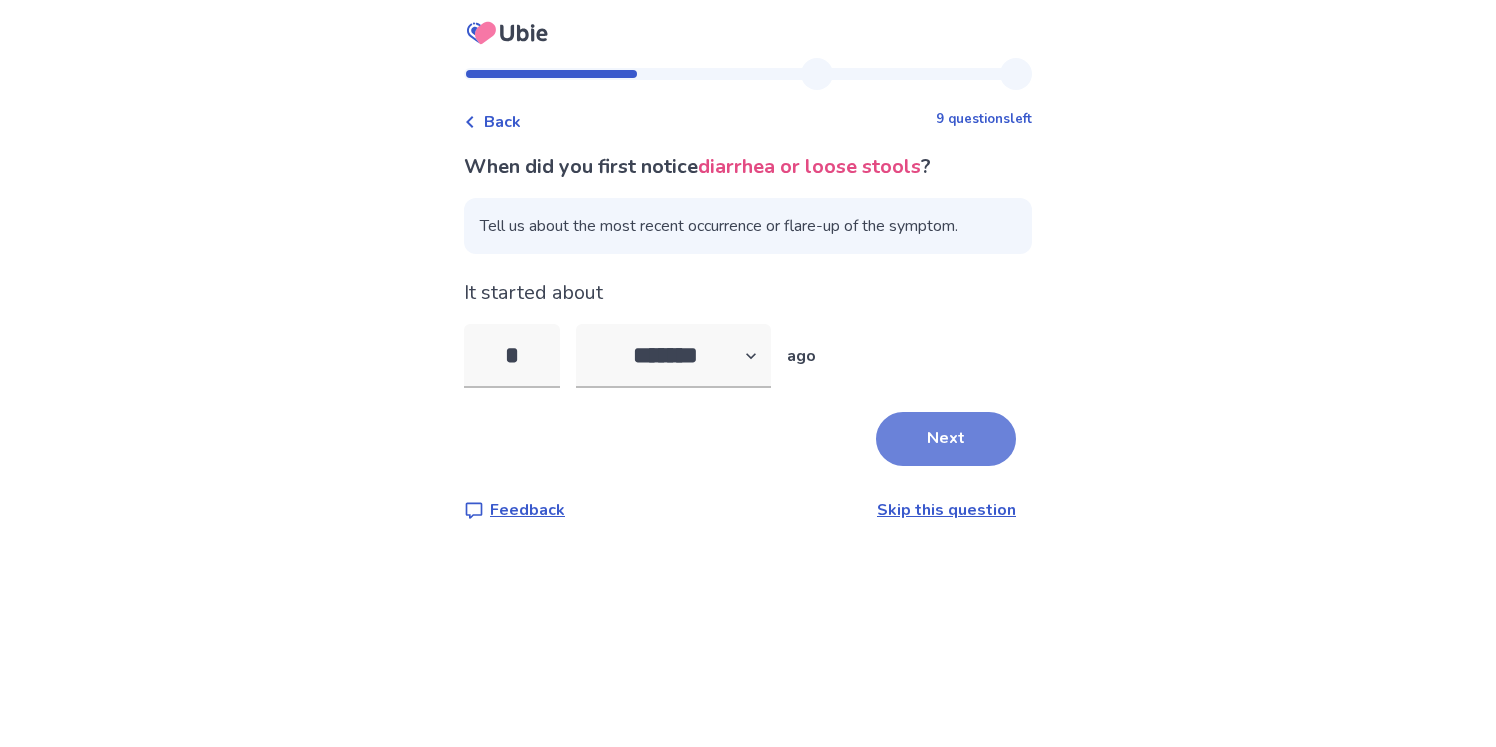 click on "Next" at bounding box center (946, 439) 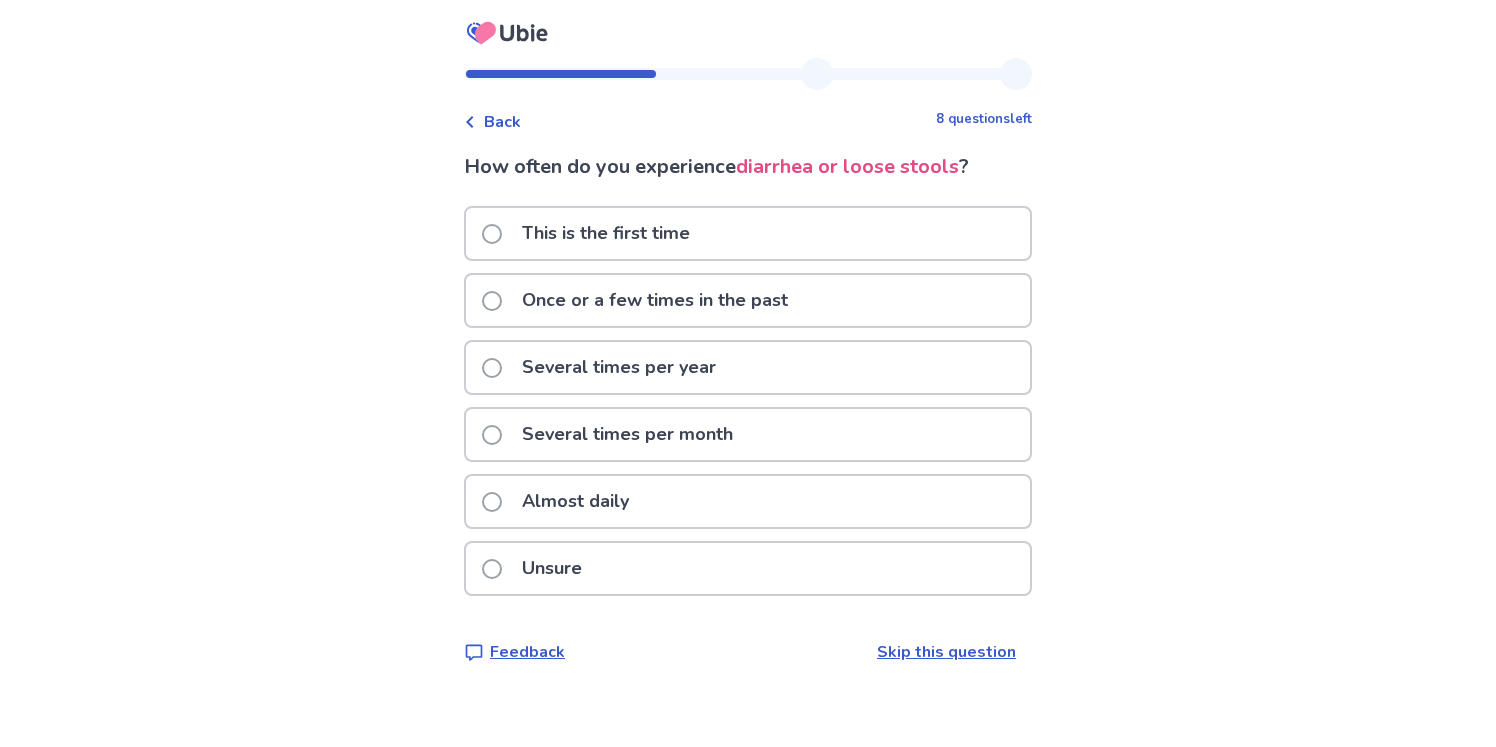 click on "Several times per month" at bounding box center [627, 434] 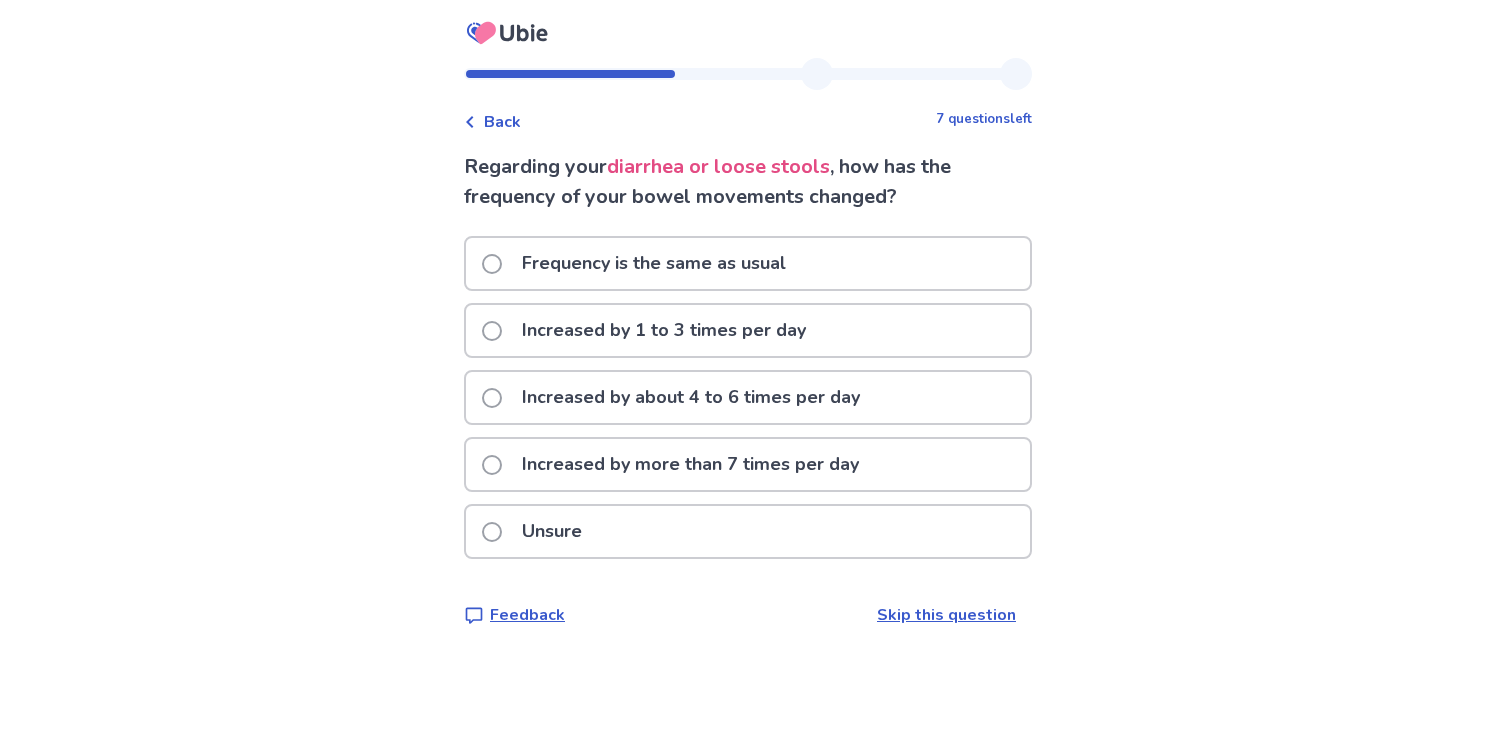 click on "Increased by 1 to 3 times per day" at bounding box center [664, 330] 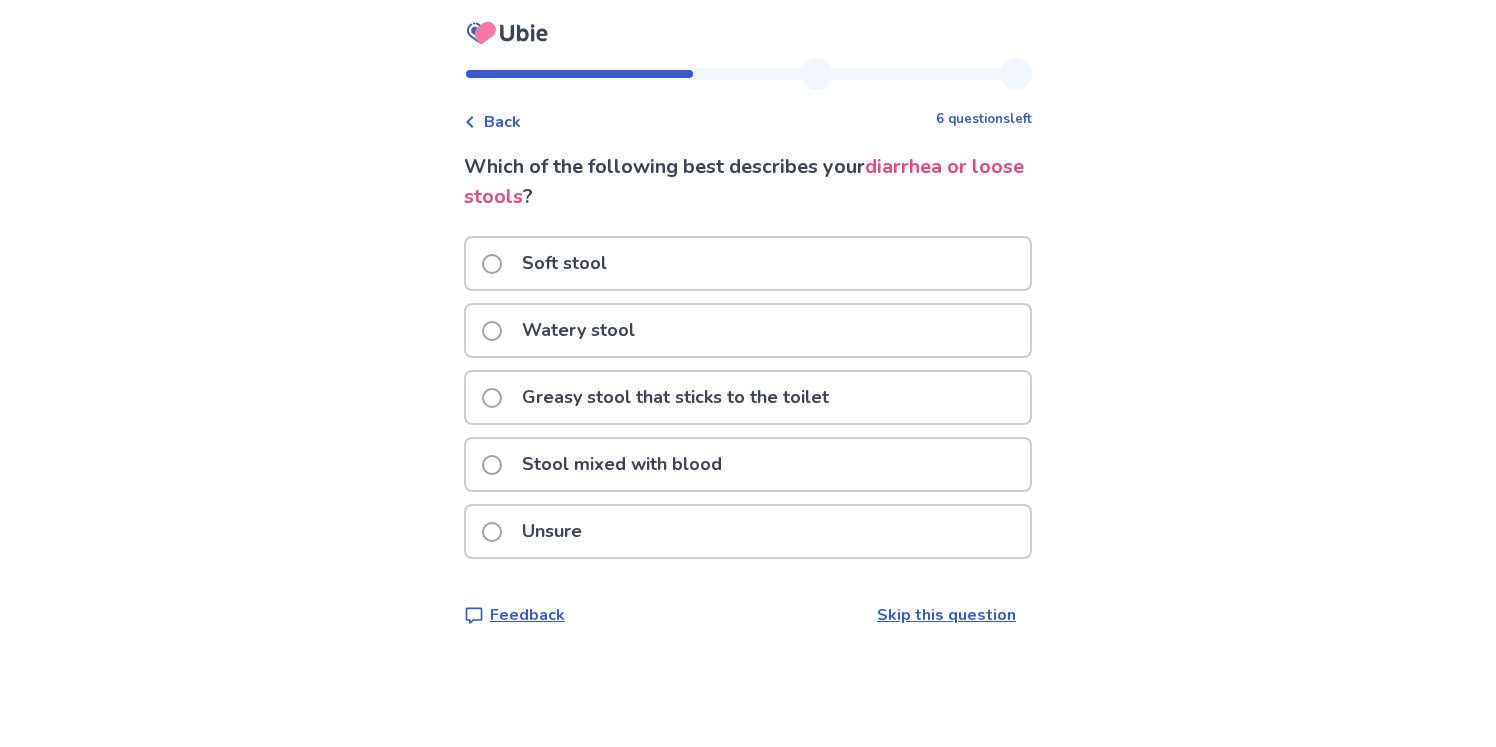 click on "Greasy stool that sticks to the toilet" at bounding box center [675, 397] 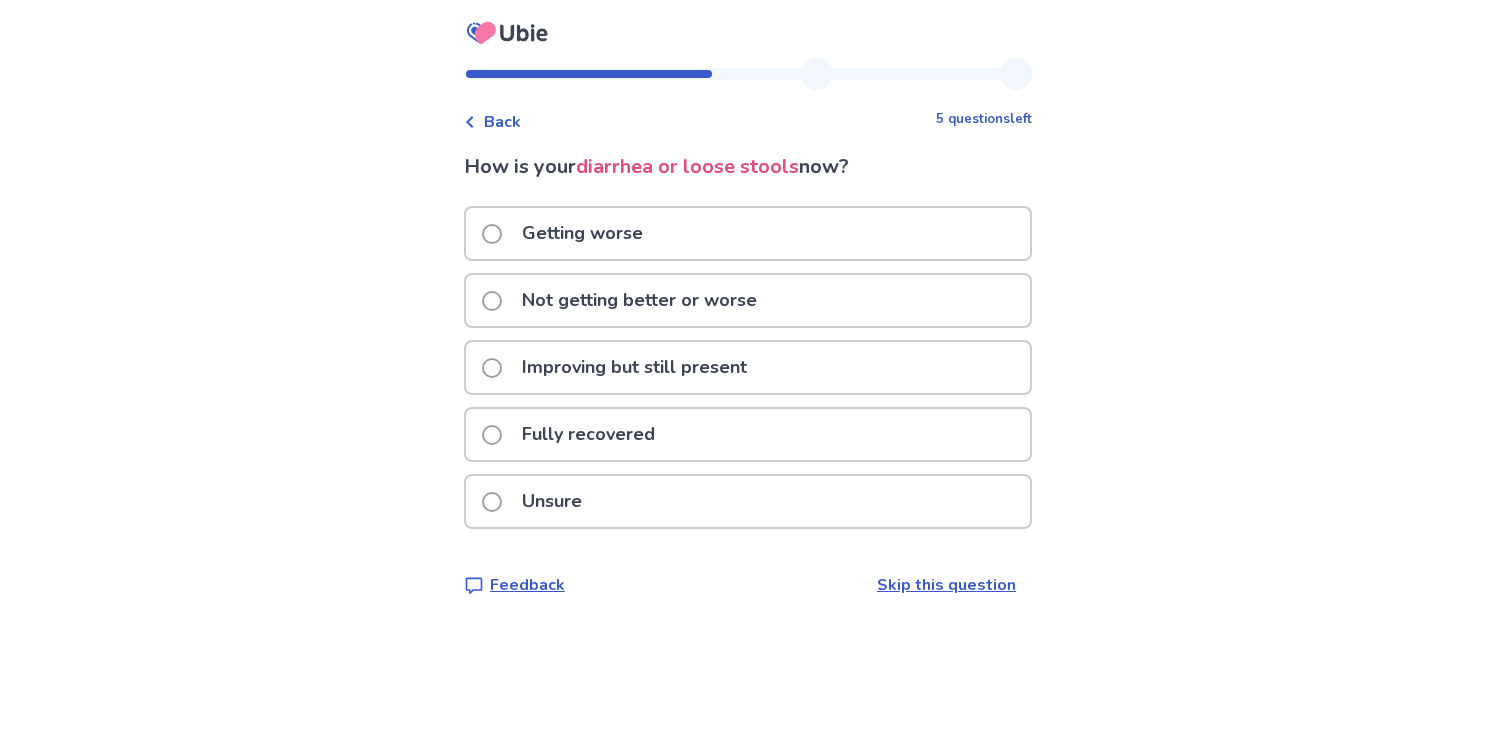 click on "Getting worse" at bounding box center [582, 233] 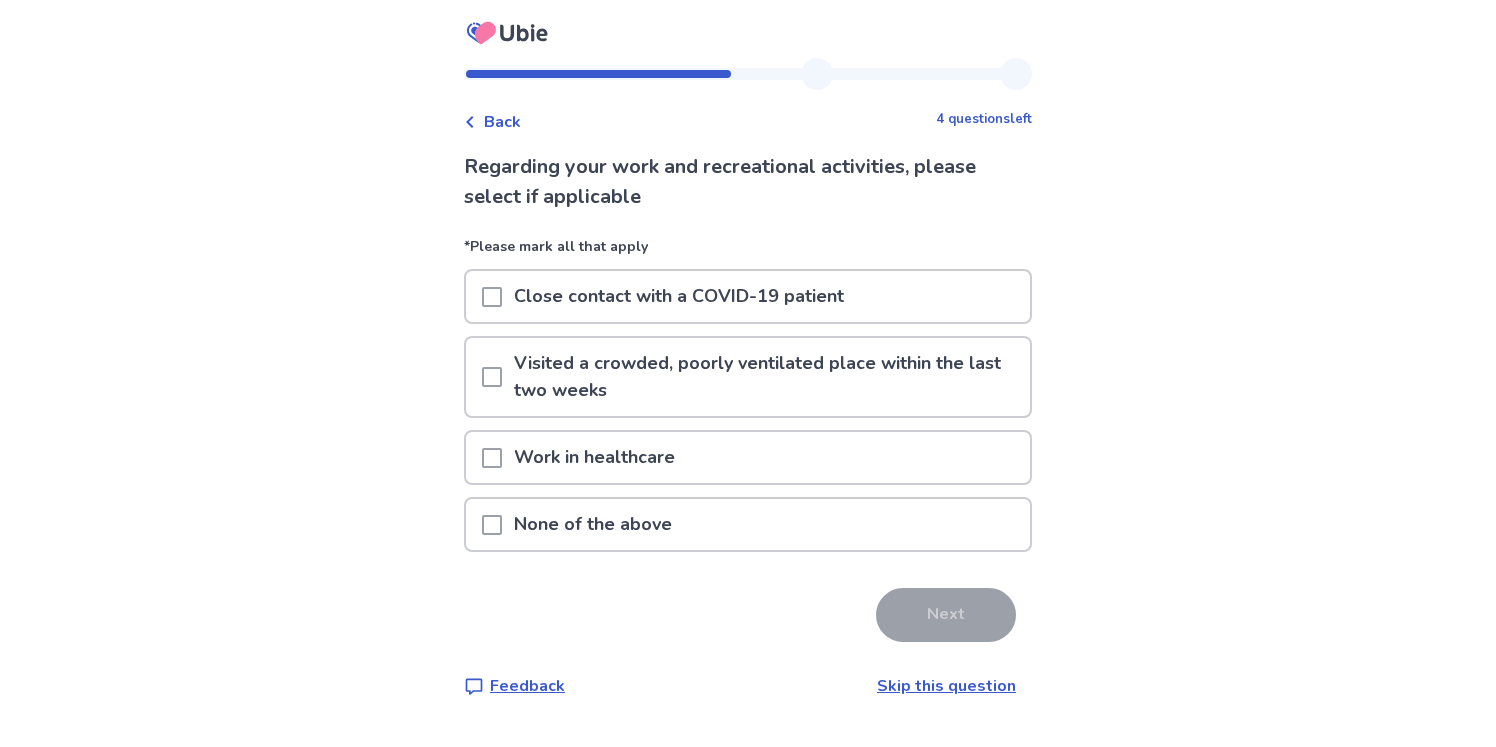 click on "None of the above" at bounding box center (593, 524) 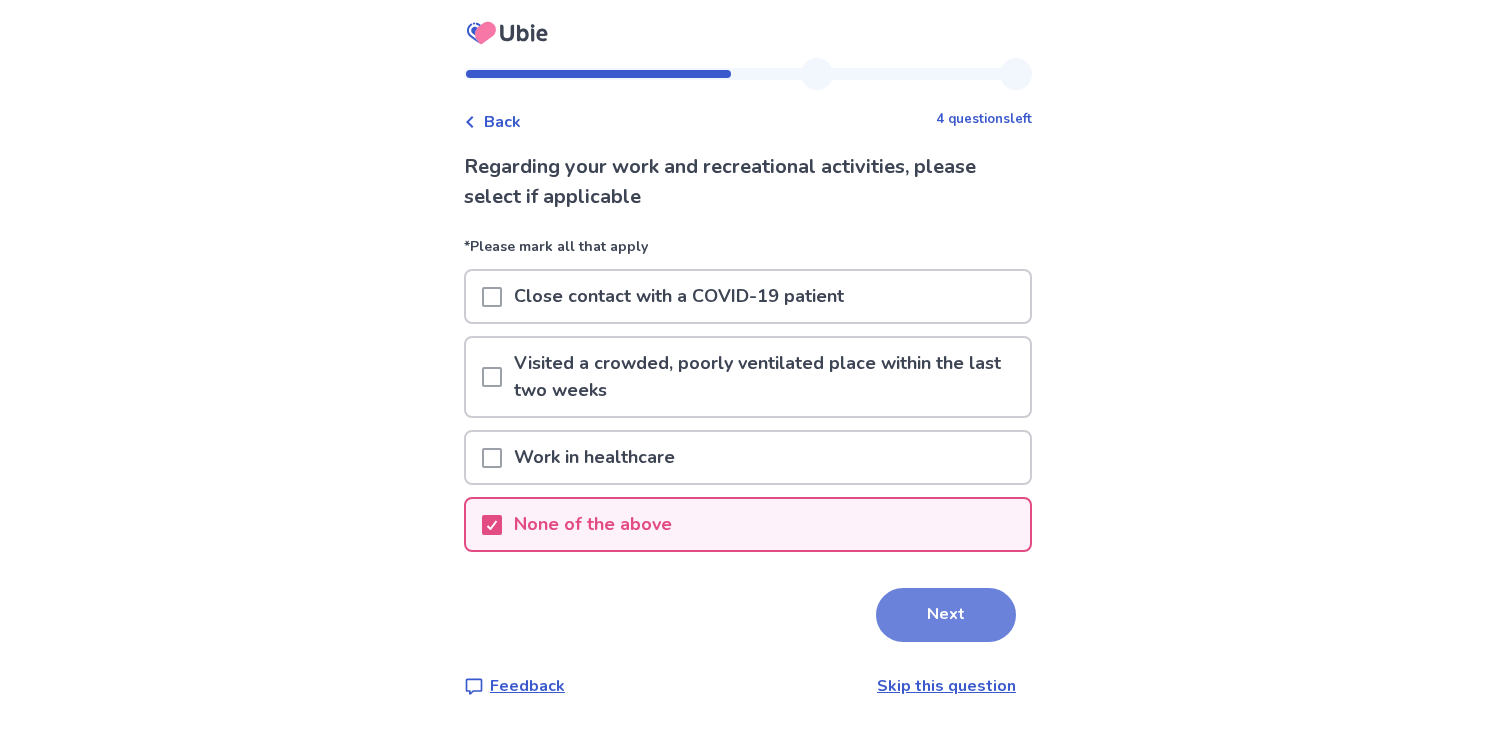 click on "Next" at bounding box center (946, 615) 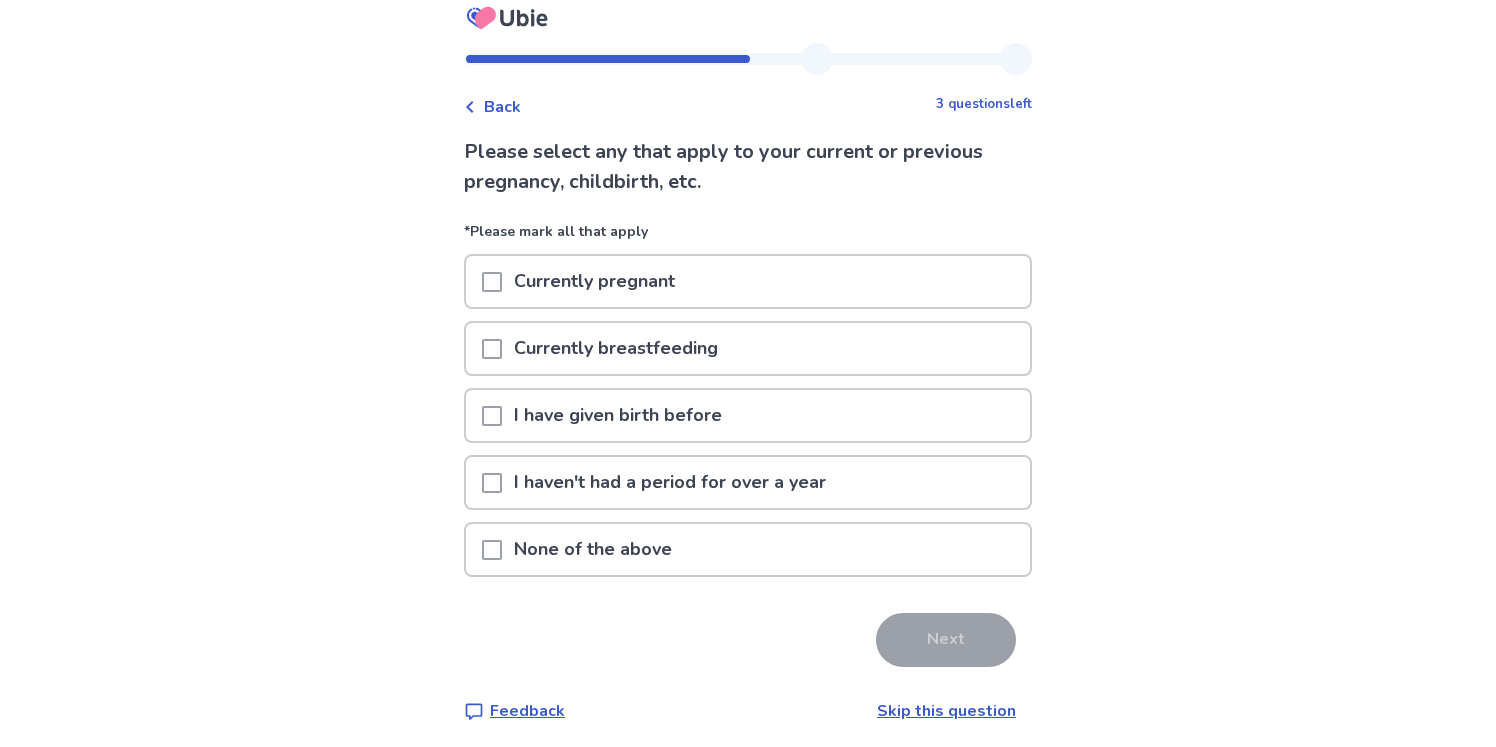 scroll, scrollTop: 23, scrollLeft: 0, axis: vertical 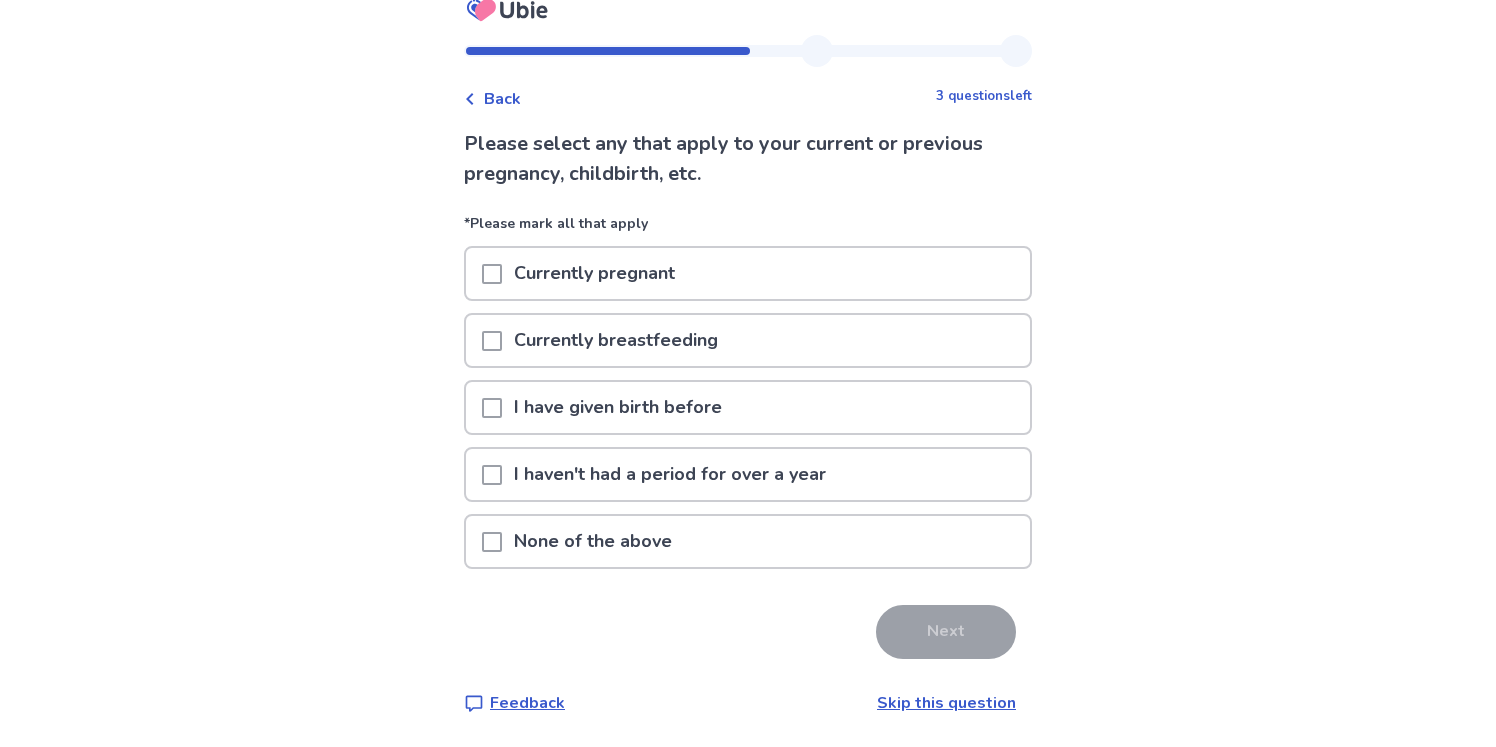 click on "None of the above" at bounding box center [593, 541] 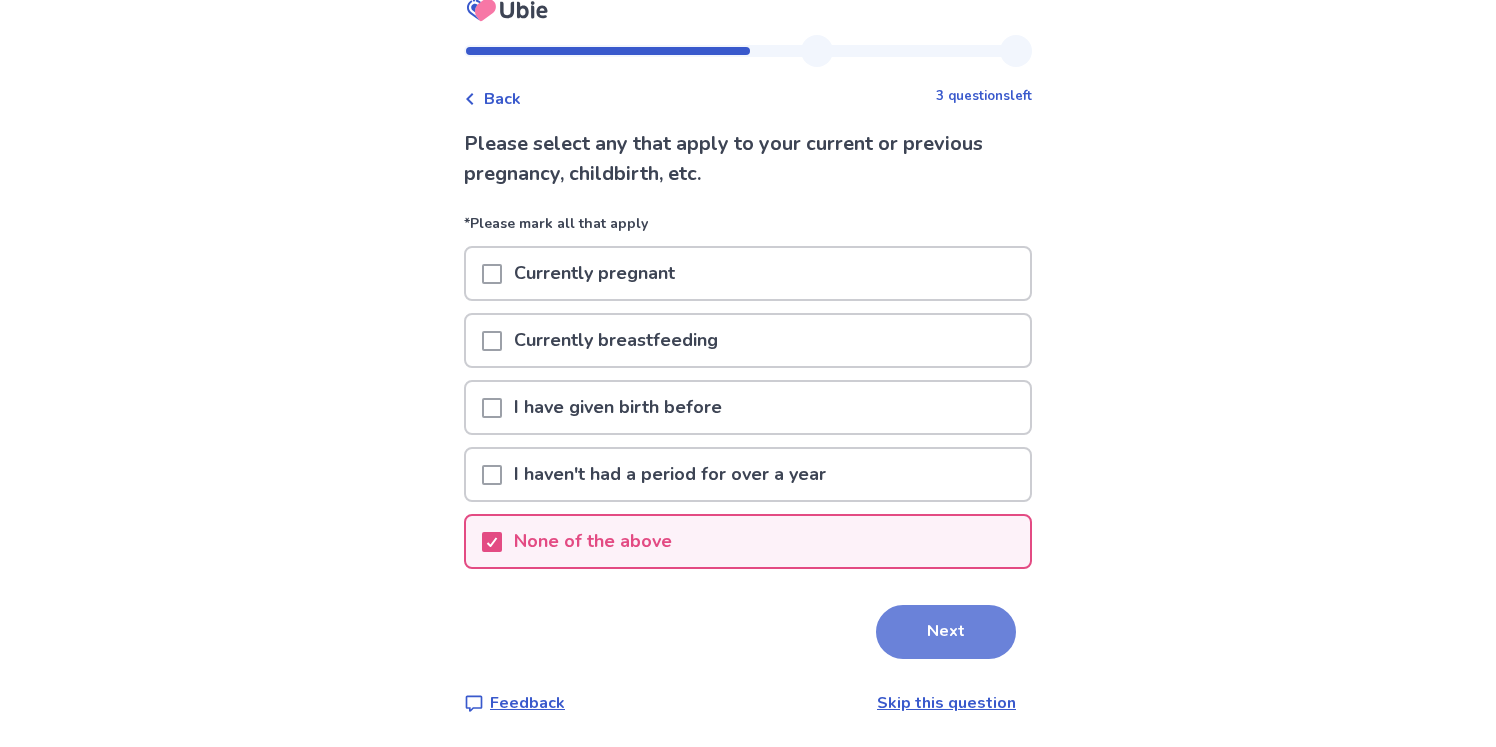 click on "Next" at bounding box center (946, 632) 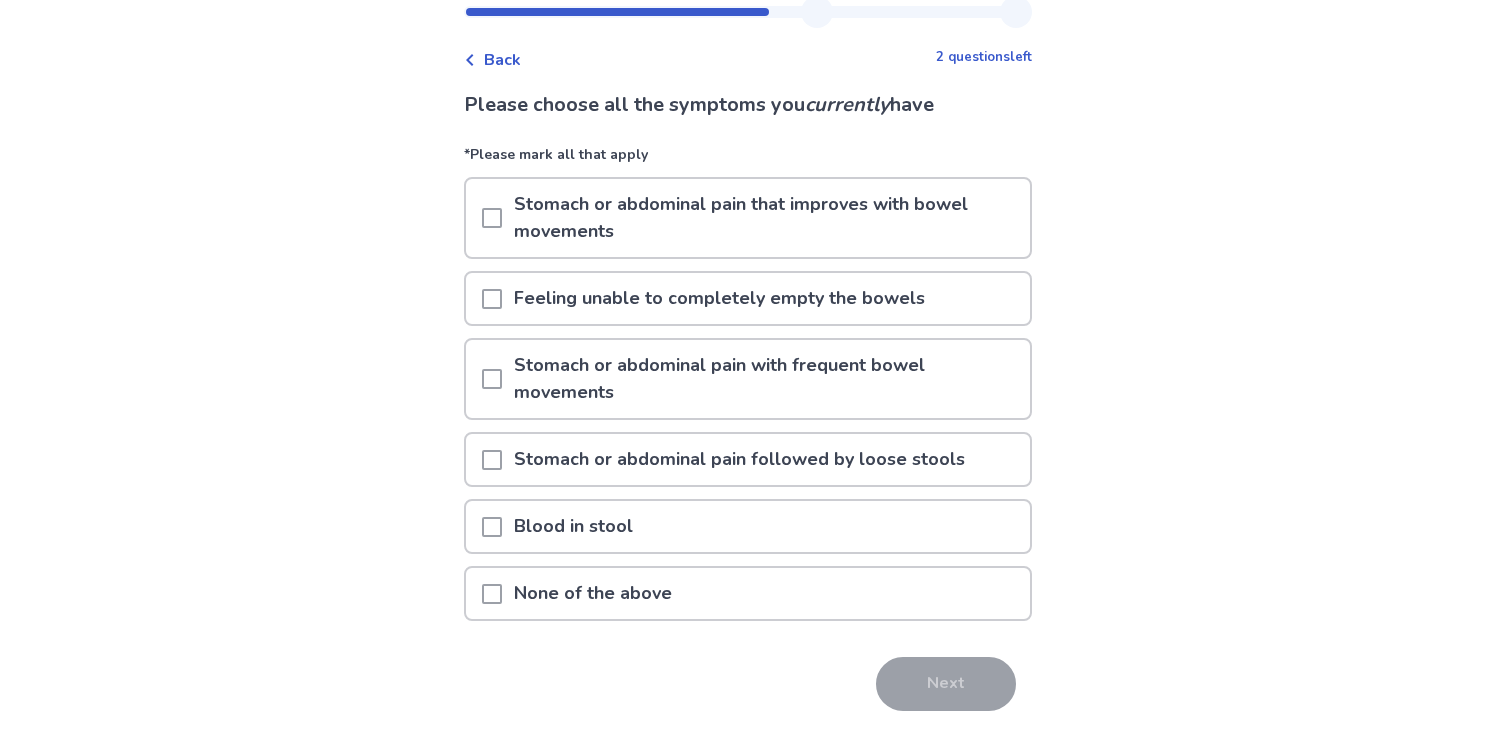 scroll, scrollTop: 64, scrollLeft: 0, axis: vertical 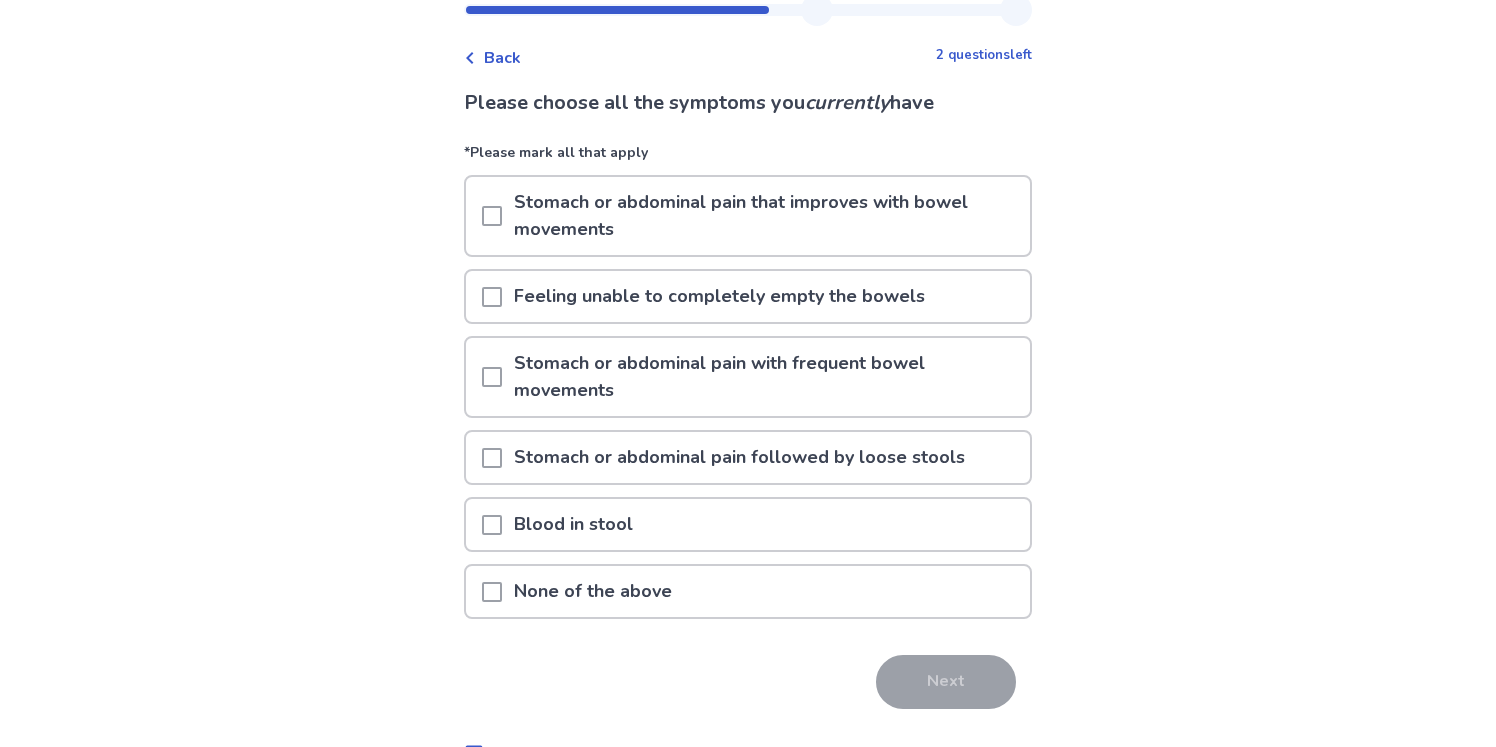 click on "Feeling unable to completely empty the bowels" at bounding box center (719, 296) 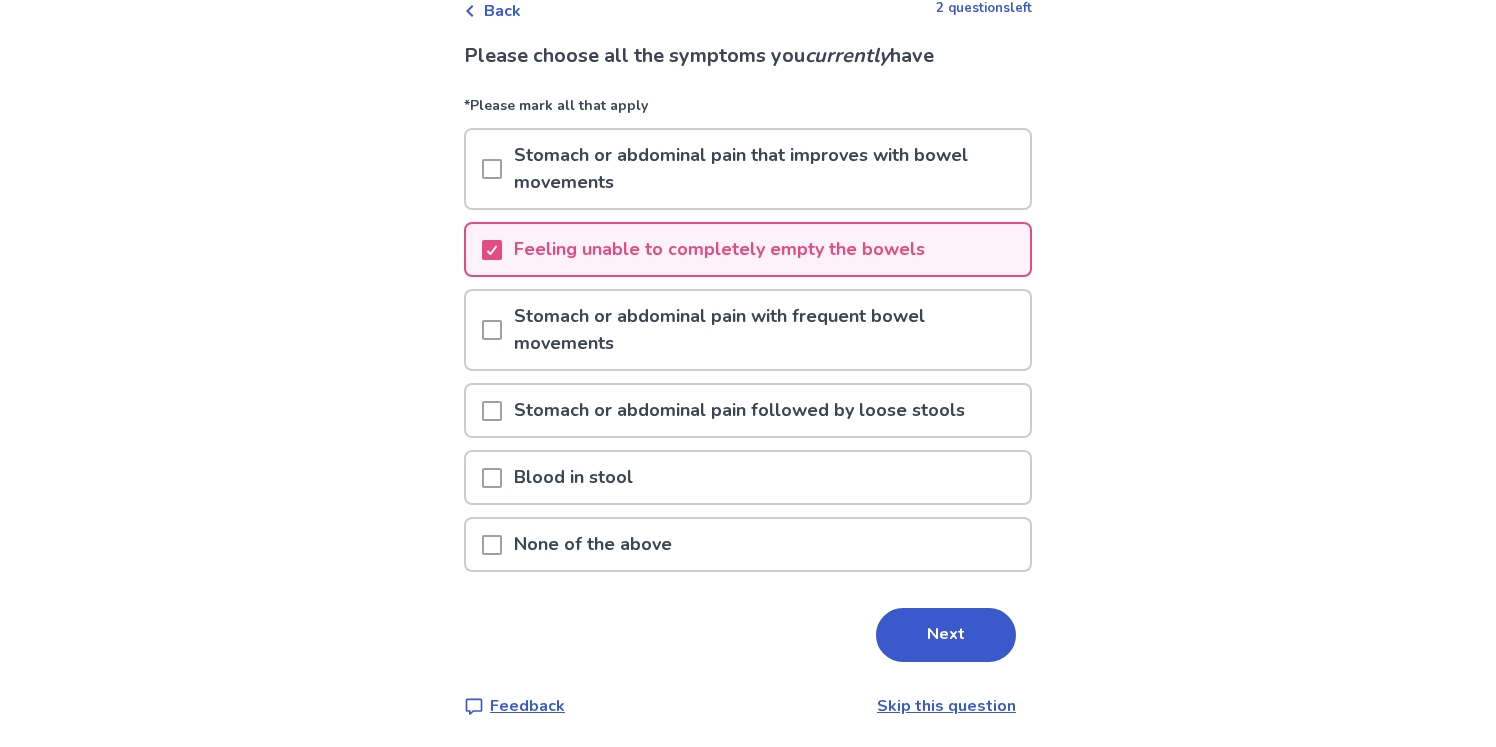scroll, scrollTop: 113, scrollLeft: 0, axis: vertical 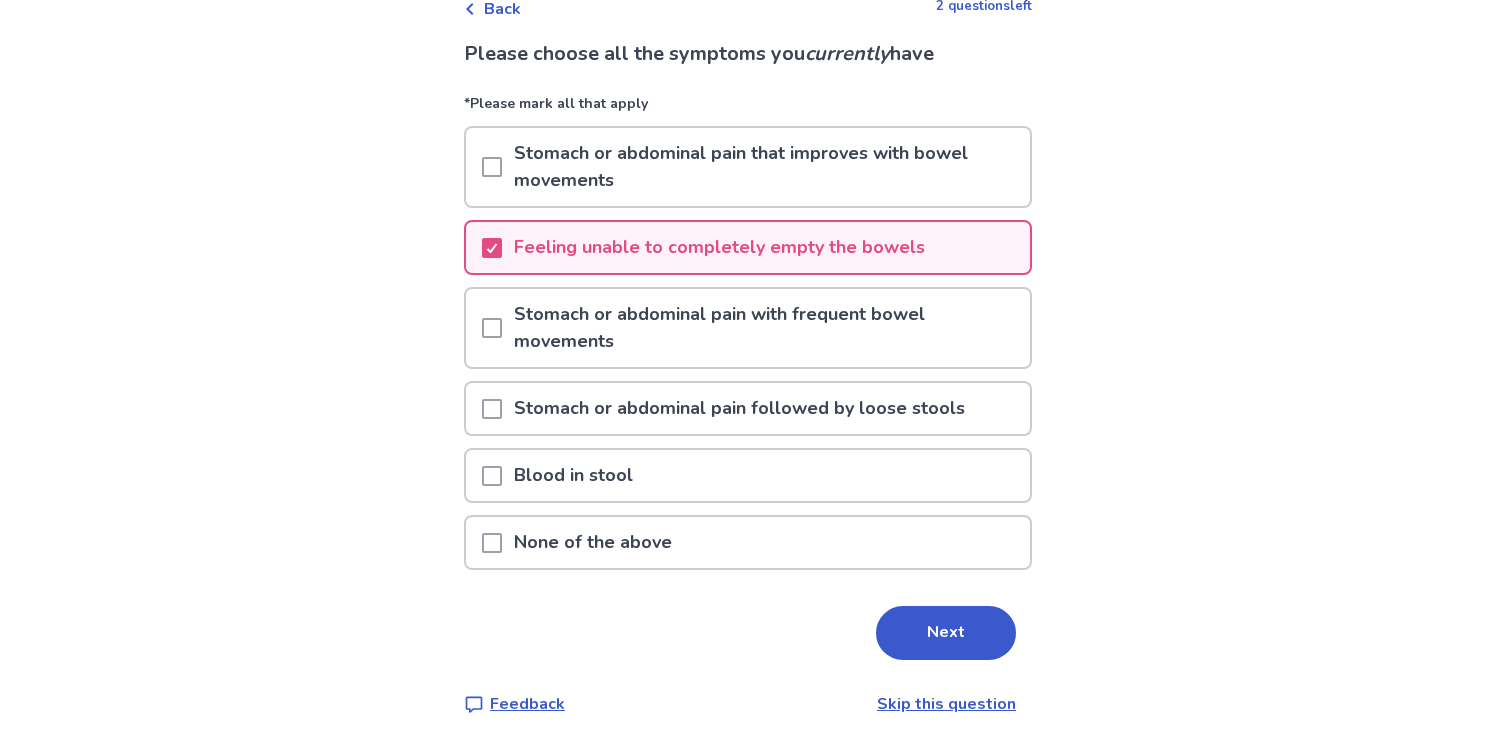 click on "Stomach or abdominal pain with frequent bowel movements" at bounding box center [766, 328] 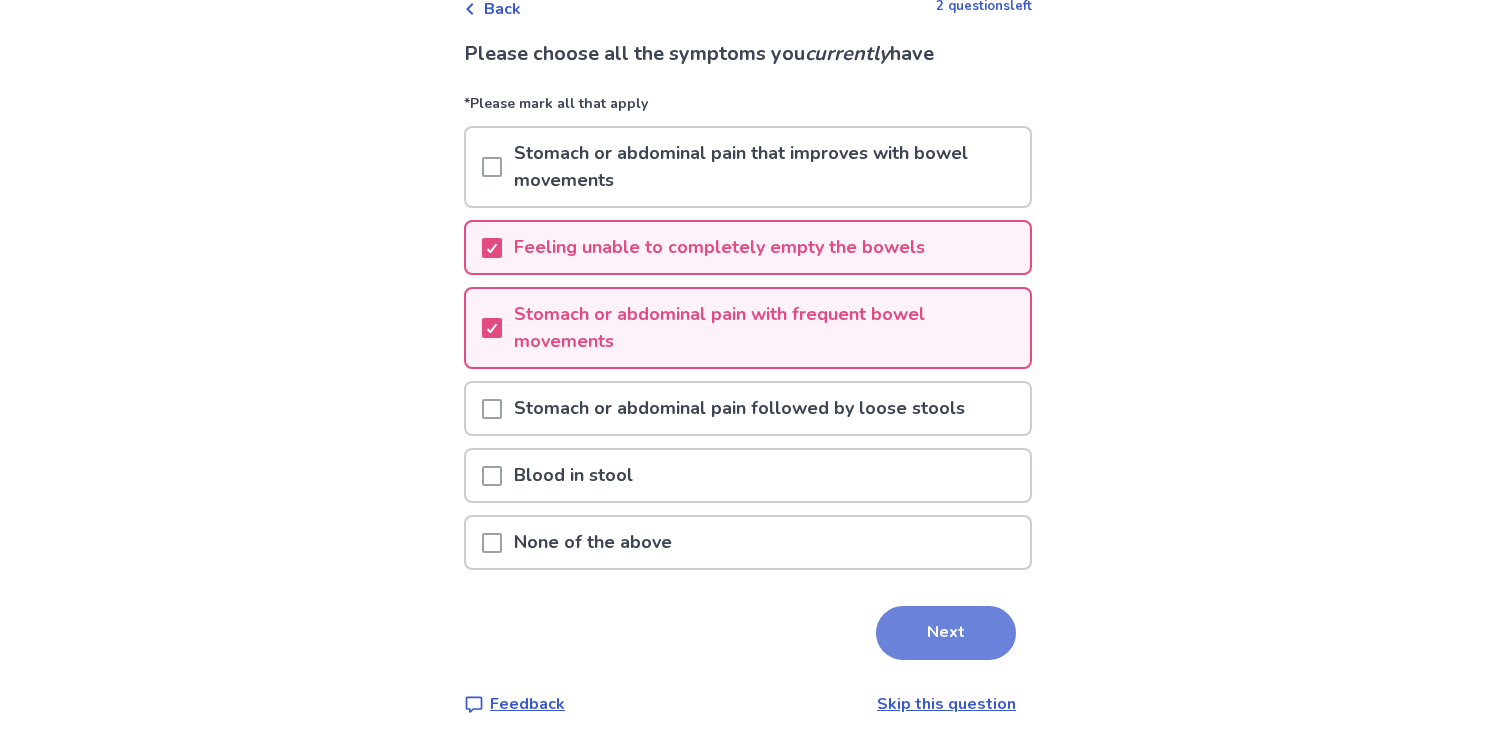 click on "Next" at bounding box center (946, 633) 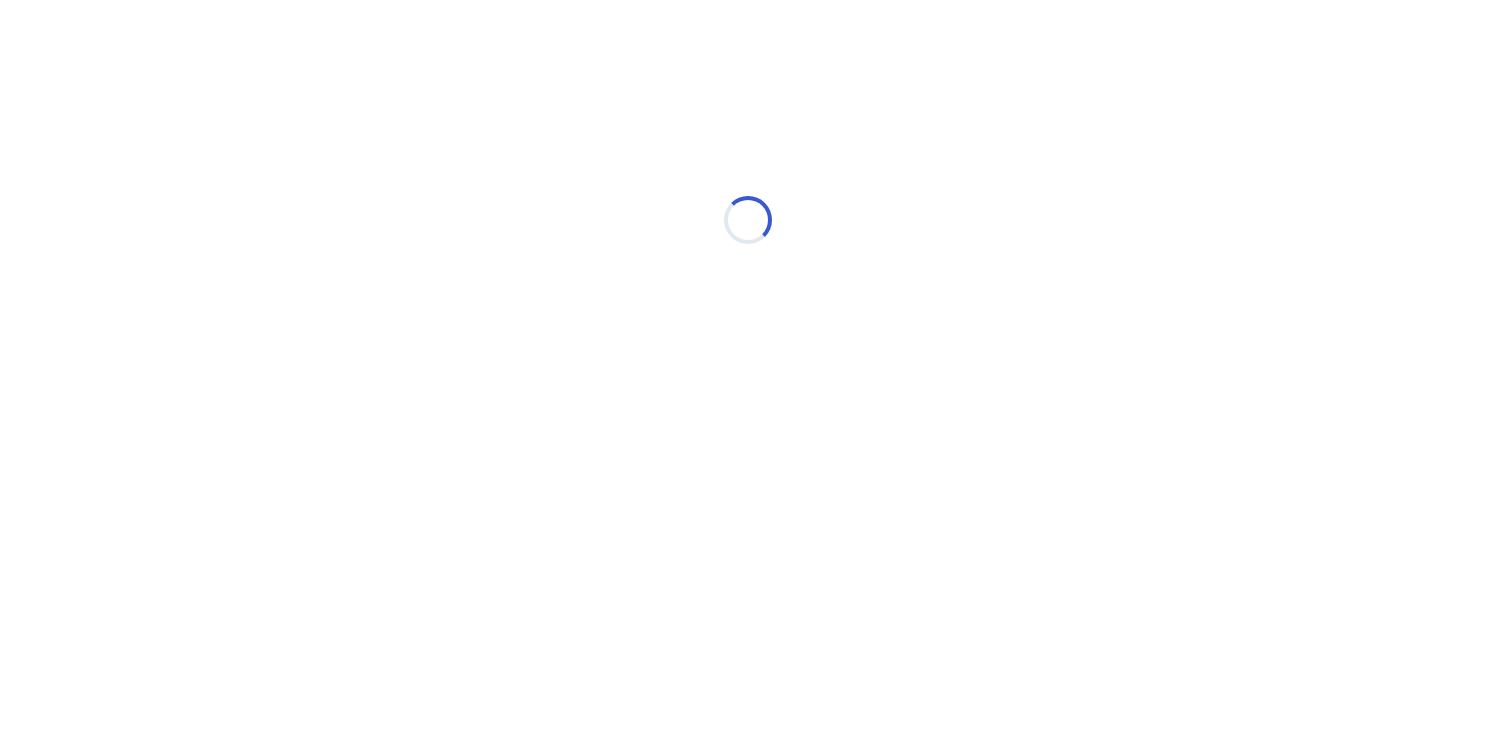 select on "*" 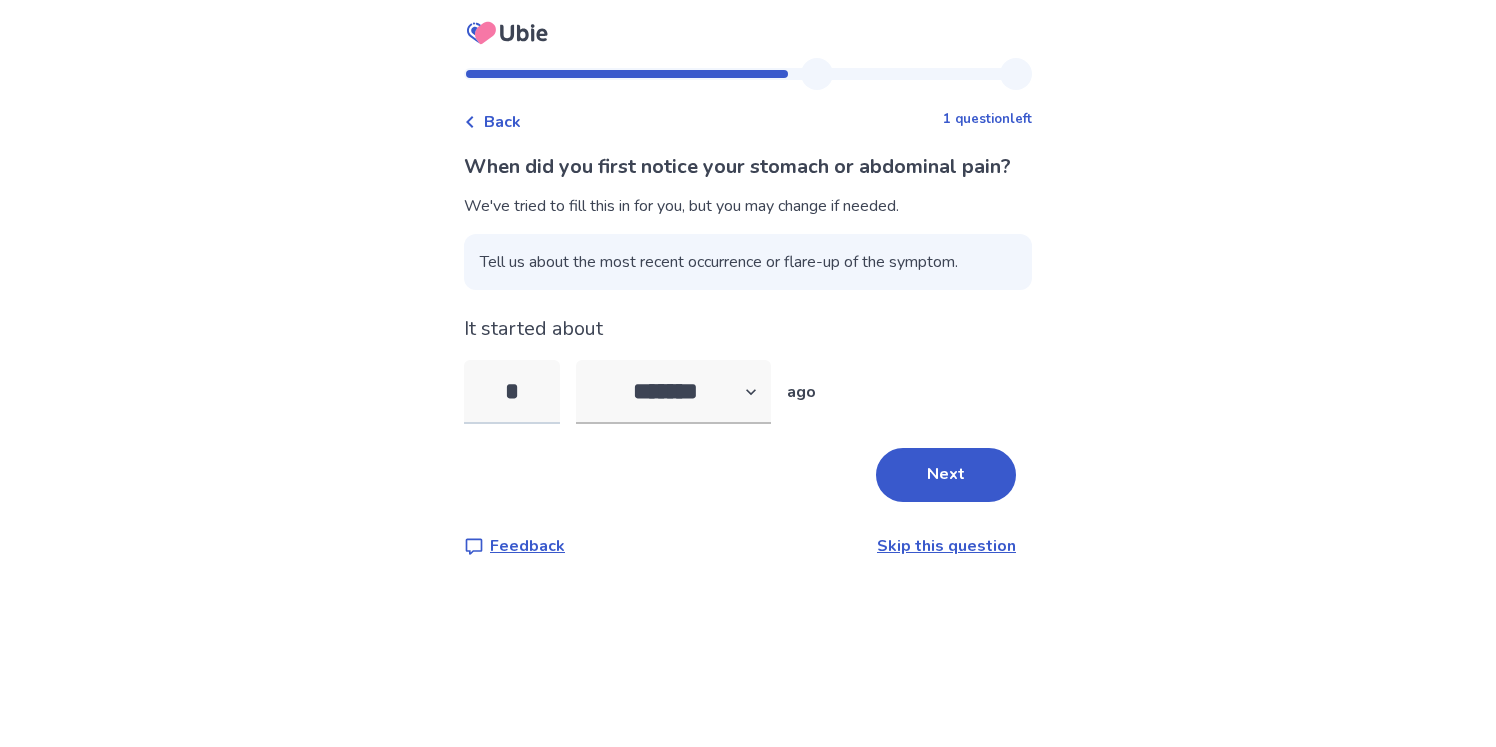 drag, startPoint x: 537, startPoint y: 420, endPoint x: 496, endPoint y: 420, distance: 41 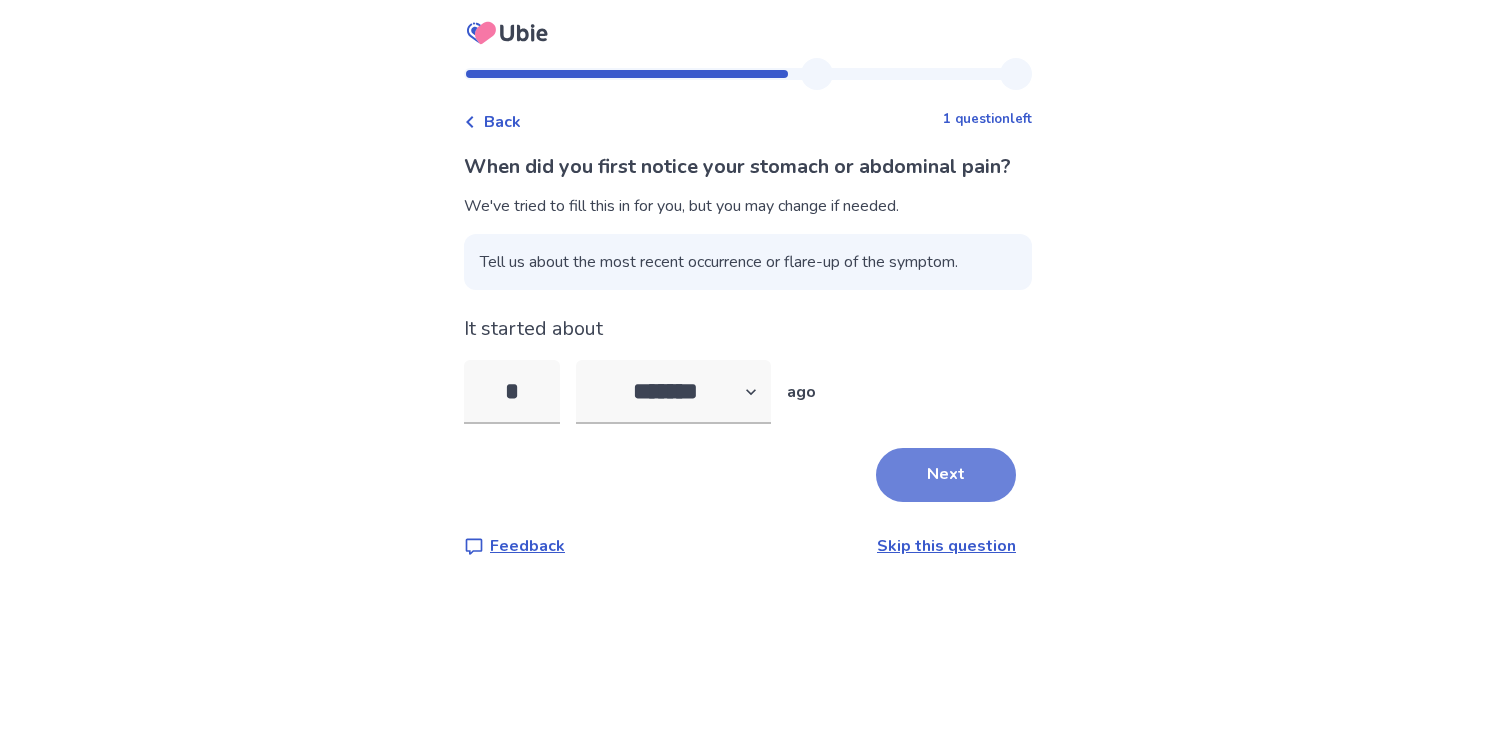 type on "*" 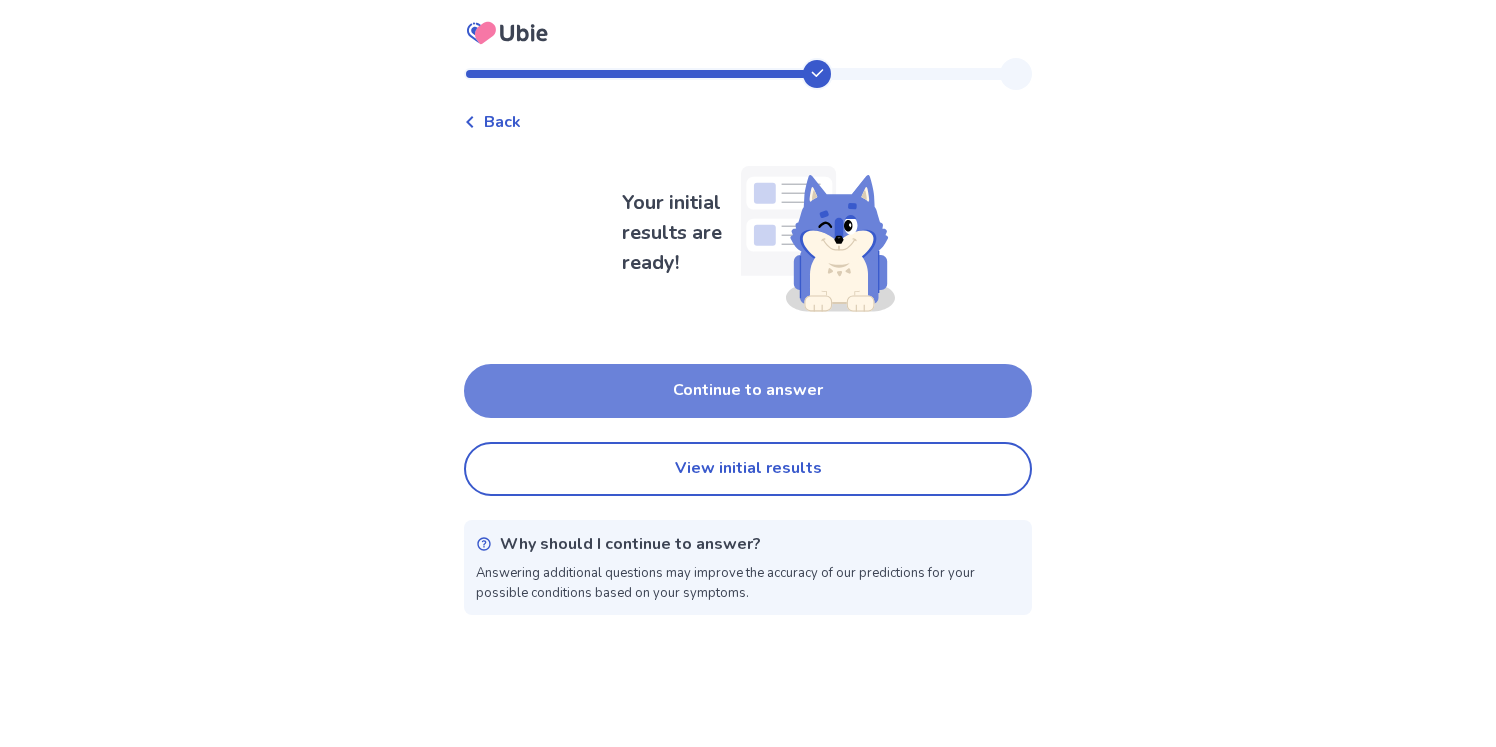 click on "Continue to answer" at bounding box center [748, 391] 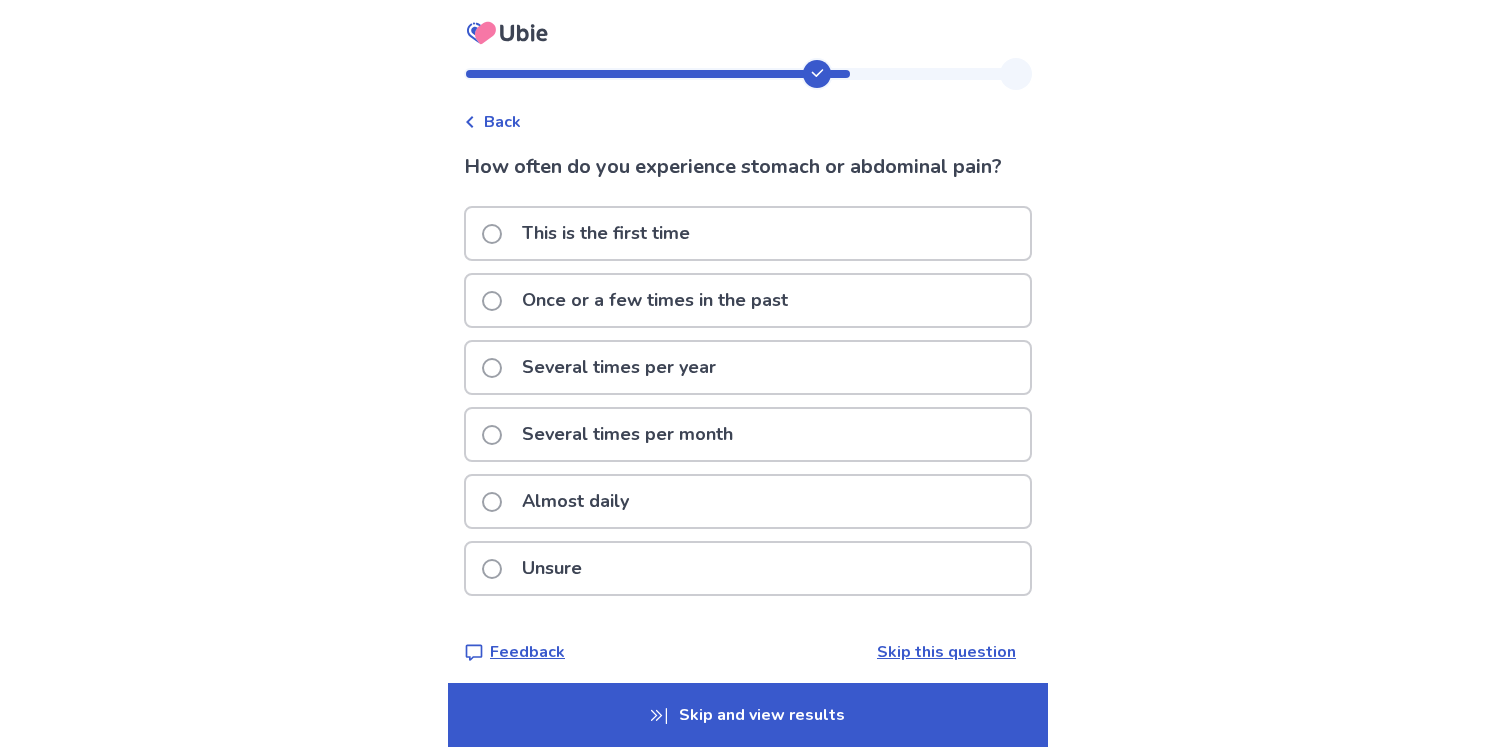 scroll, scrollTop: 13, scrollLeft: 0, axis: vertical 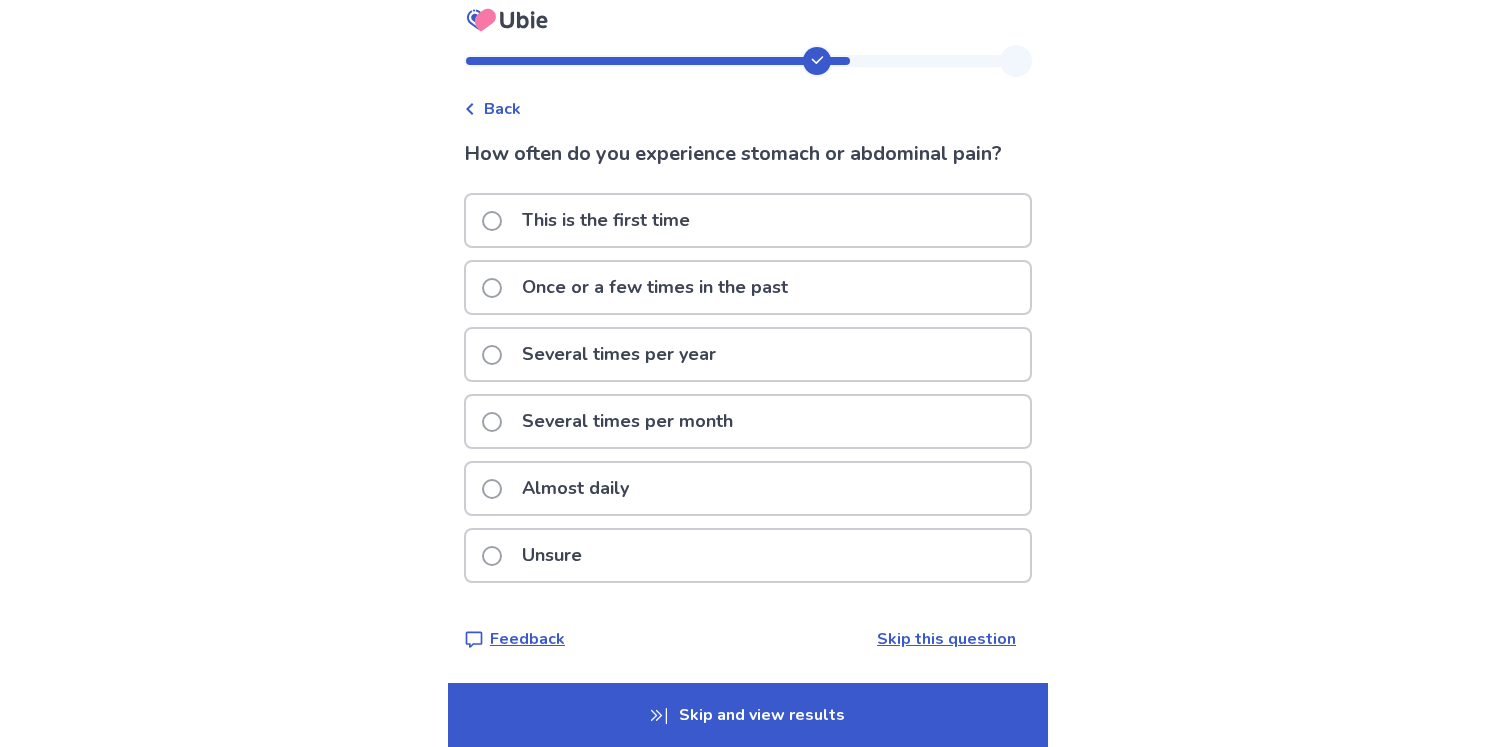 click at bounding box center [492, 489] 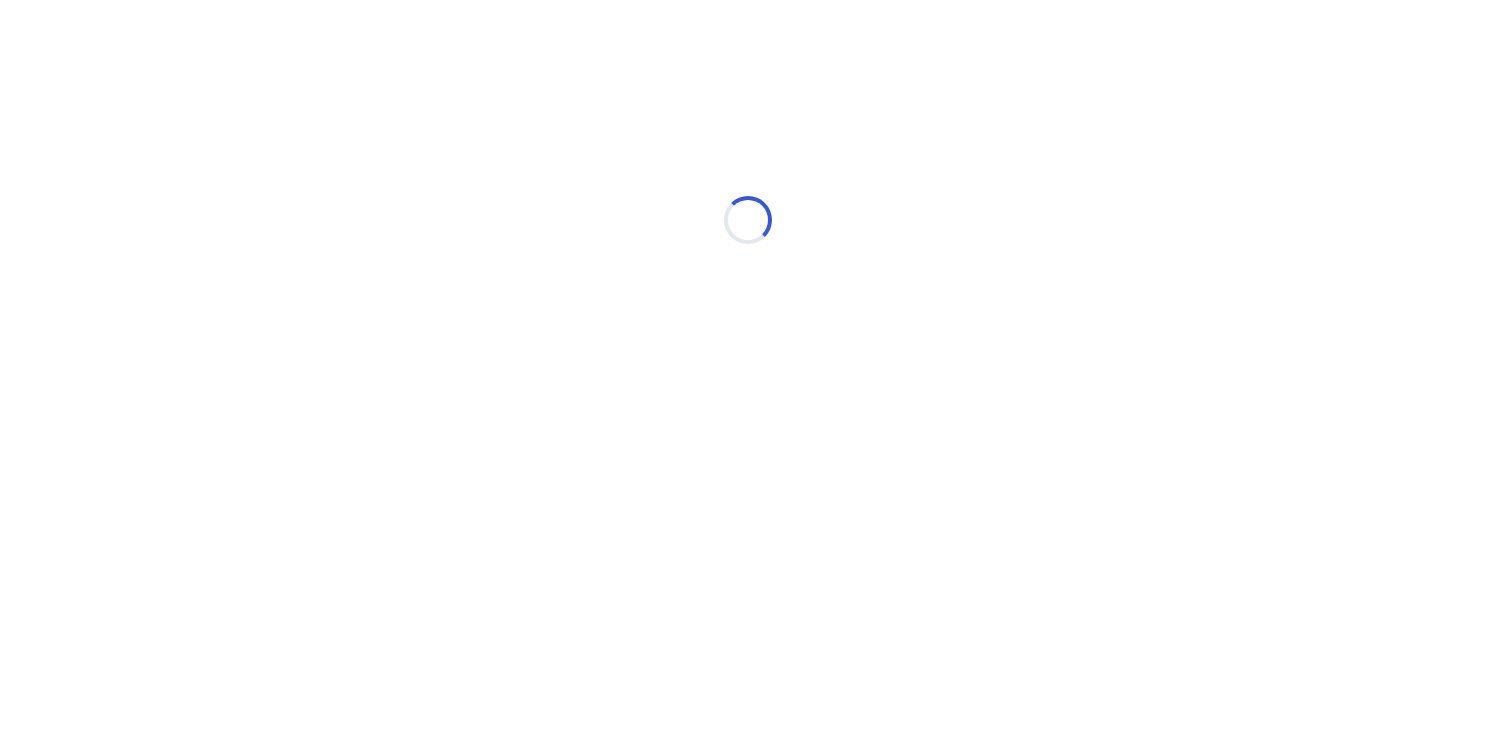 scroll, scrollTop: 0, scrollLeft: 0, axis: both 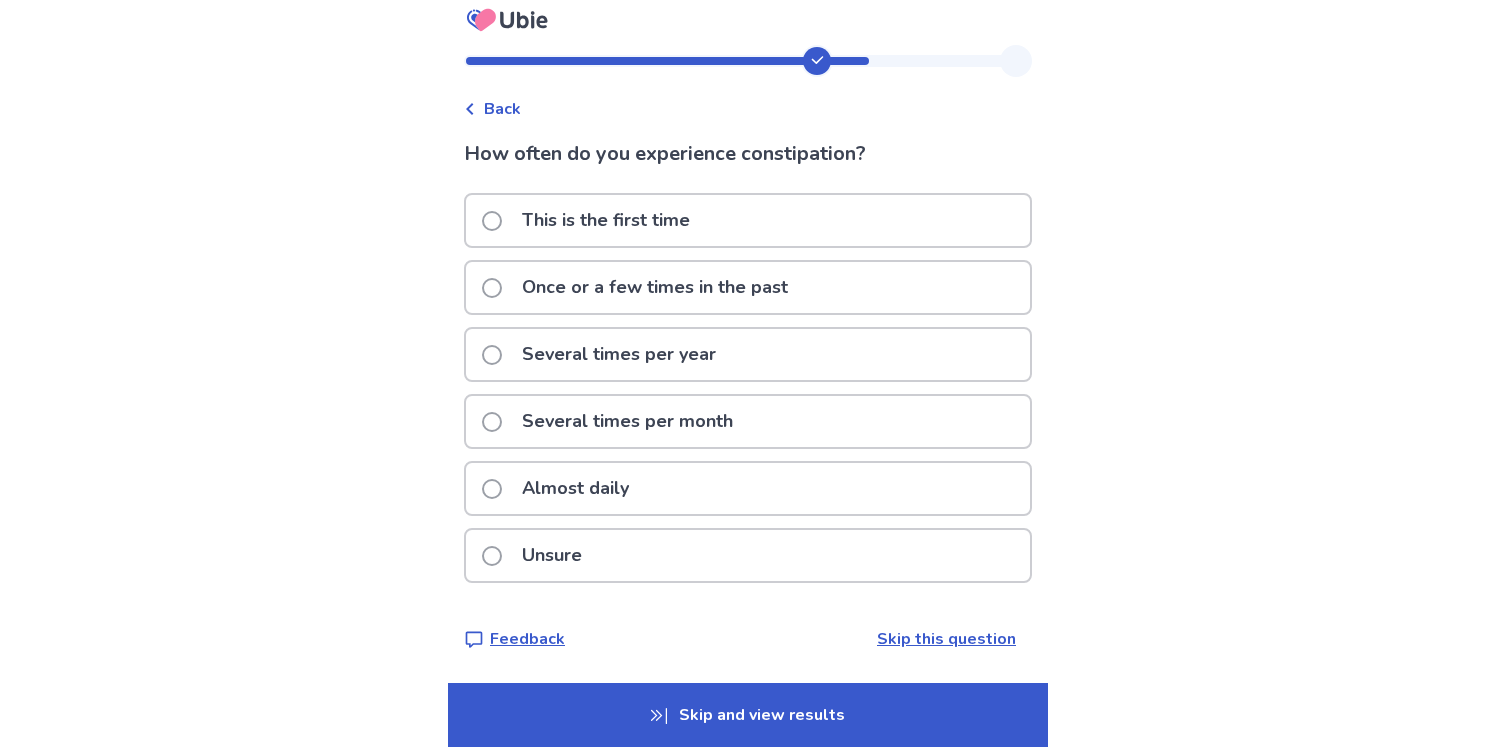 click on "Several times per month" at bounding box center (627, 421) 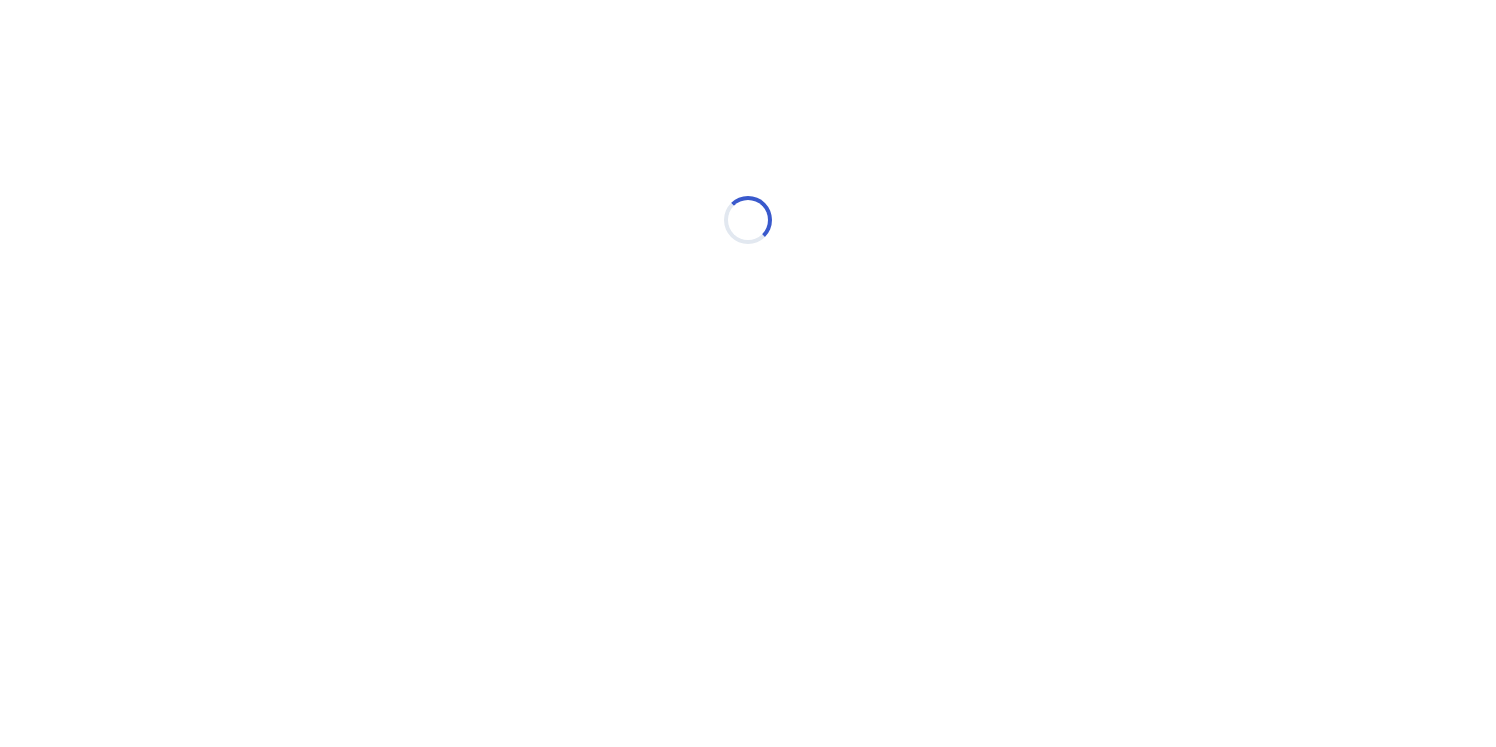 scroll, scrollTop: 0, scrollLeft: 0, axis: both 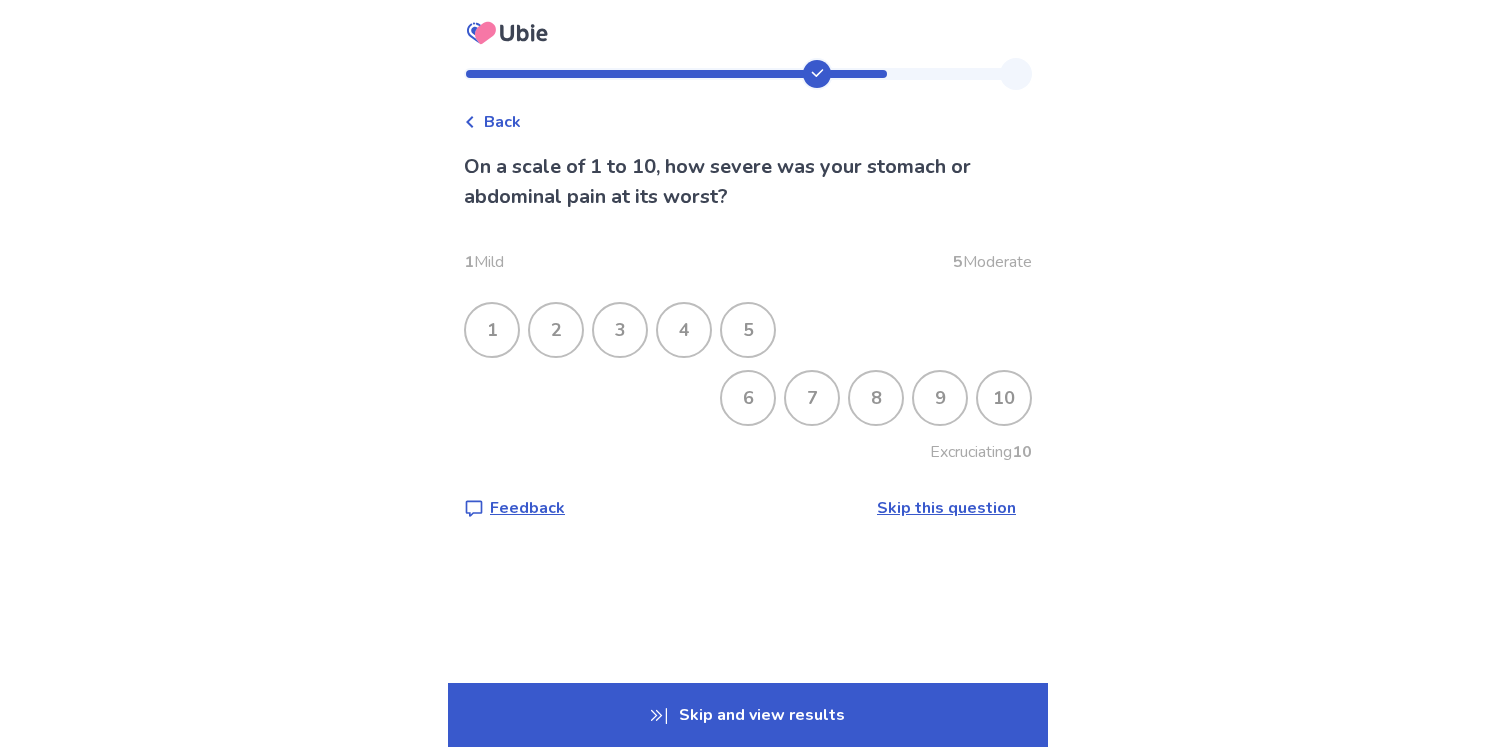 click on "3" at bounding box center (620, 330) 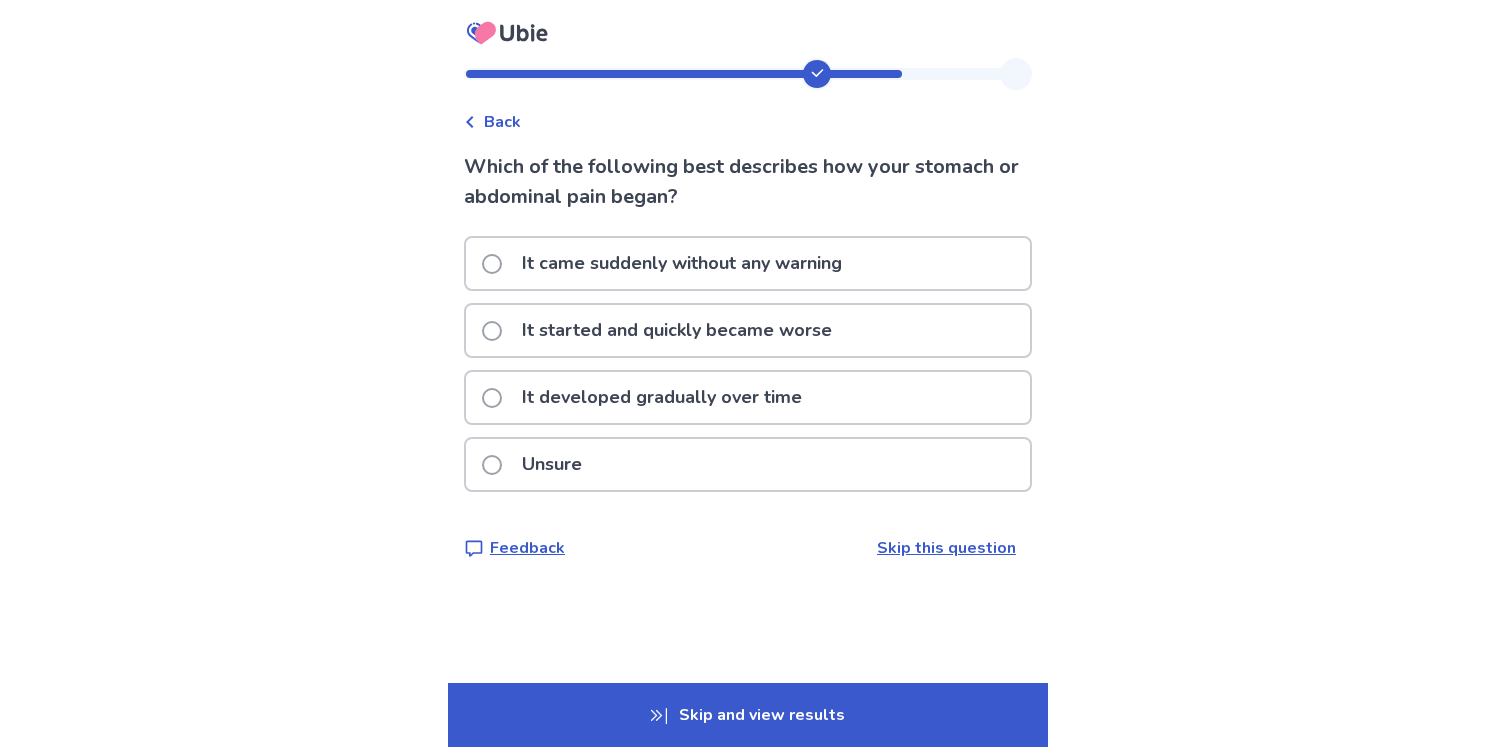 click on "It developed gradually over time" at bounding box center (662, 397) 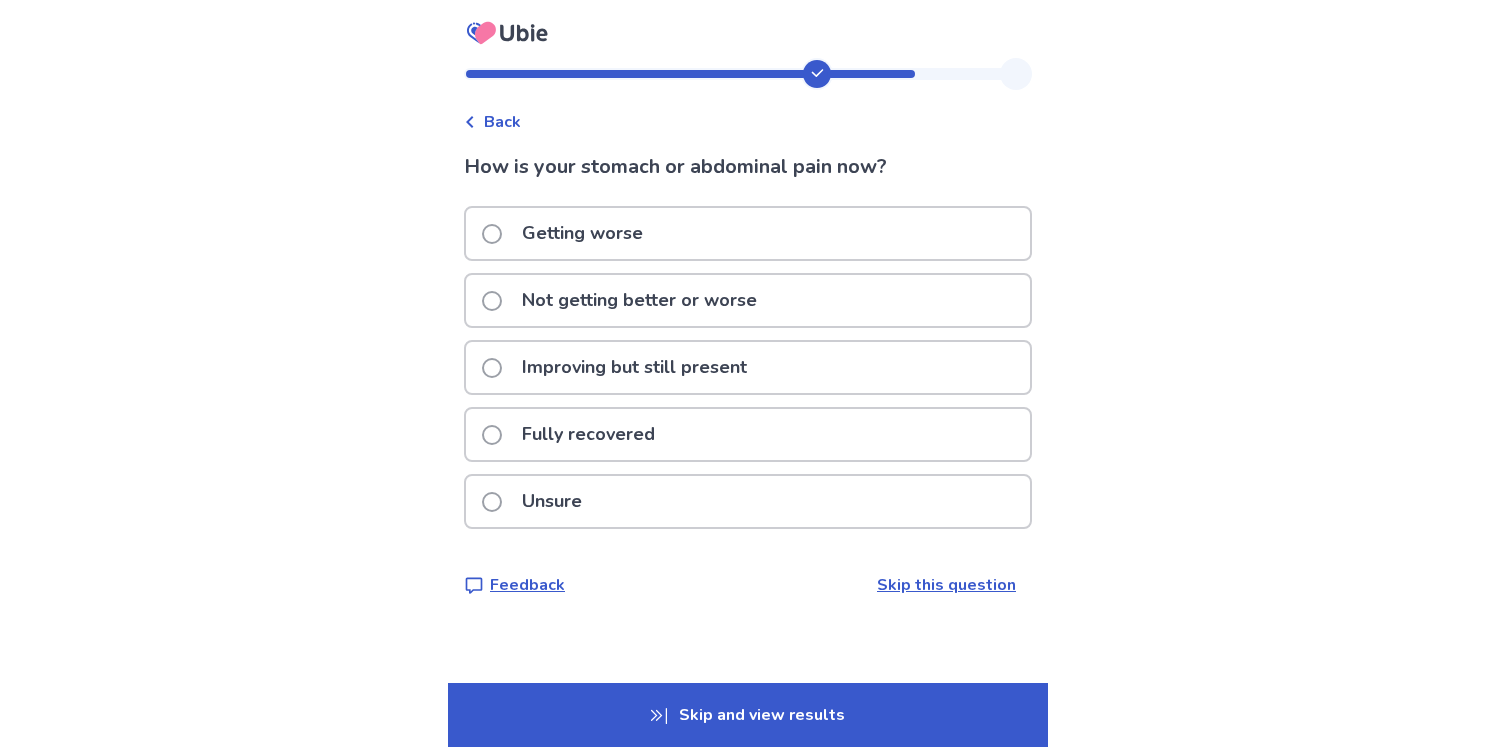 click on "Getting worse" at bounding box center (582, 233) 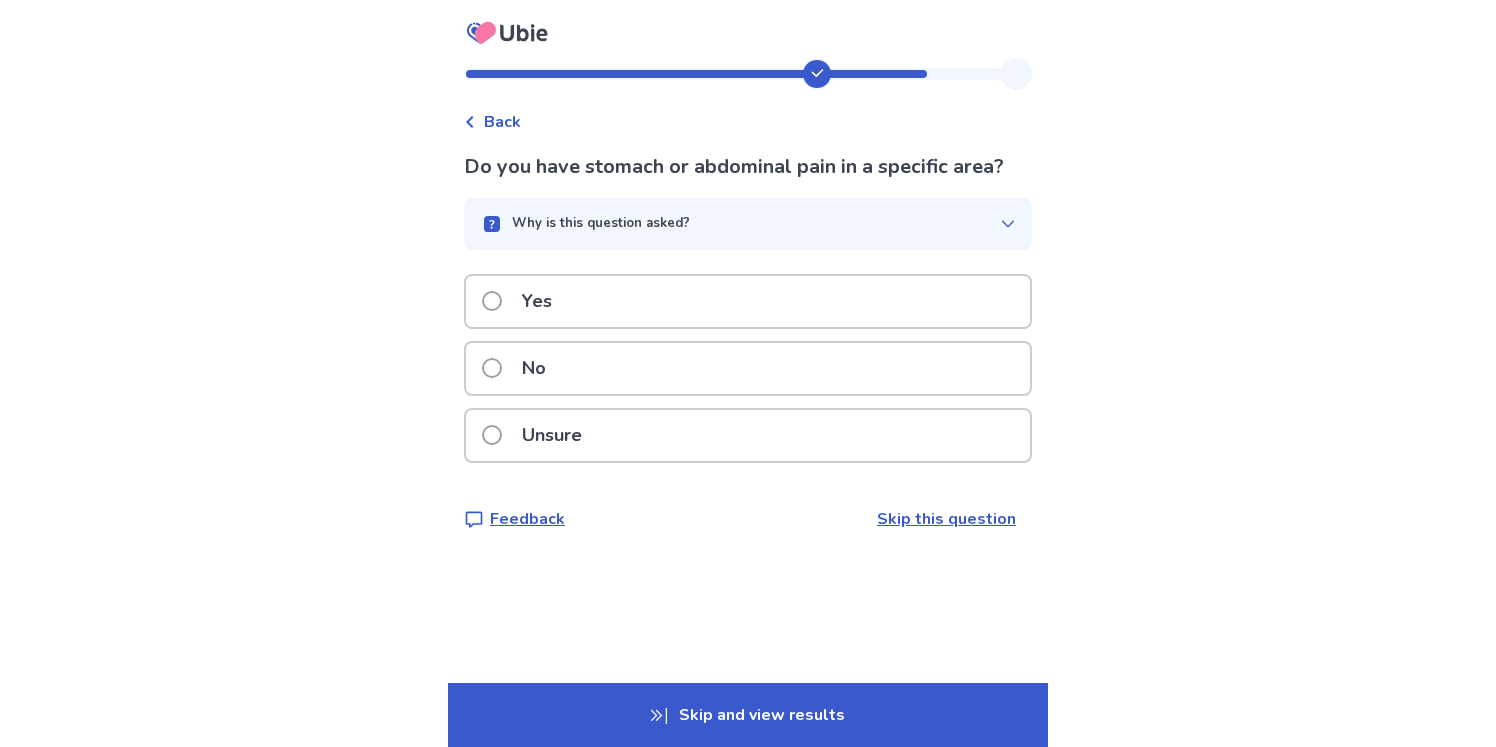 click on "Yes" at bounding box center (748, 301) 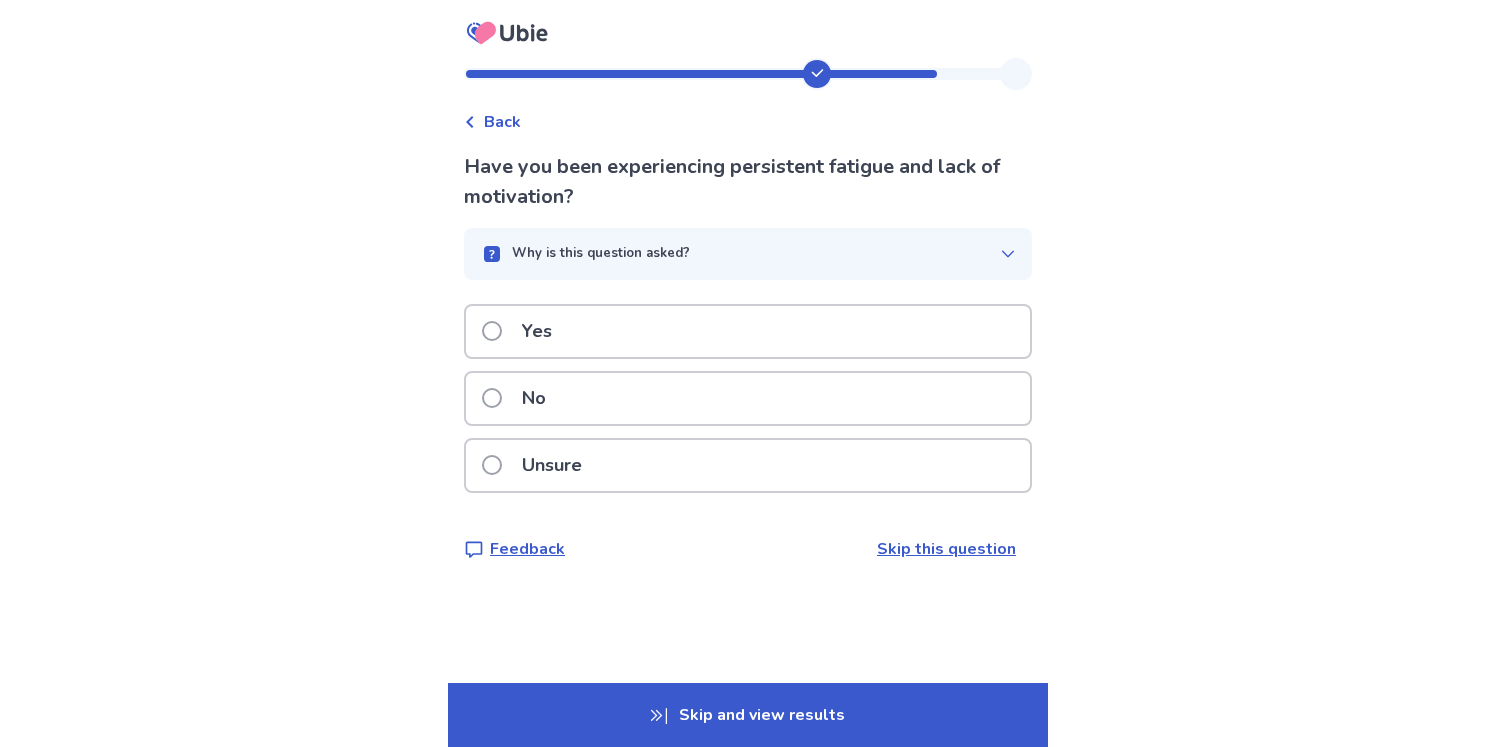 click on "Yes" at bounding box center (537, 331) 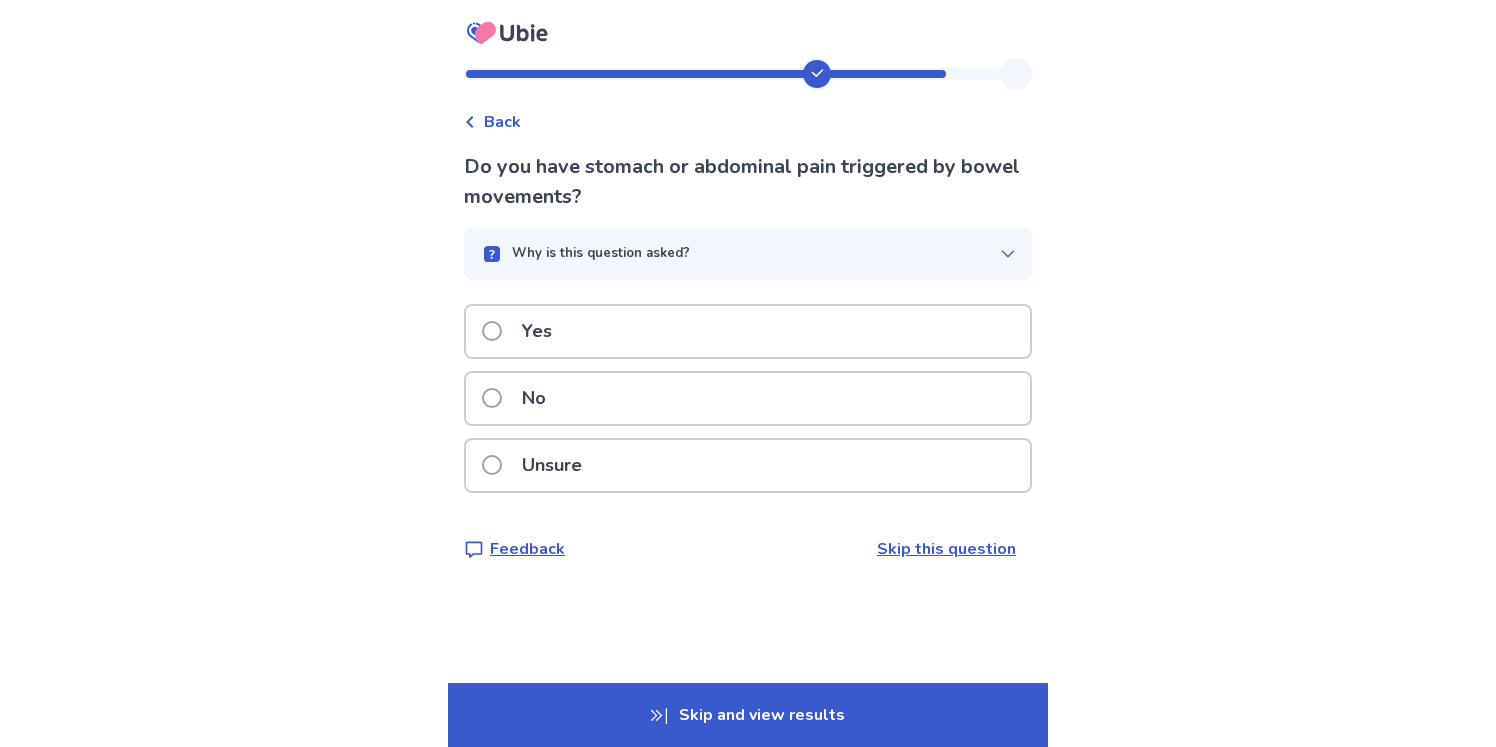 click on "No" at bounding box center (748, 398) 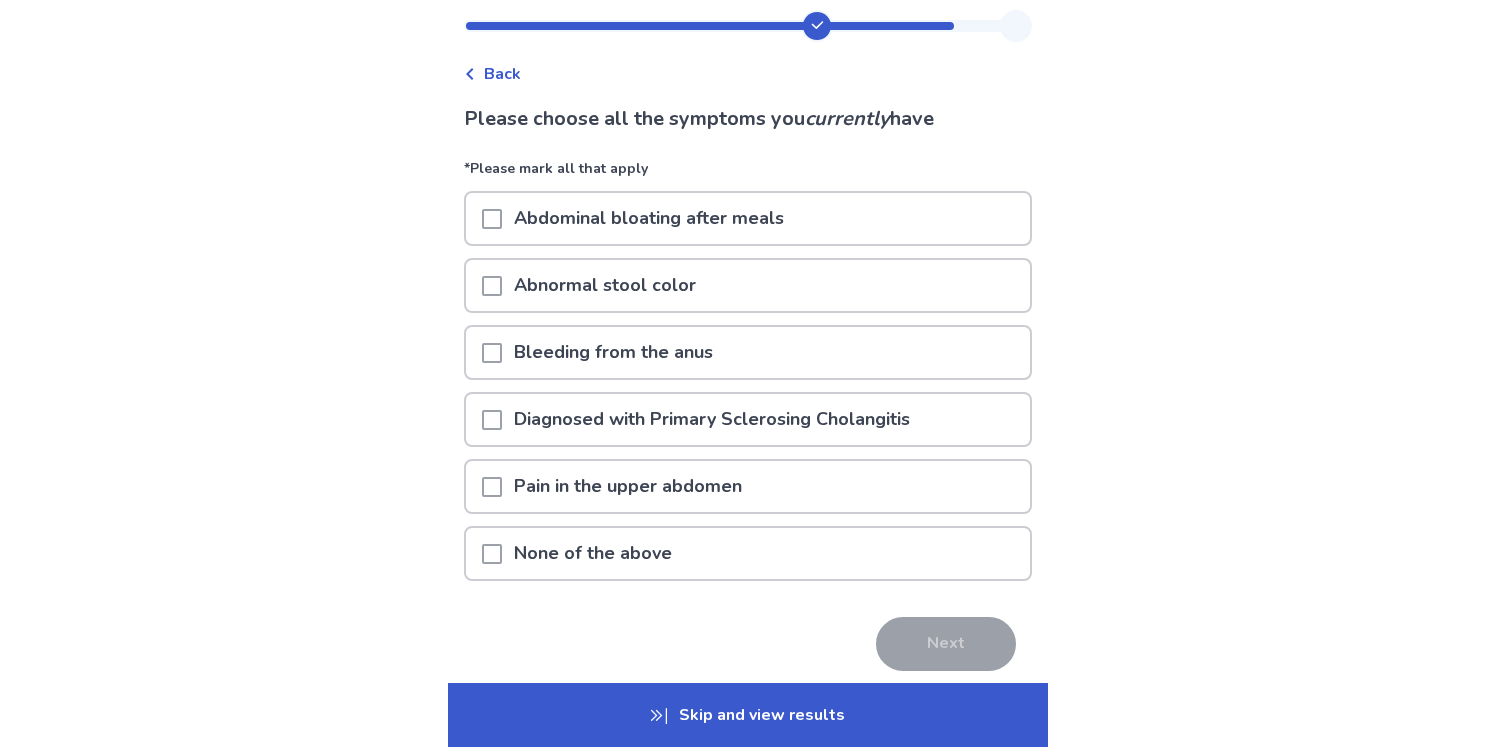 scroll, scrollTop: 73, scrollLeft: 0, axis: vertical 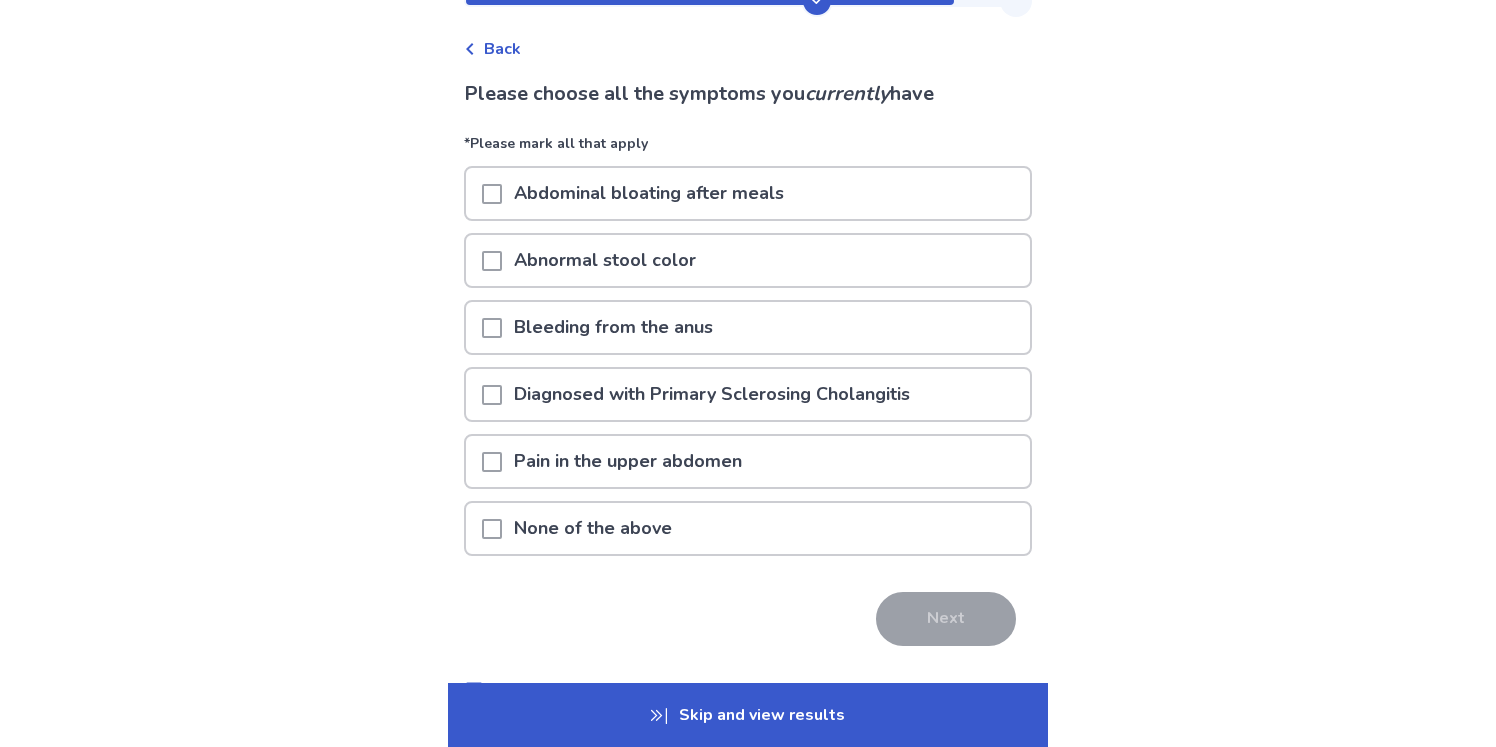 click at bounding box center (492, 194) 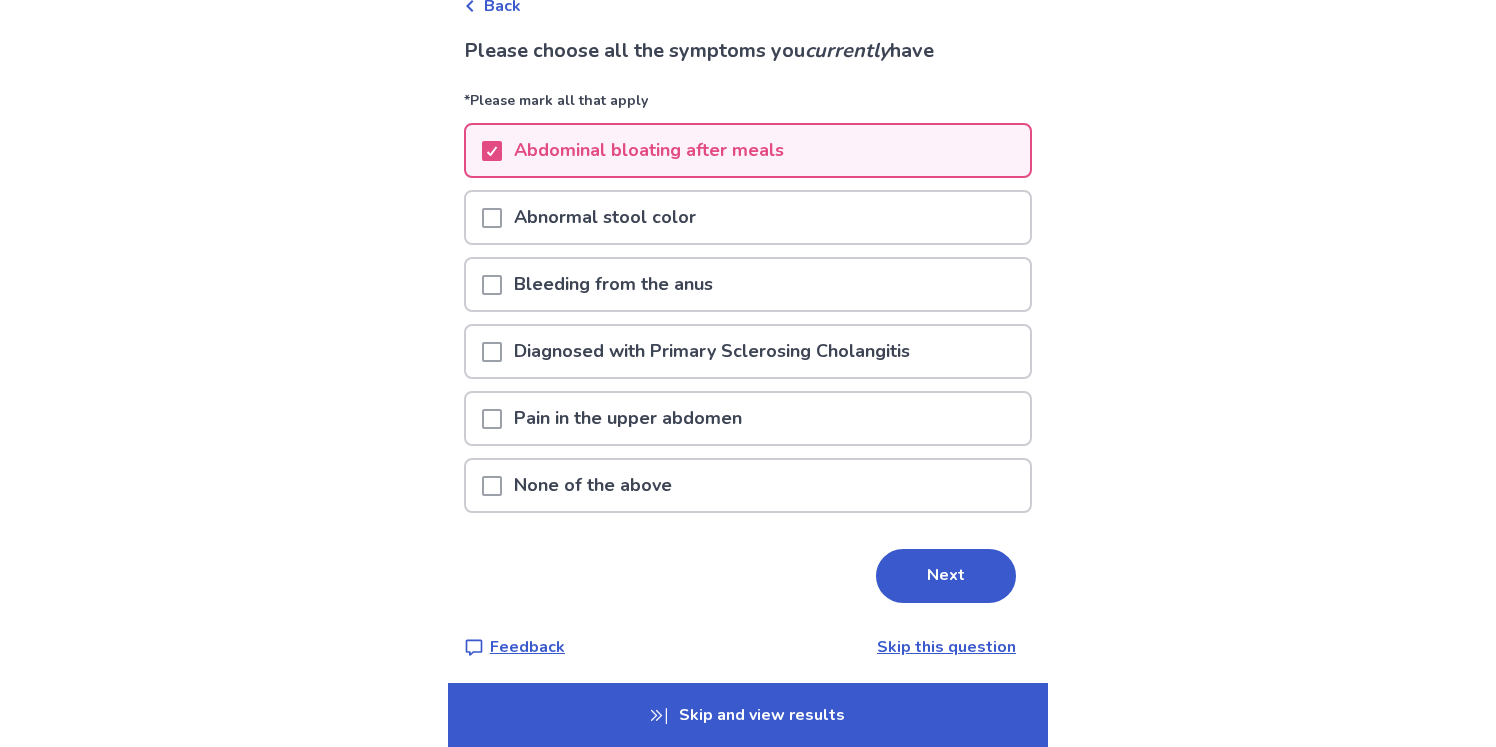 scroll, scrollTop: 124, scrollLeft: 0, axis: vertical 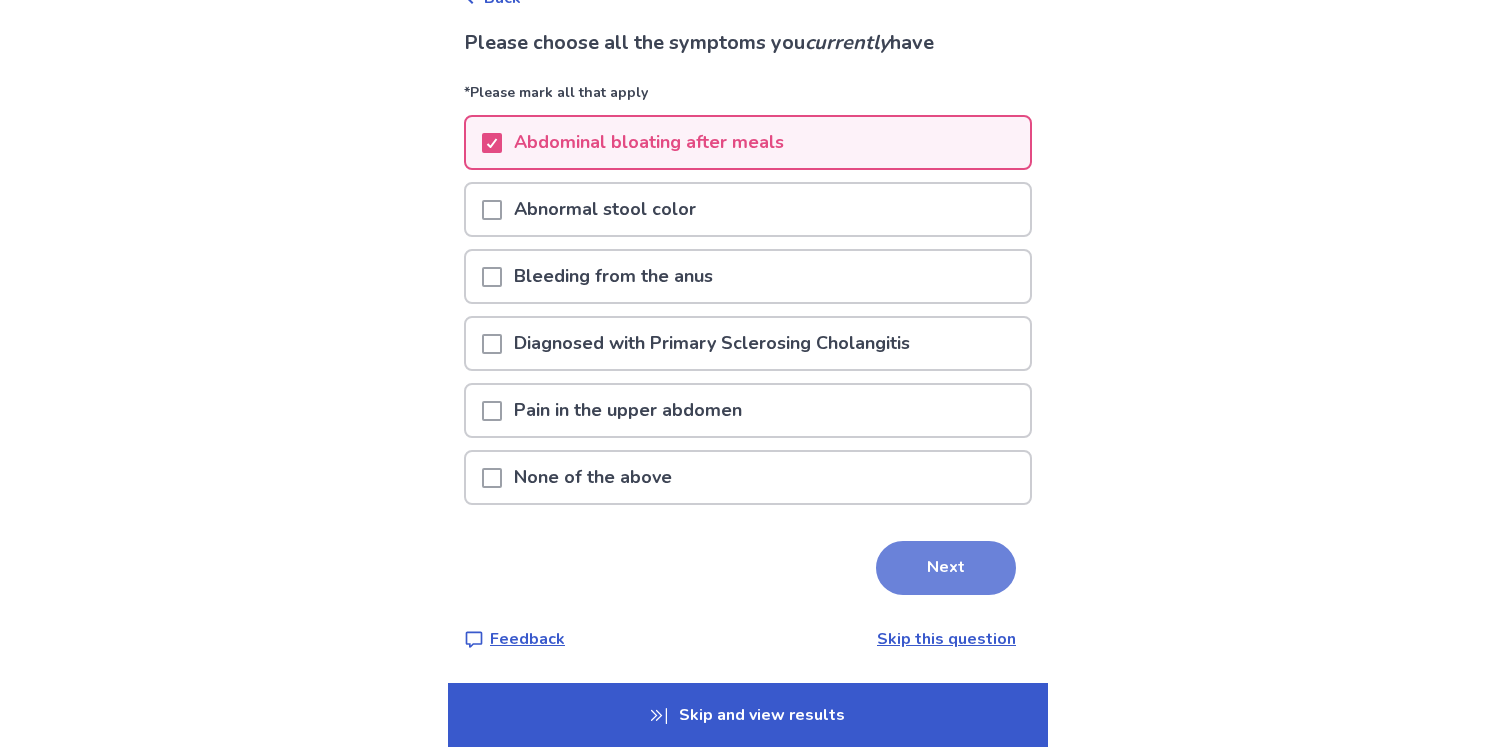 click on "Next" at bounding box center [946, 568] 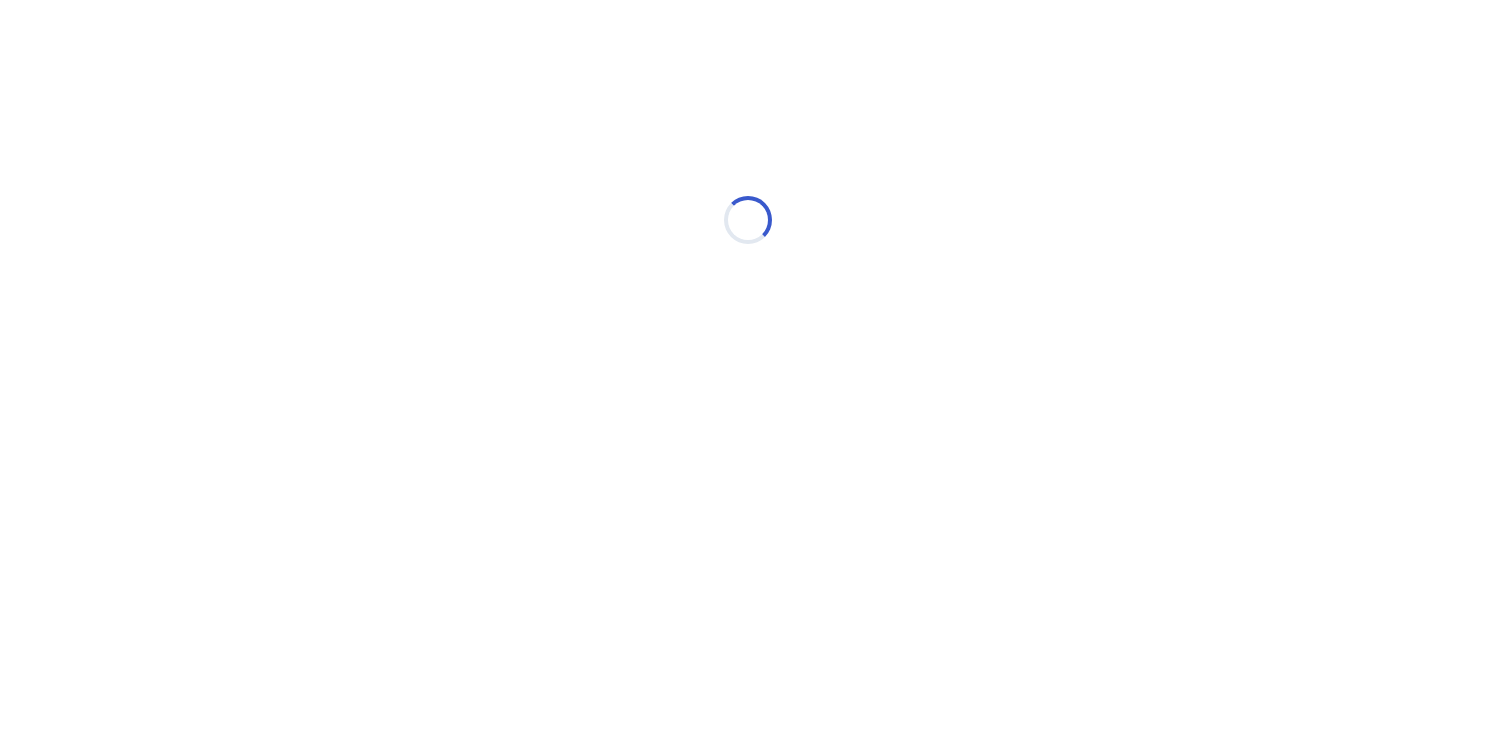 scroll, scrollTop: 0, scrollLeft: 0, axis: both 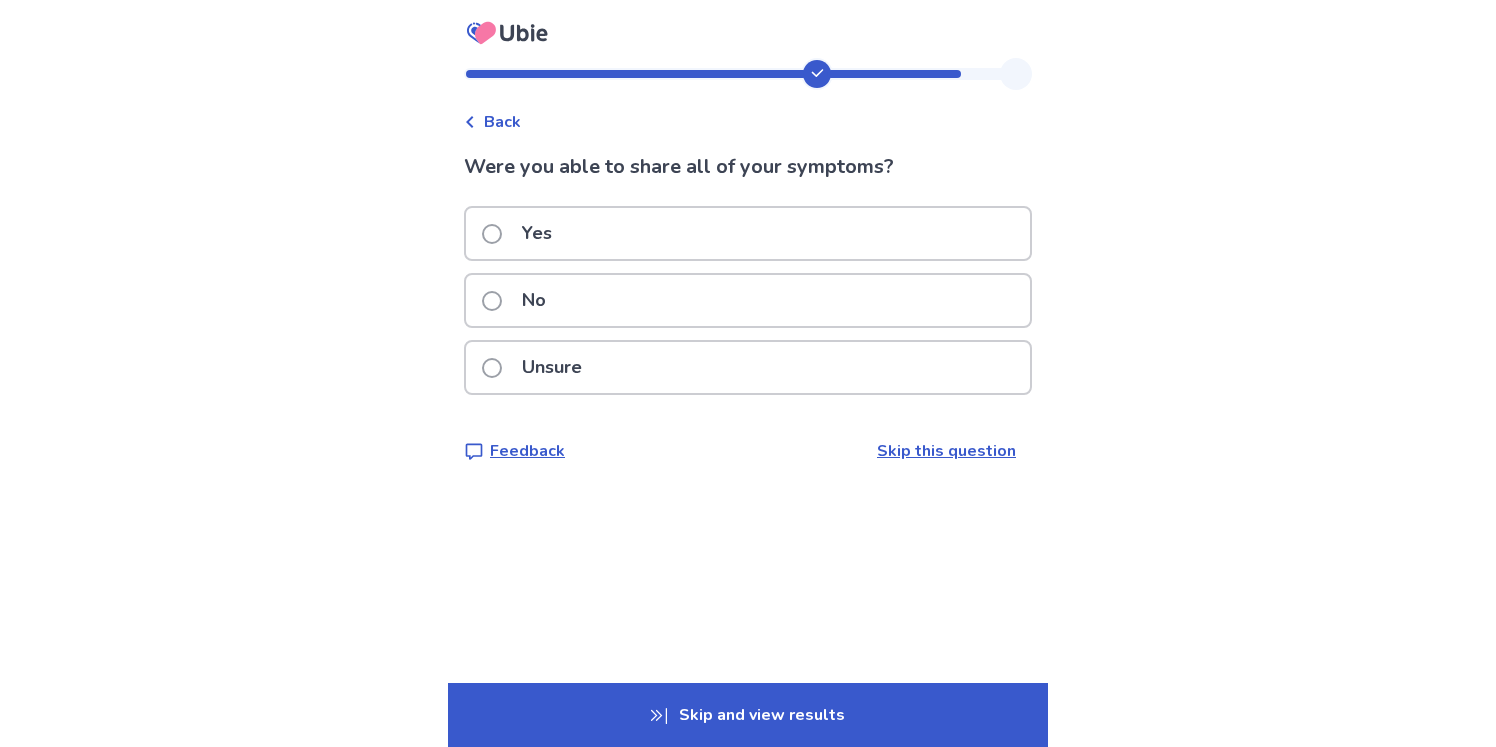 click on "No" at bounding box center [748, 300] 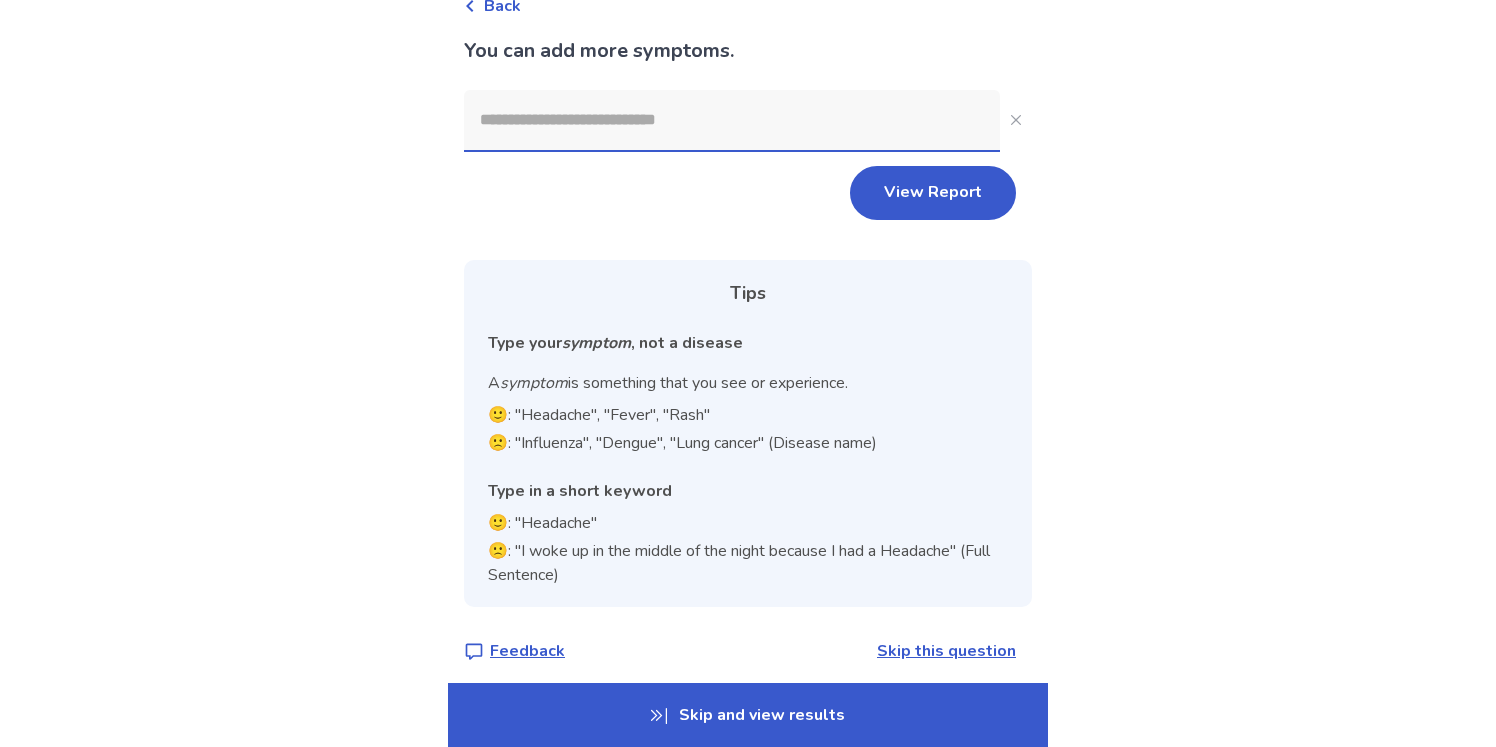 scroll, scrollTop: 128, scrollLeft: 0, axis: vertical 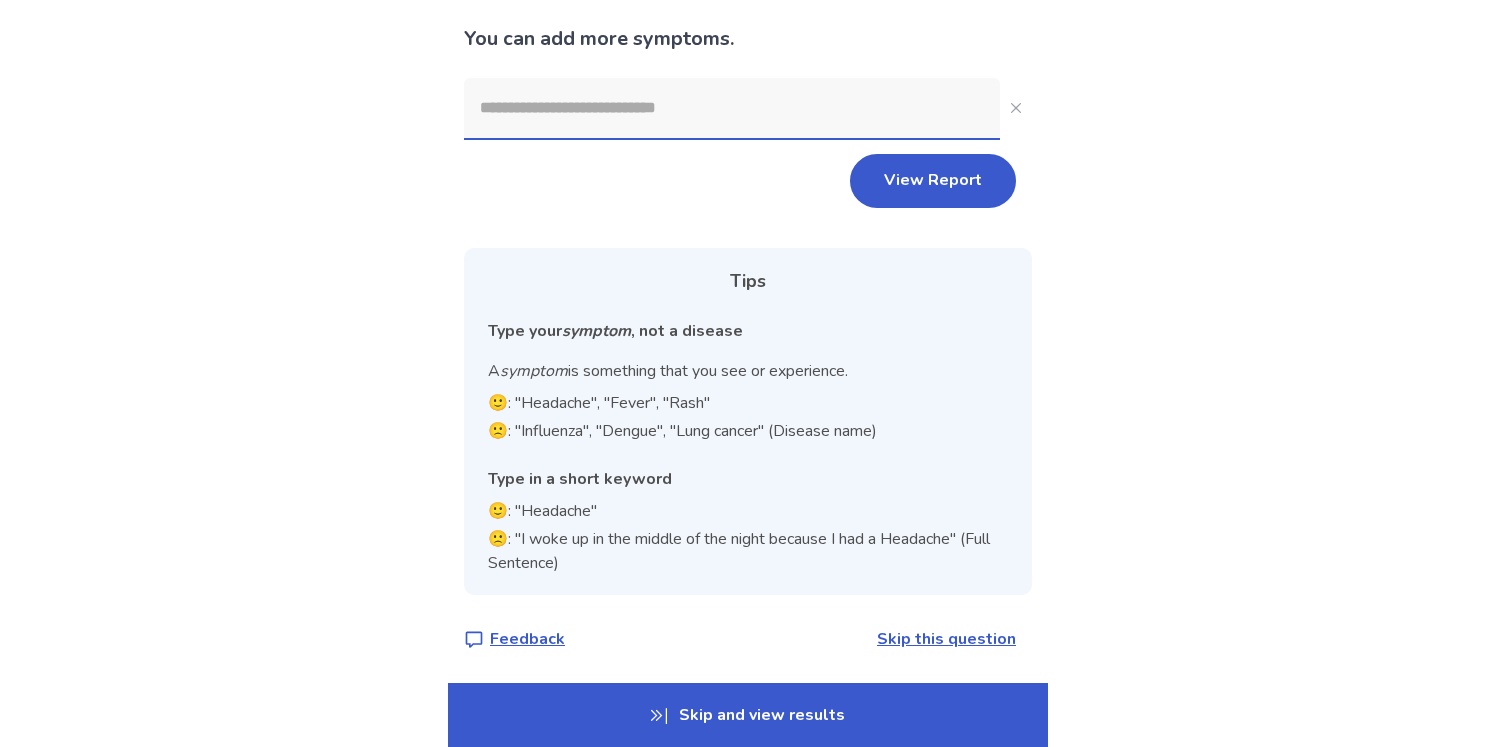 click 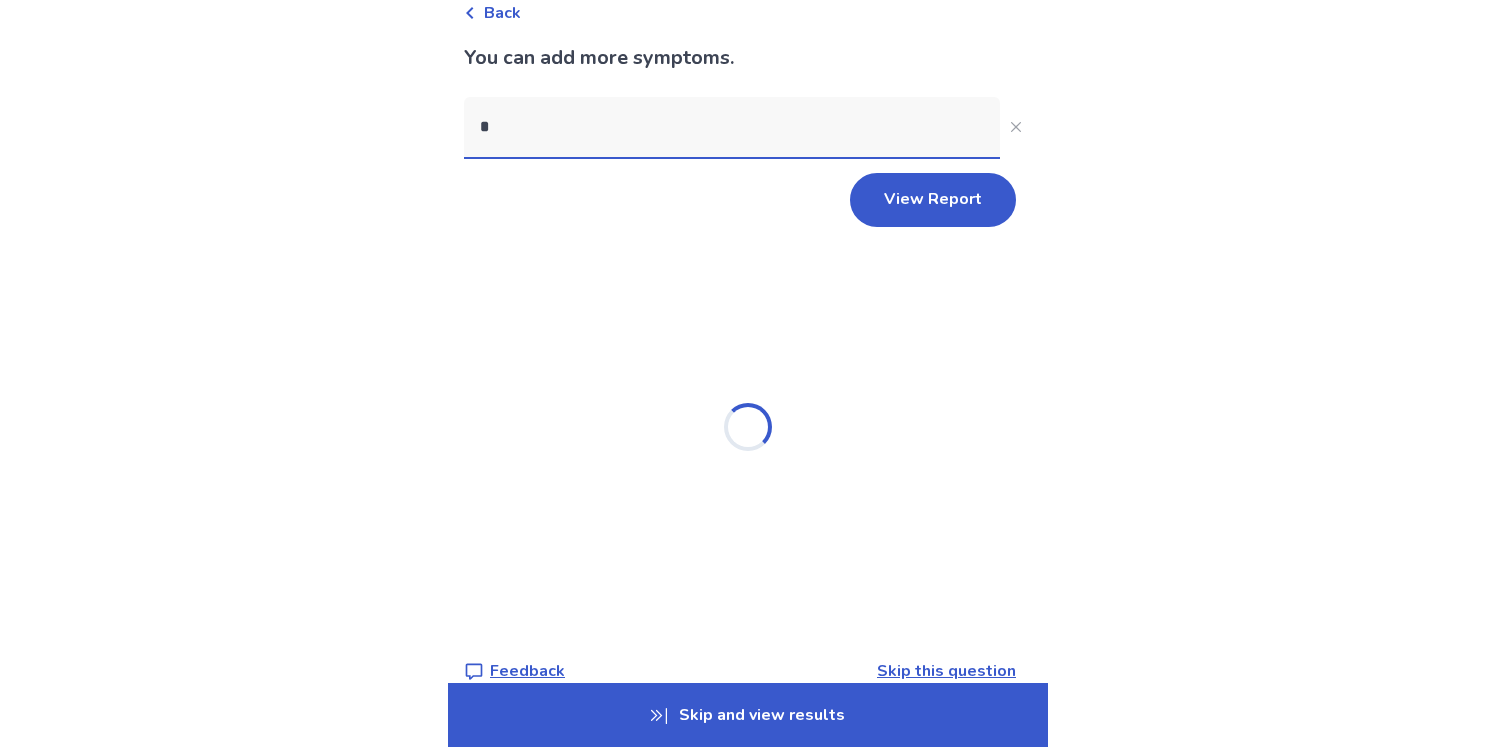 scroll, scrollTop: 0, scrollLeft: 0, axis: both 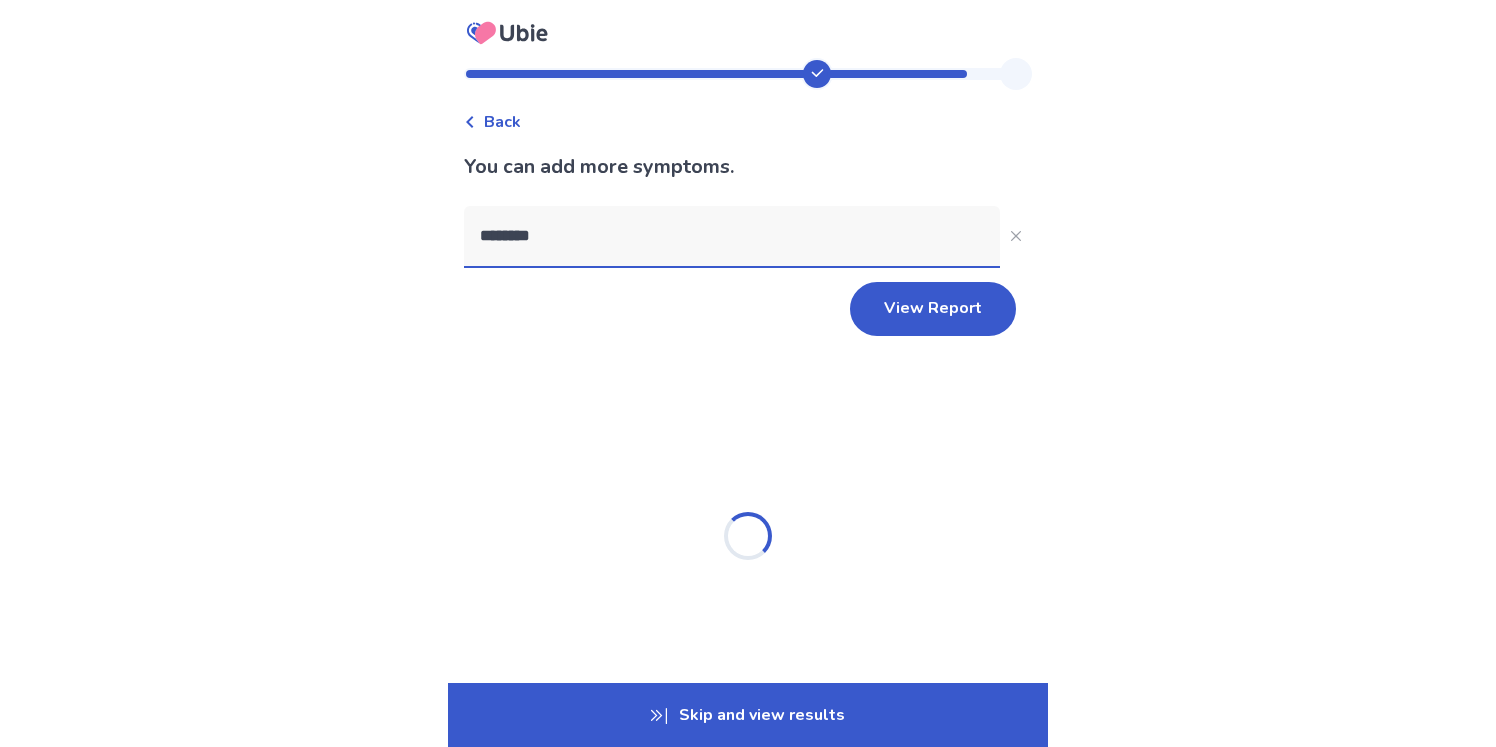 type on "*********" 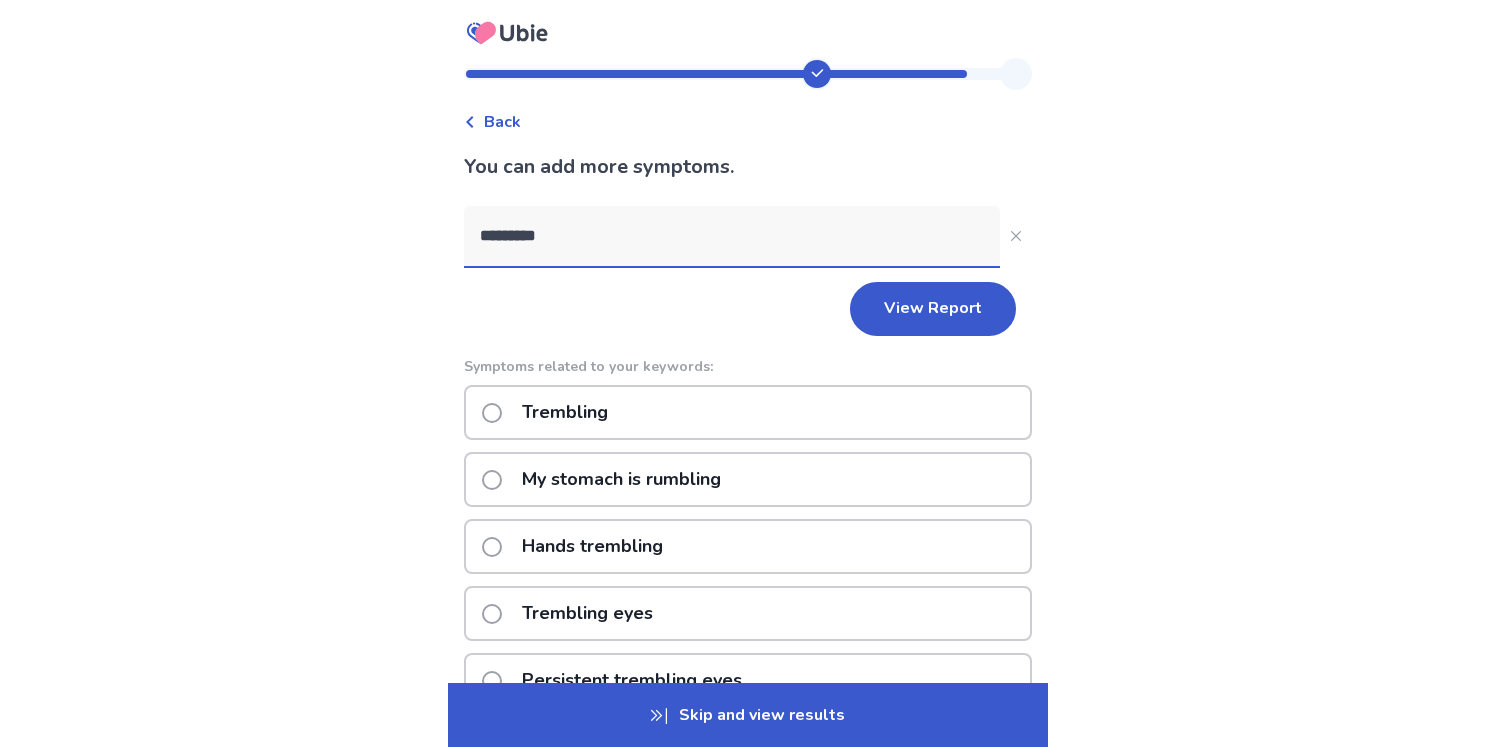 click on "My stomach is rumbling" 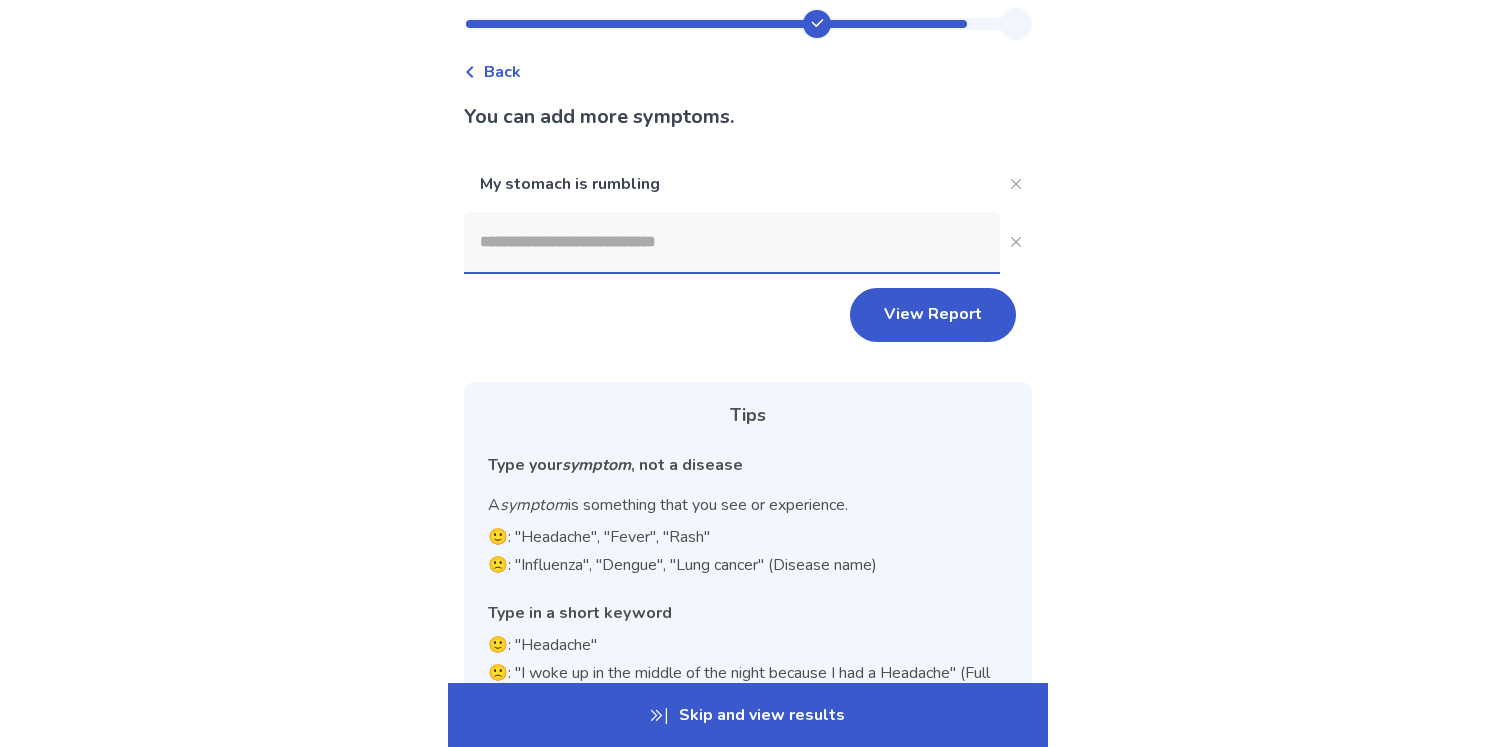 scroll, scrollTop: 56, scrollLeft: 0, axis: vertical 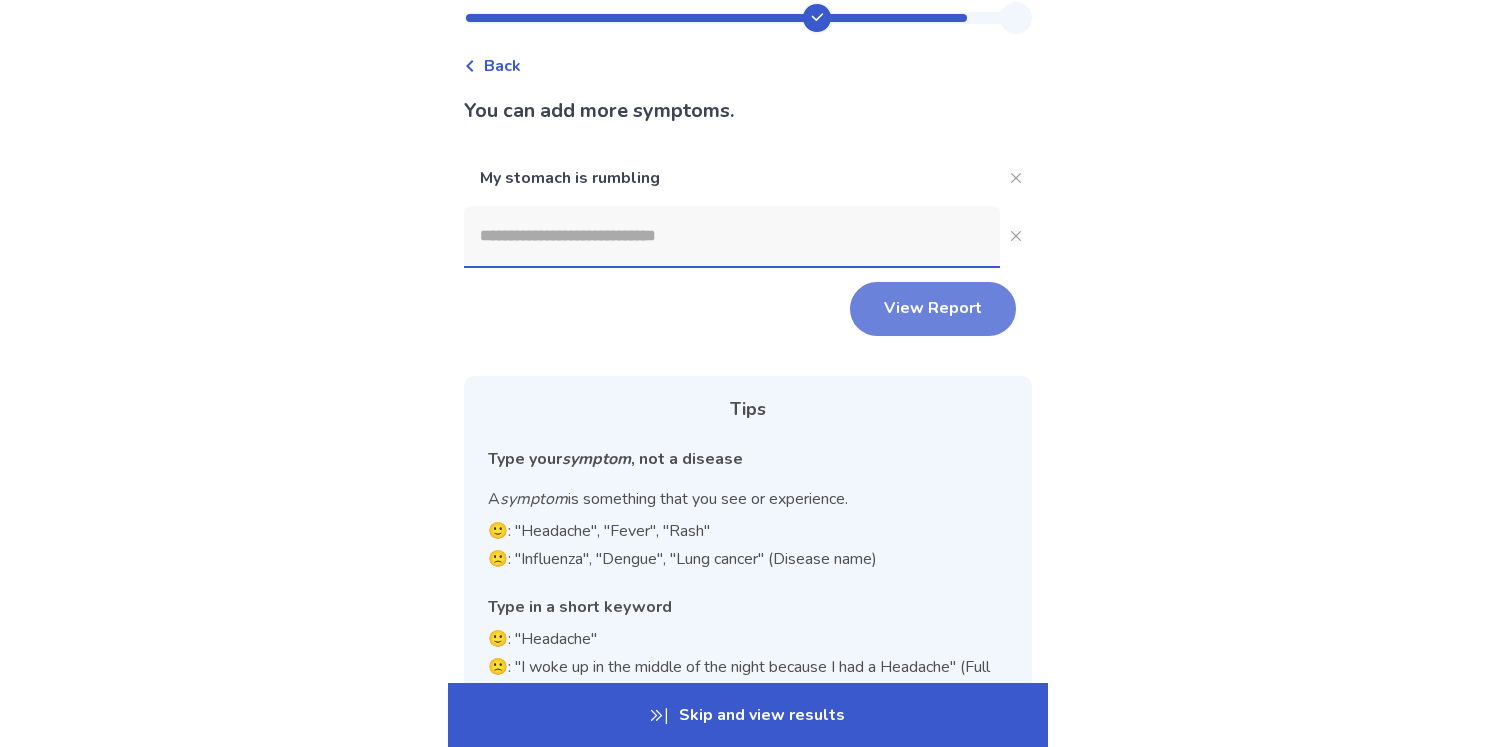 click on "View Report" 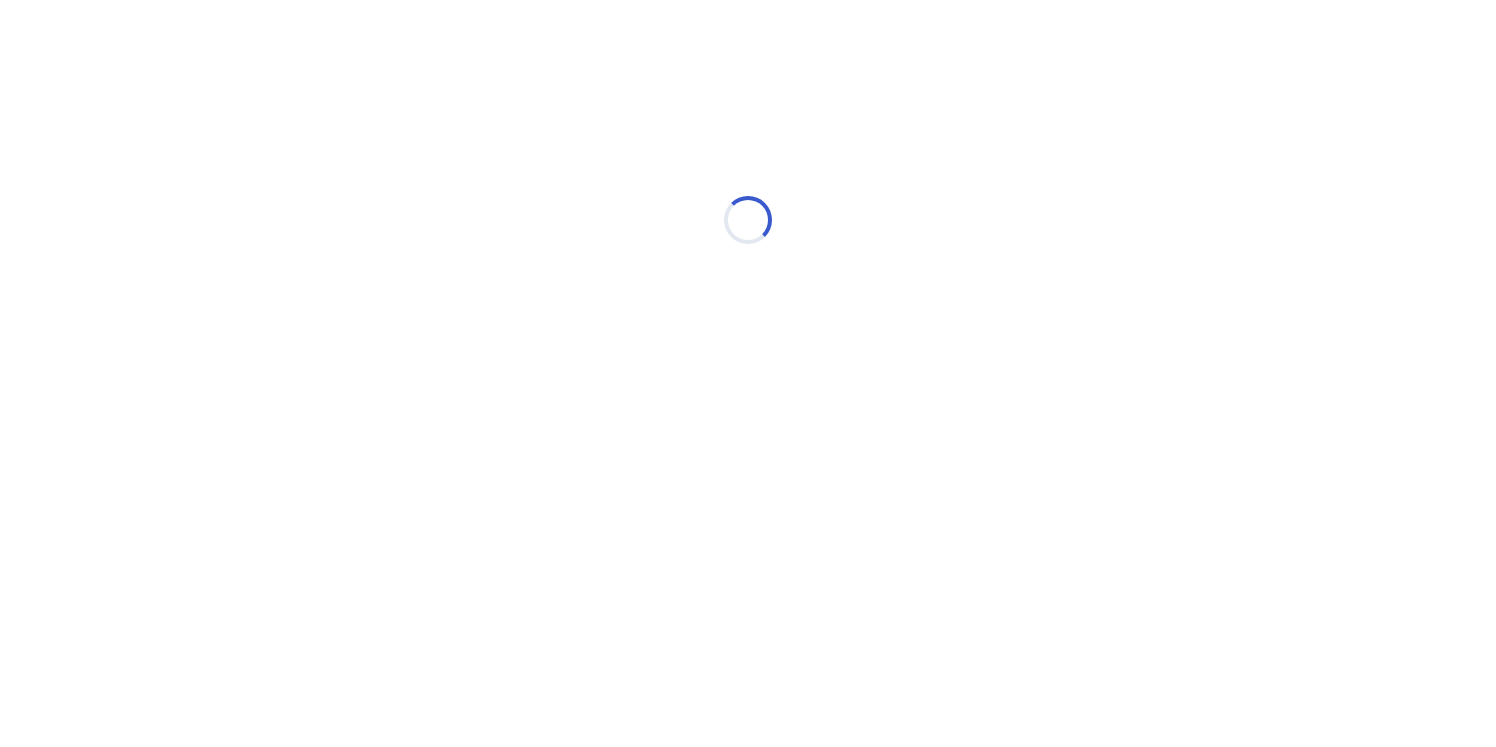 scroll, scrollTop: 0, scrollLeft: 0, axis: both 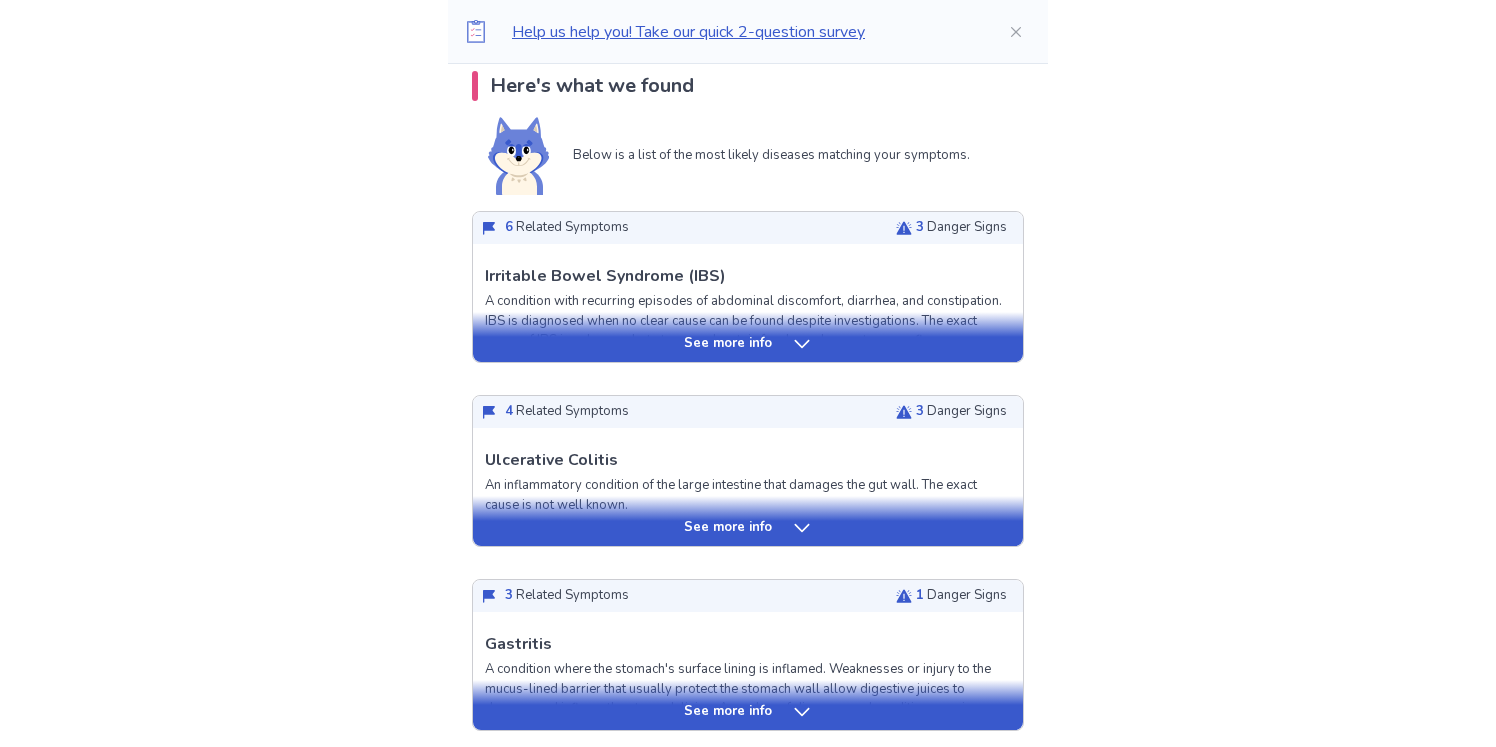 click on "See more info" at bounding box center (728, 344) 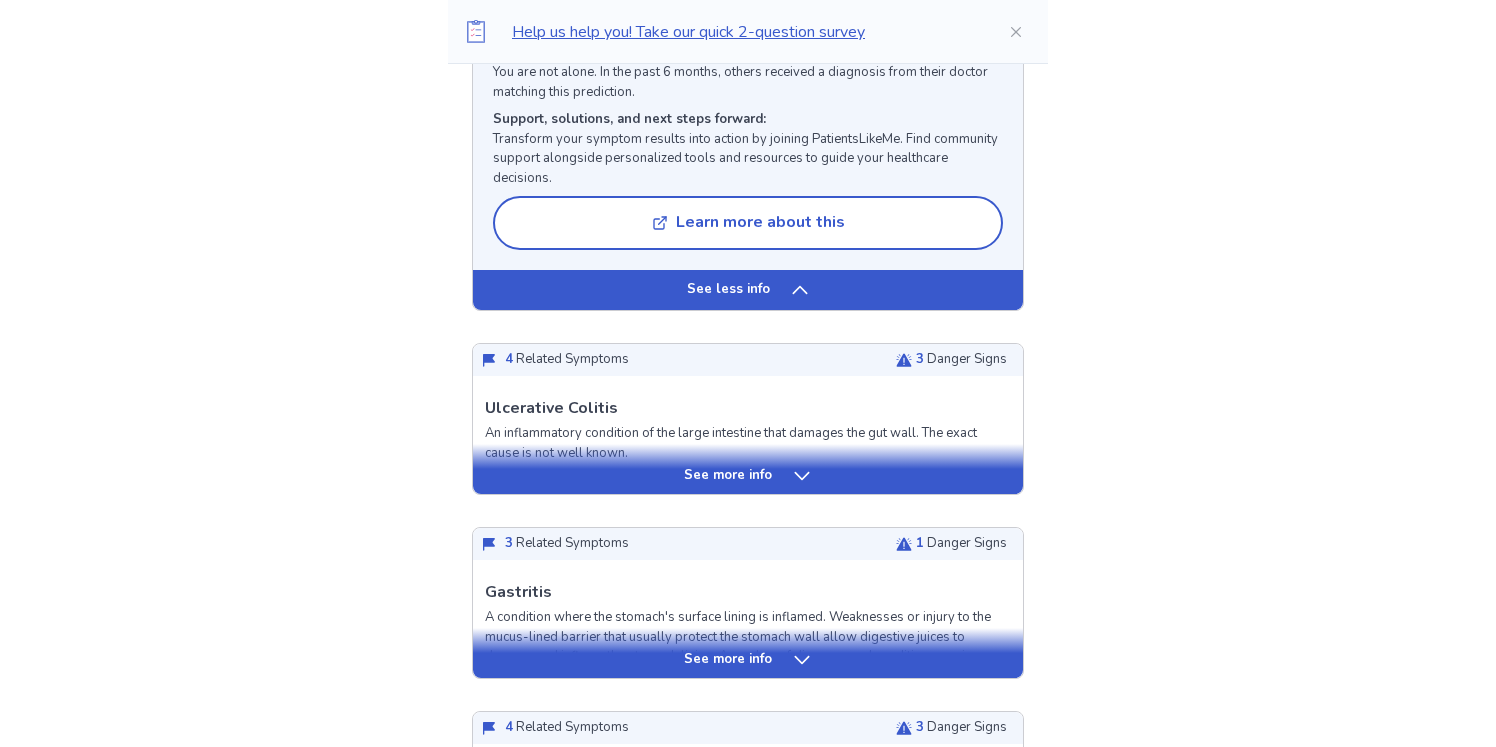 scroll, scrollTop: 2371, scrollLeft: 0, axis: vertical 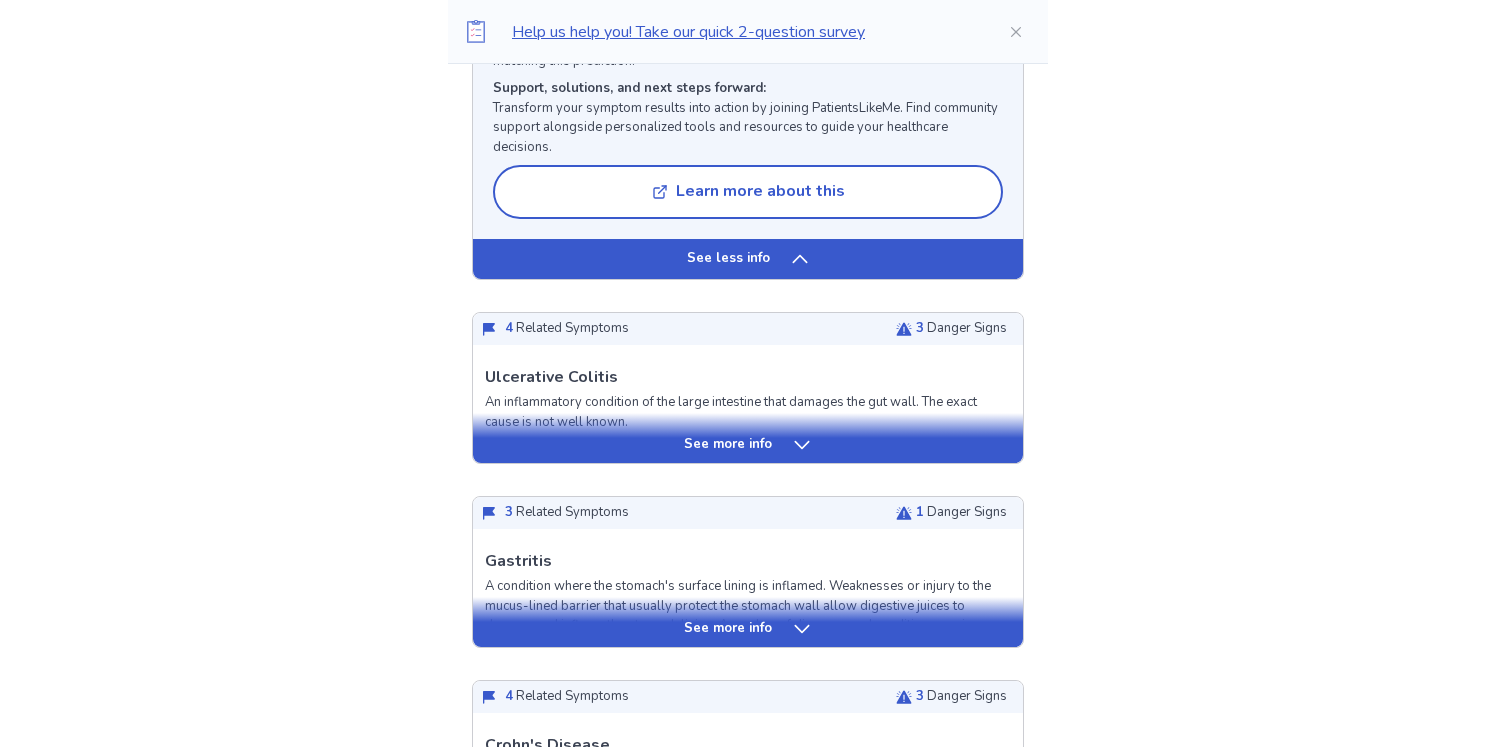 click on "See more info" at bounding box center [748, 445] 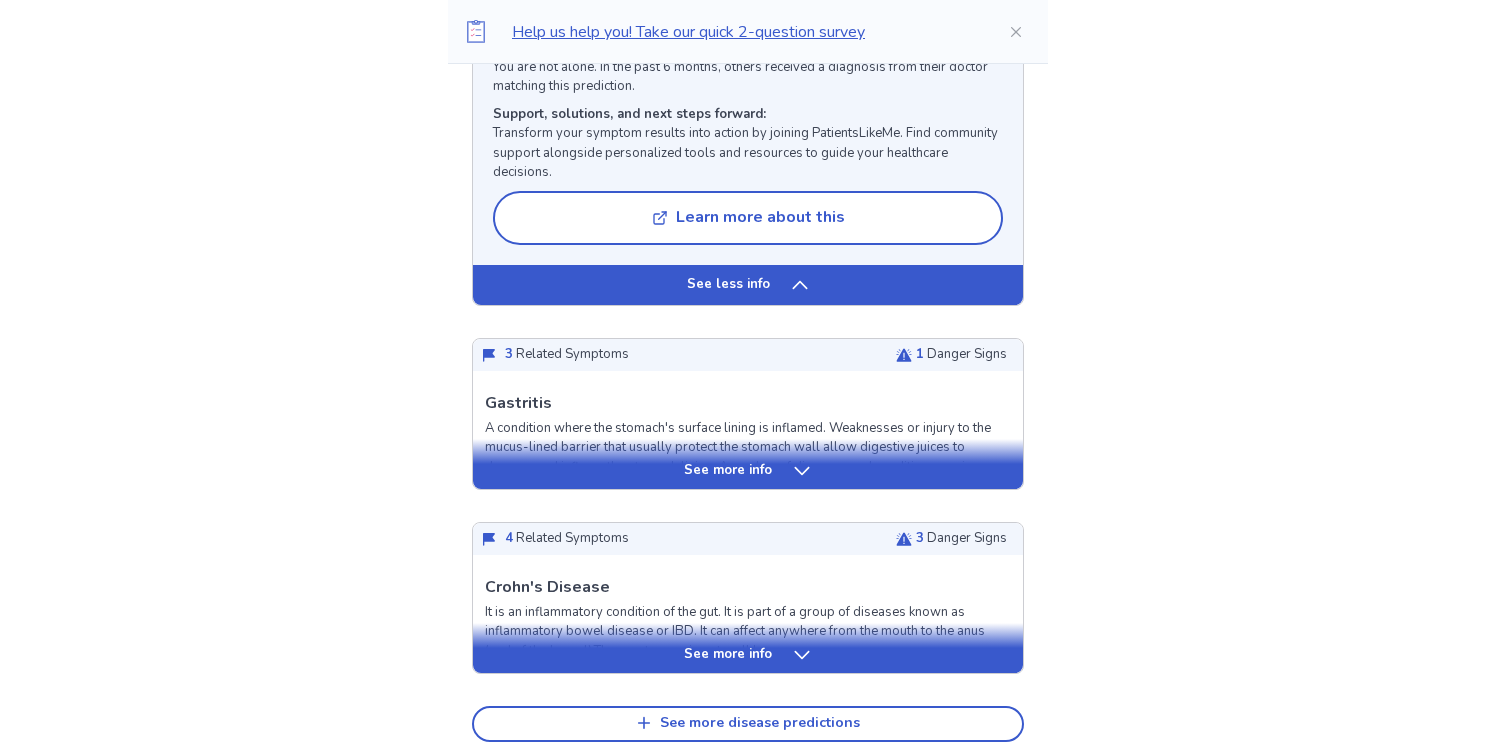 scroll, scrollTop: 4361, scrollLeft: 0, axis: vertical 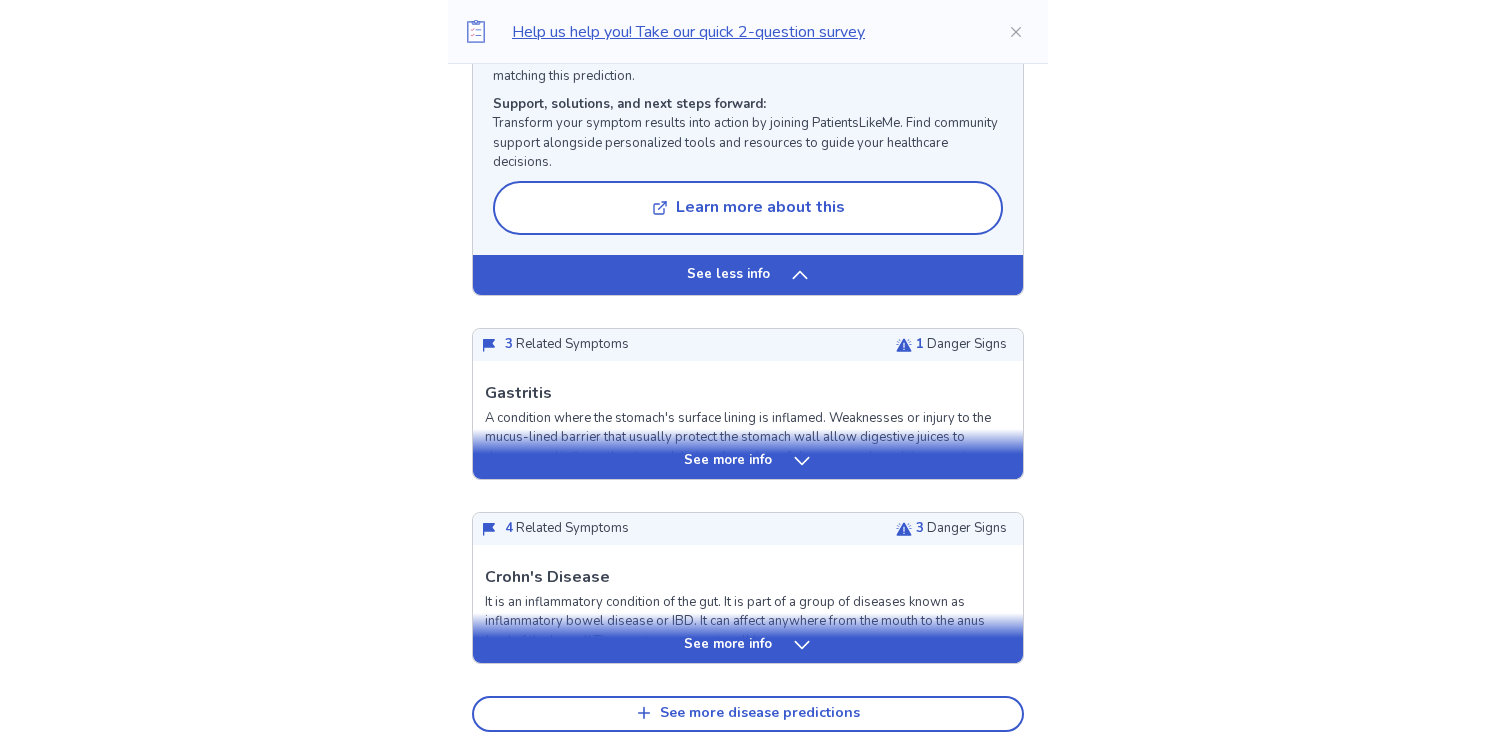 click on "See more info" at bounding box center (748, 454) 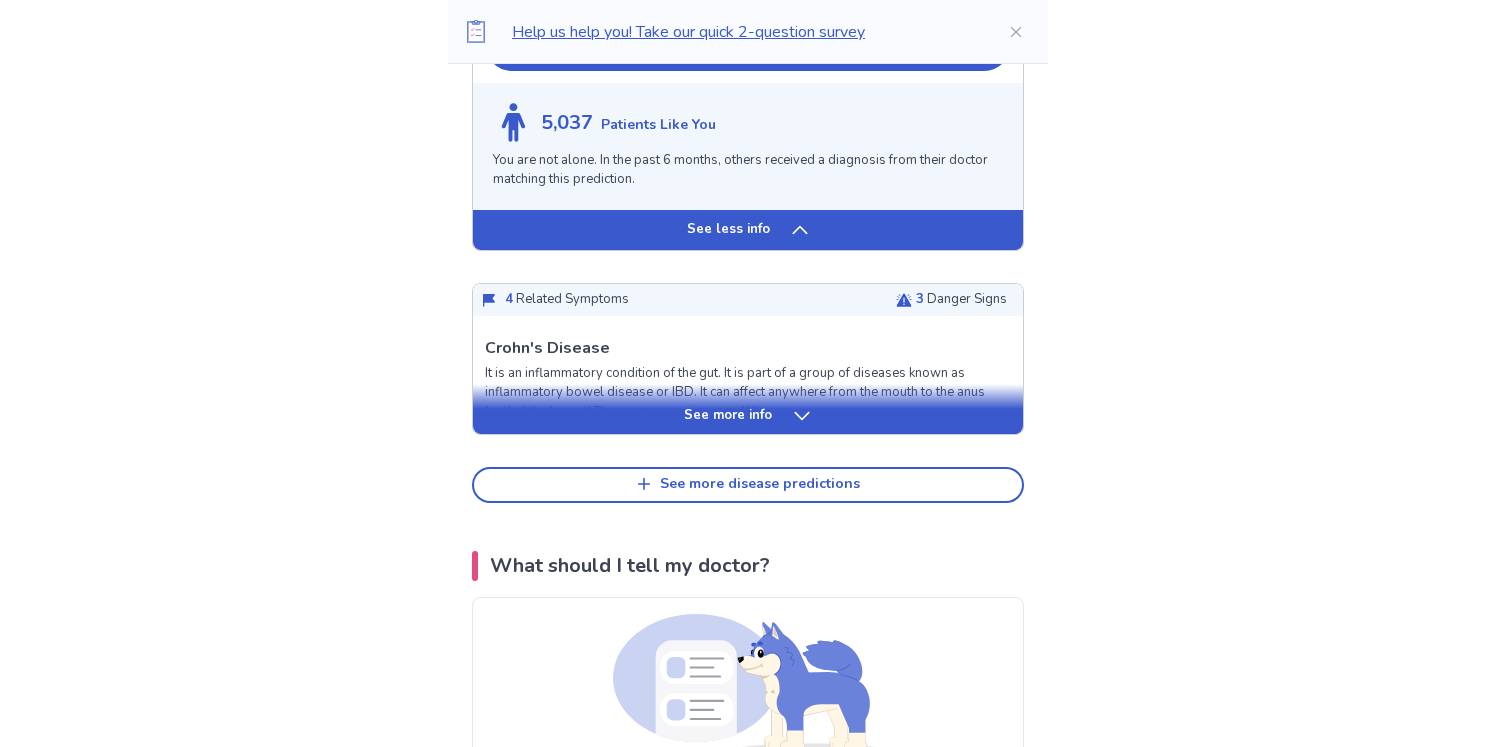 scroll, scrollTop: 6147, scrollLeft: 0, axis: vertical 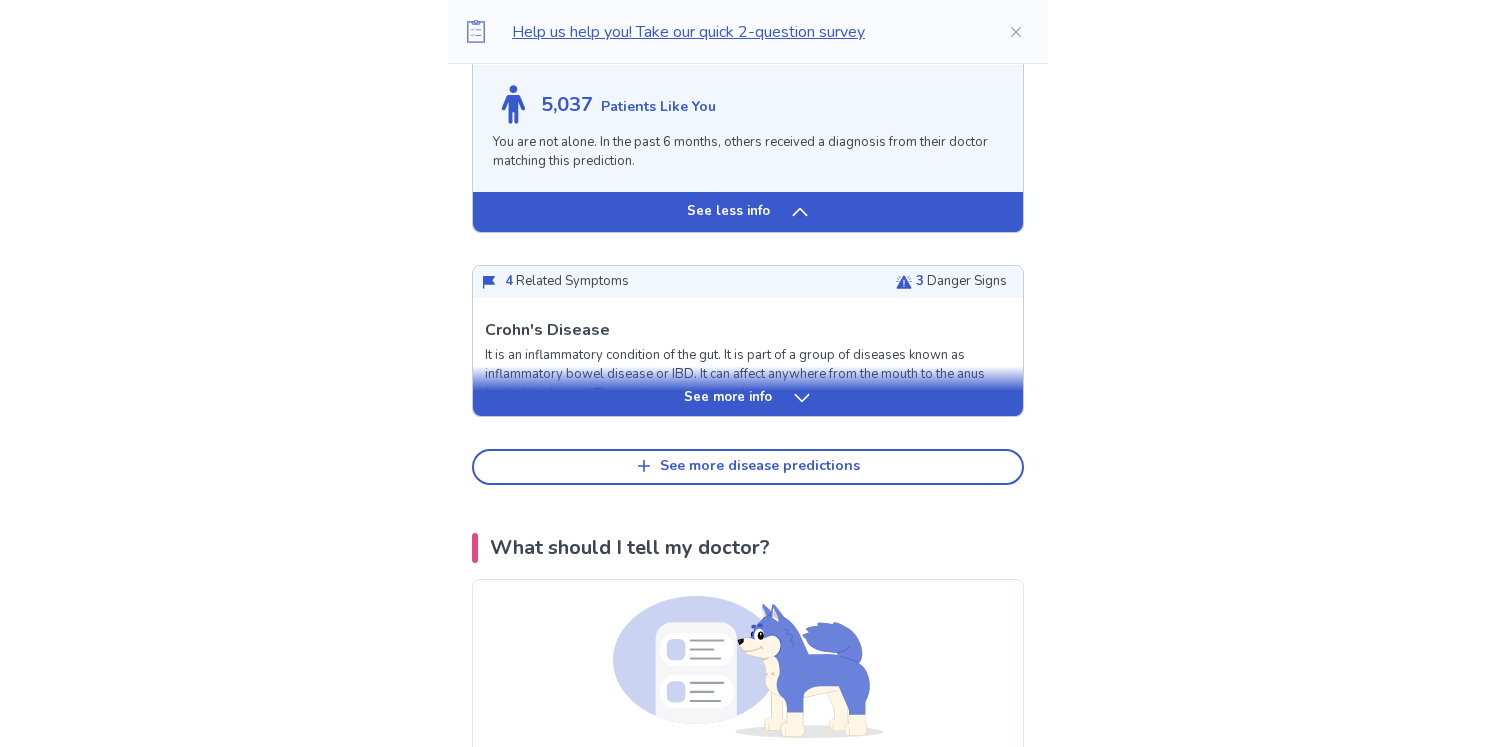 click on "See more info" at bounding box center [748, 398] 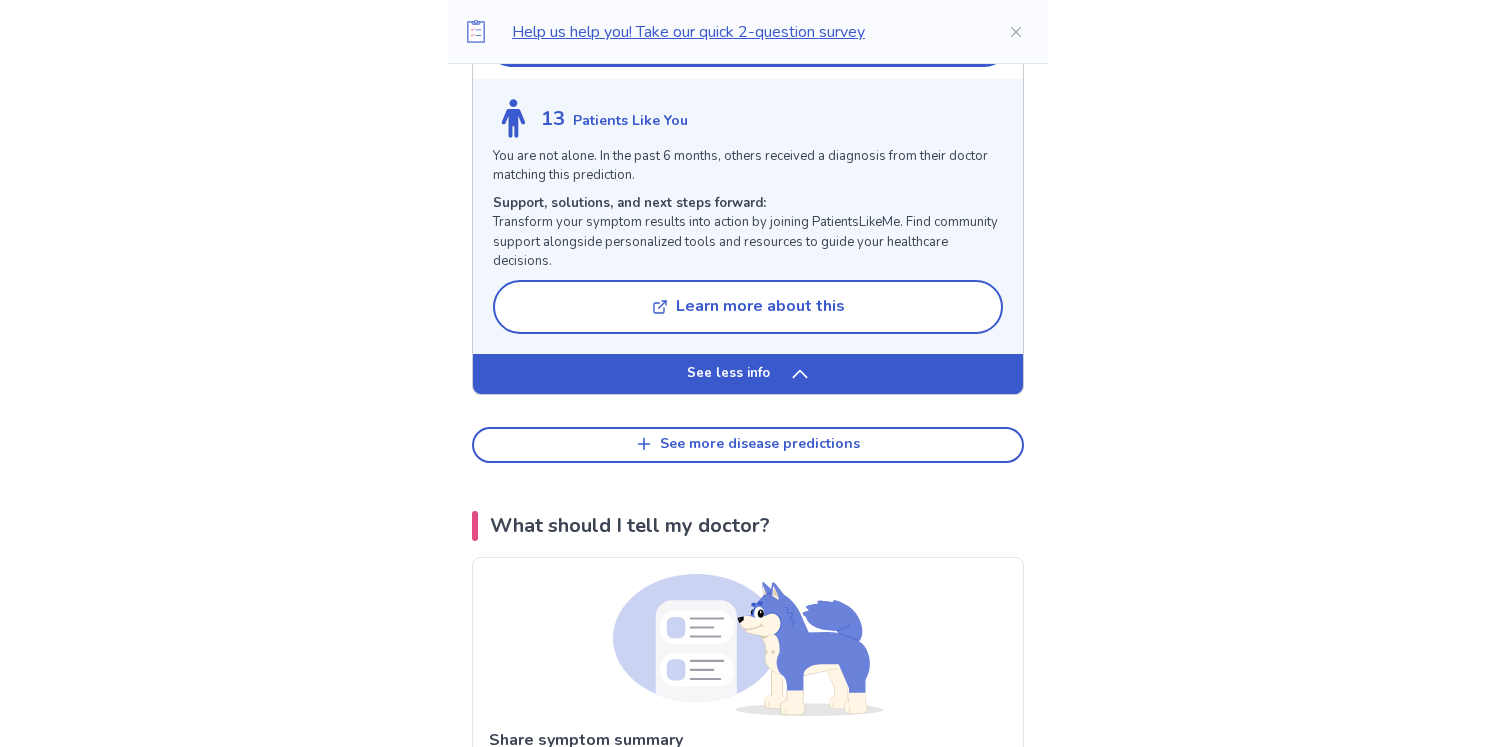 scroll, scrollTop: 8066, scrollLeft: 0, axis: vertical 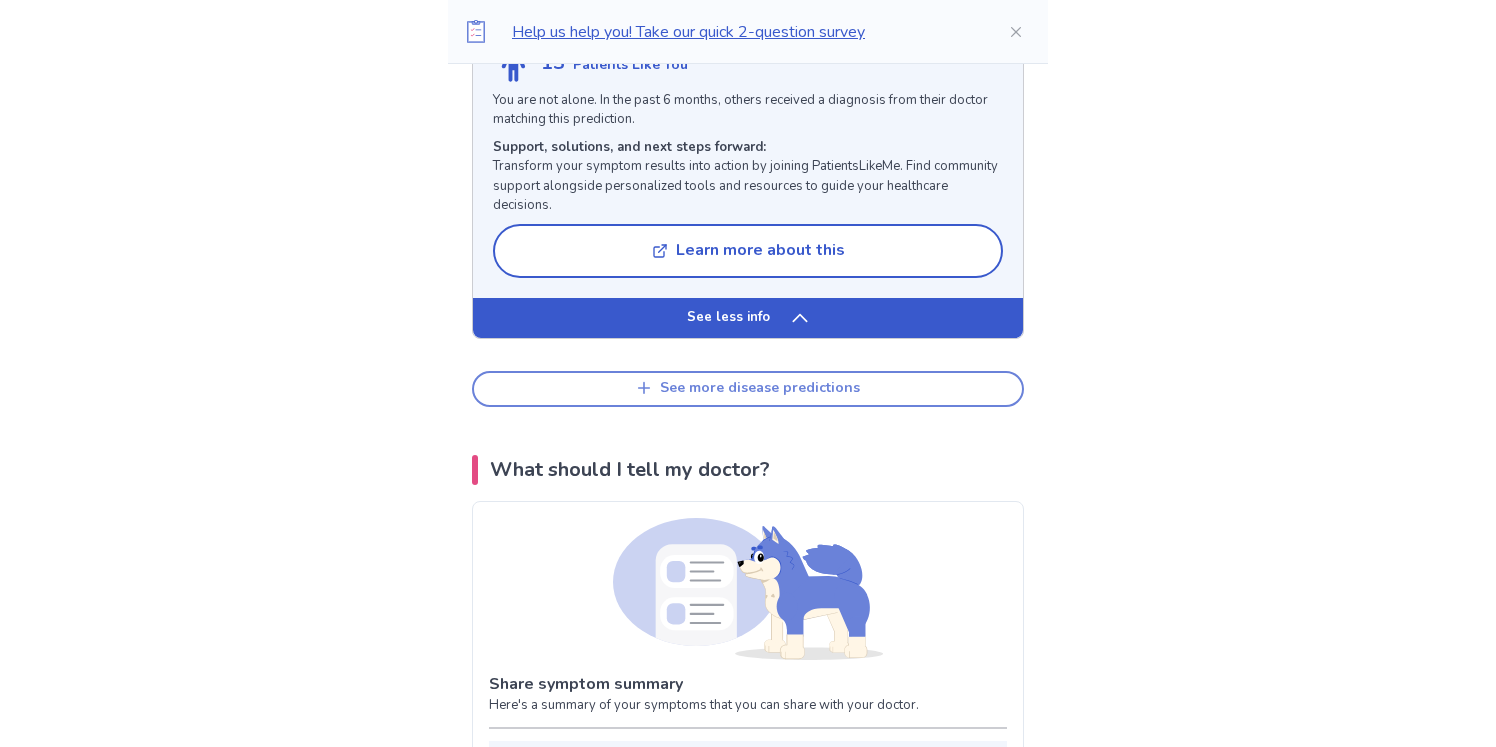 click on "See more disease predictions" at bounding box center (748, 389) 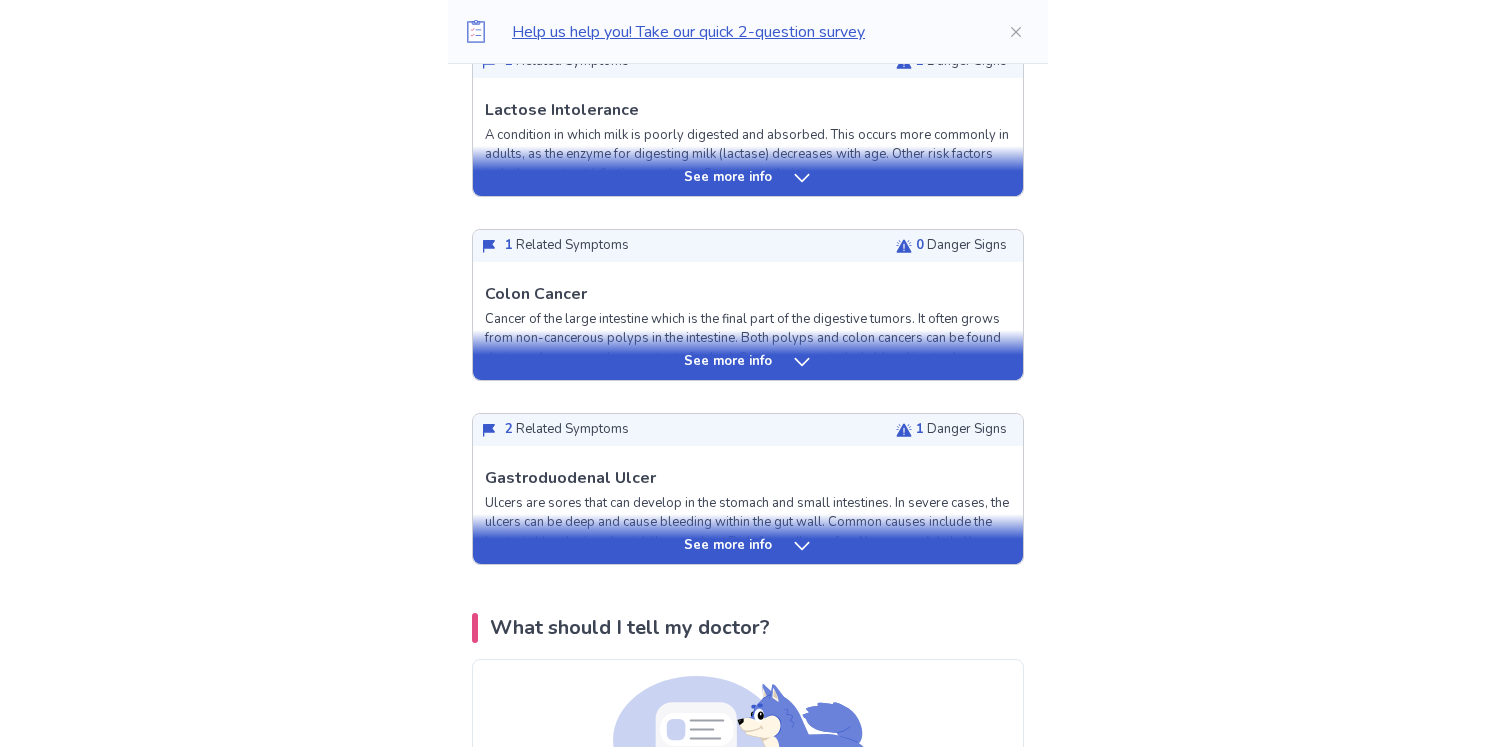 scroll, scrollTop: 8393, scrollLeft: 0, axis: vertical 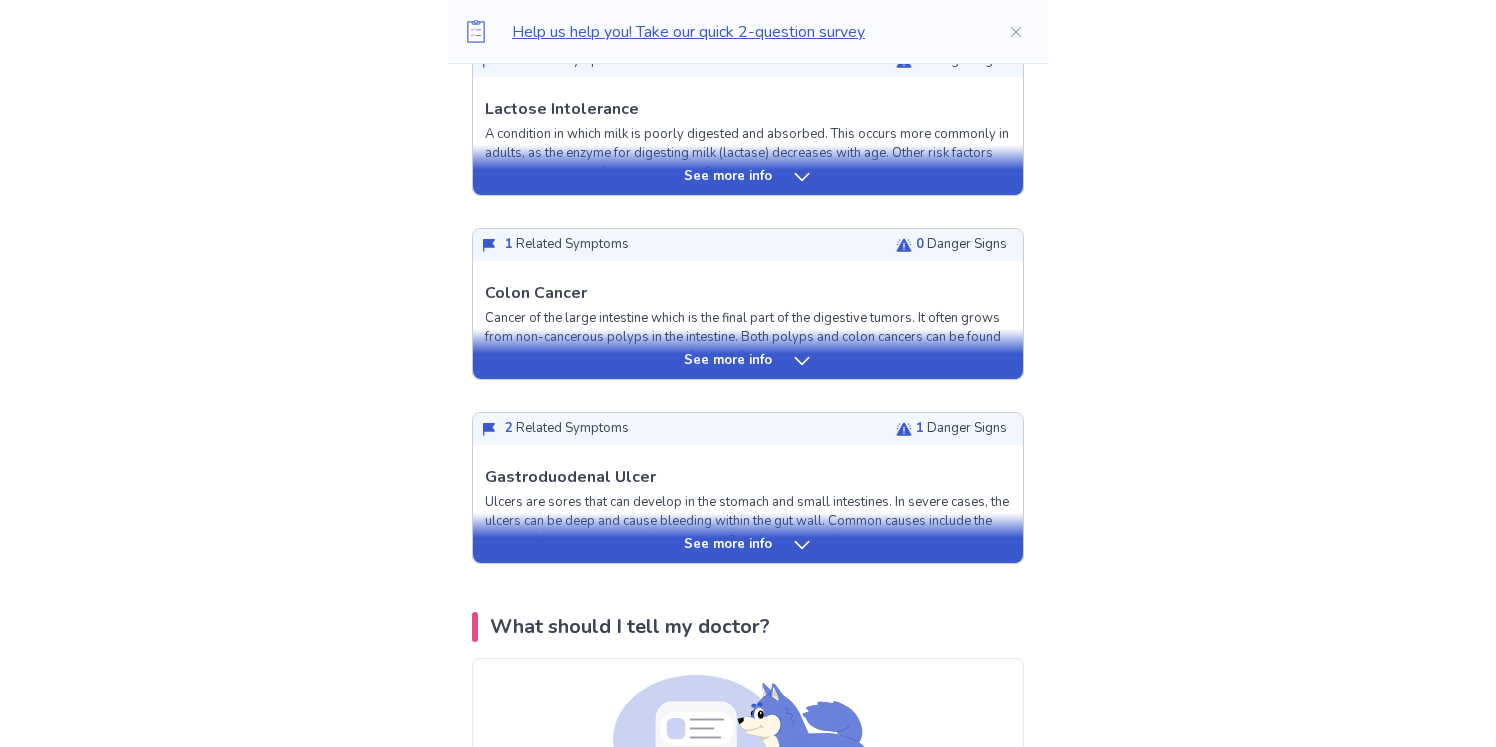 click on "See more info" at bounding box center [748, 361] 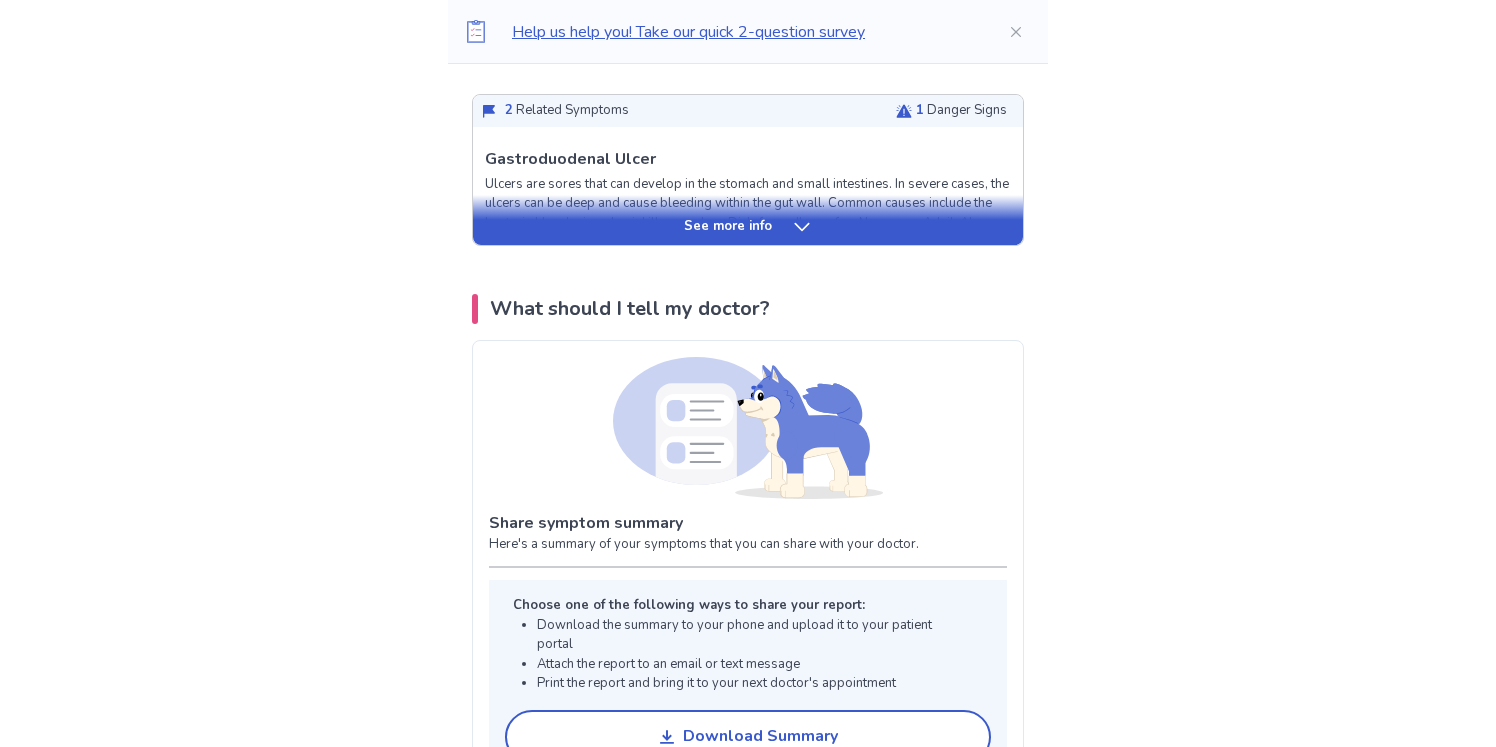 scroll, scrollTop: 10415, scrollLeft: 0, axis: vertical 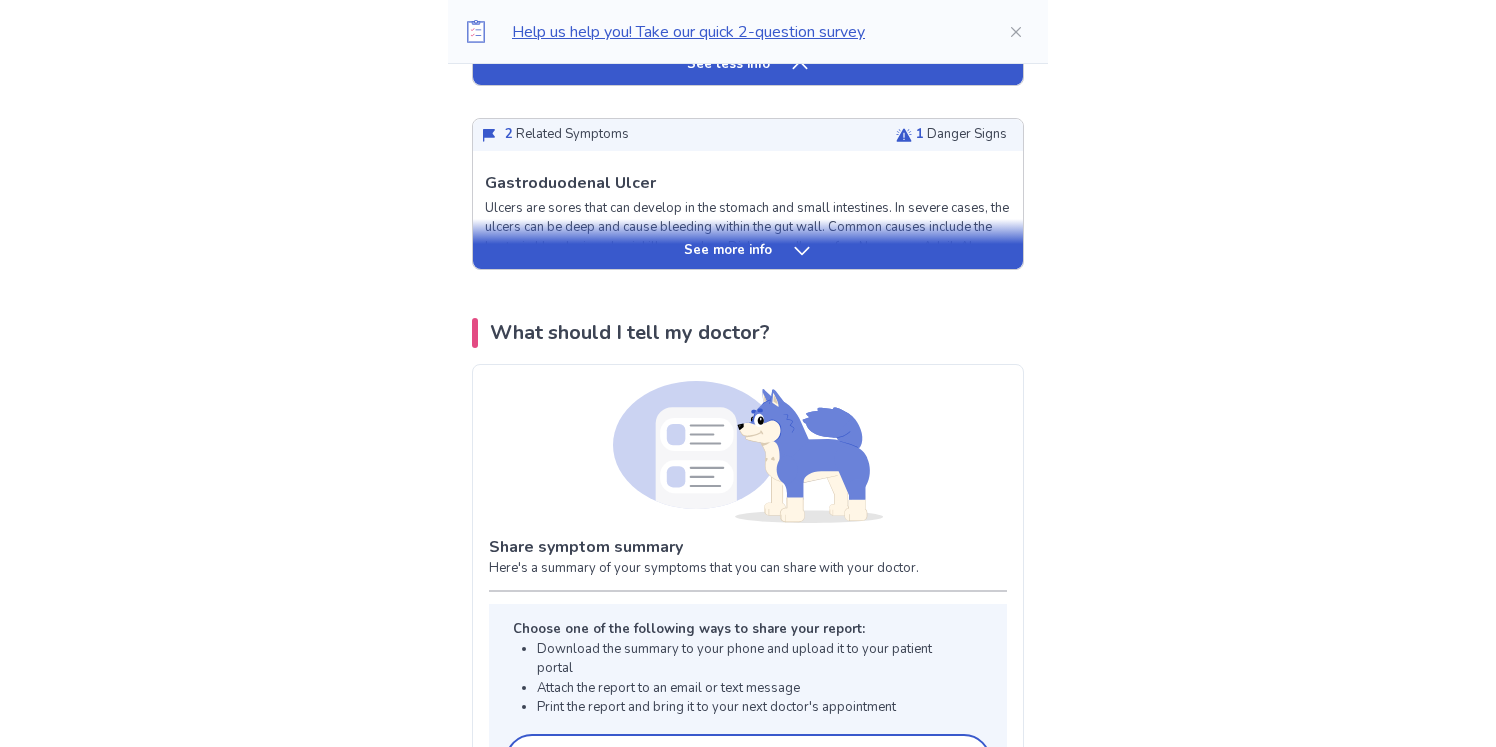click on "See more info" at bounding box center (748, 251) 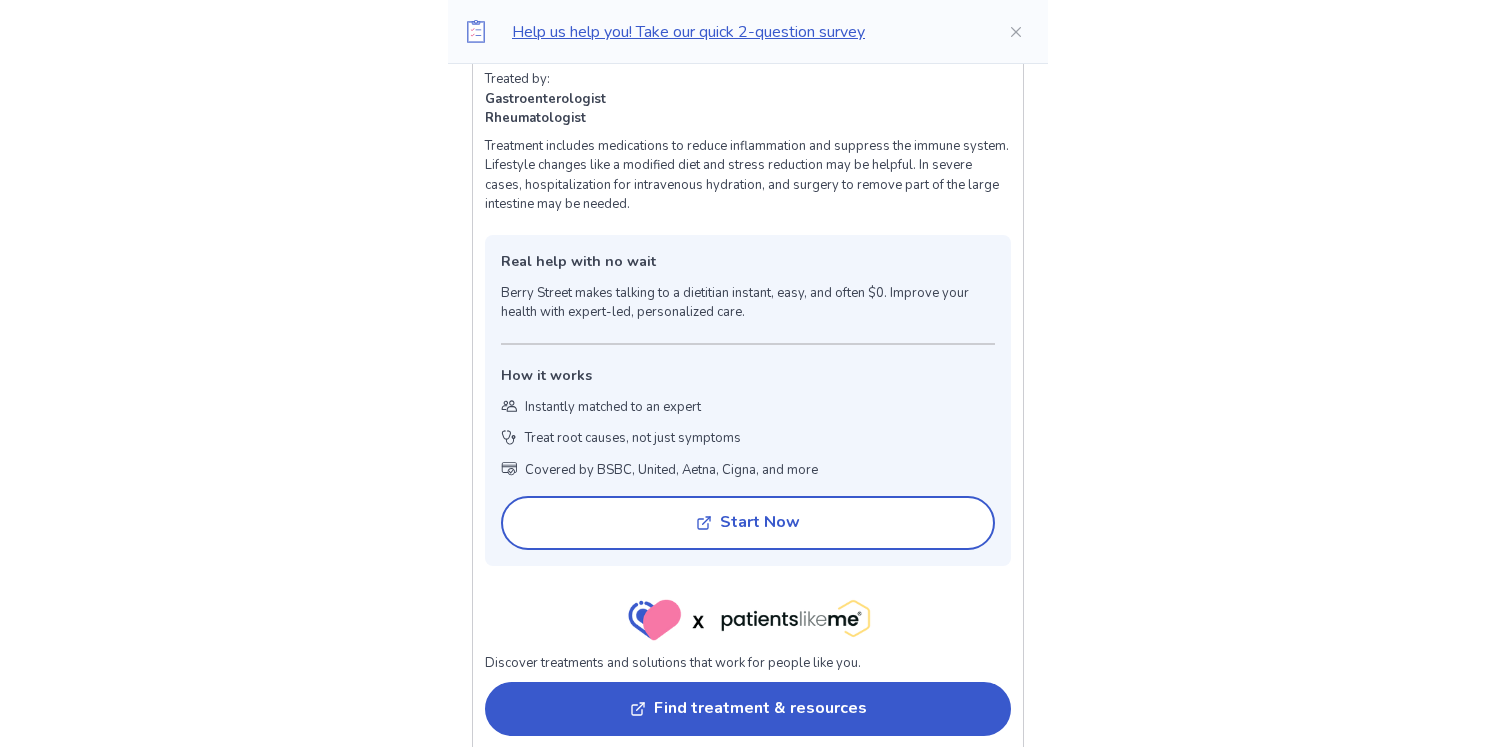 scroll, scrollTop: 3314, scrollLeft: 0, axis: vertical 